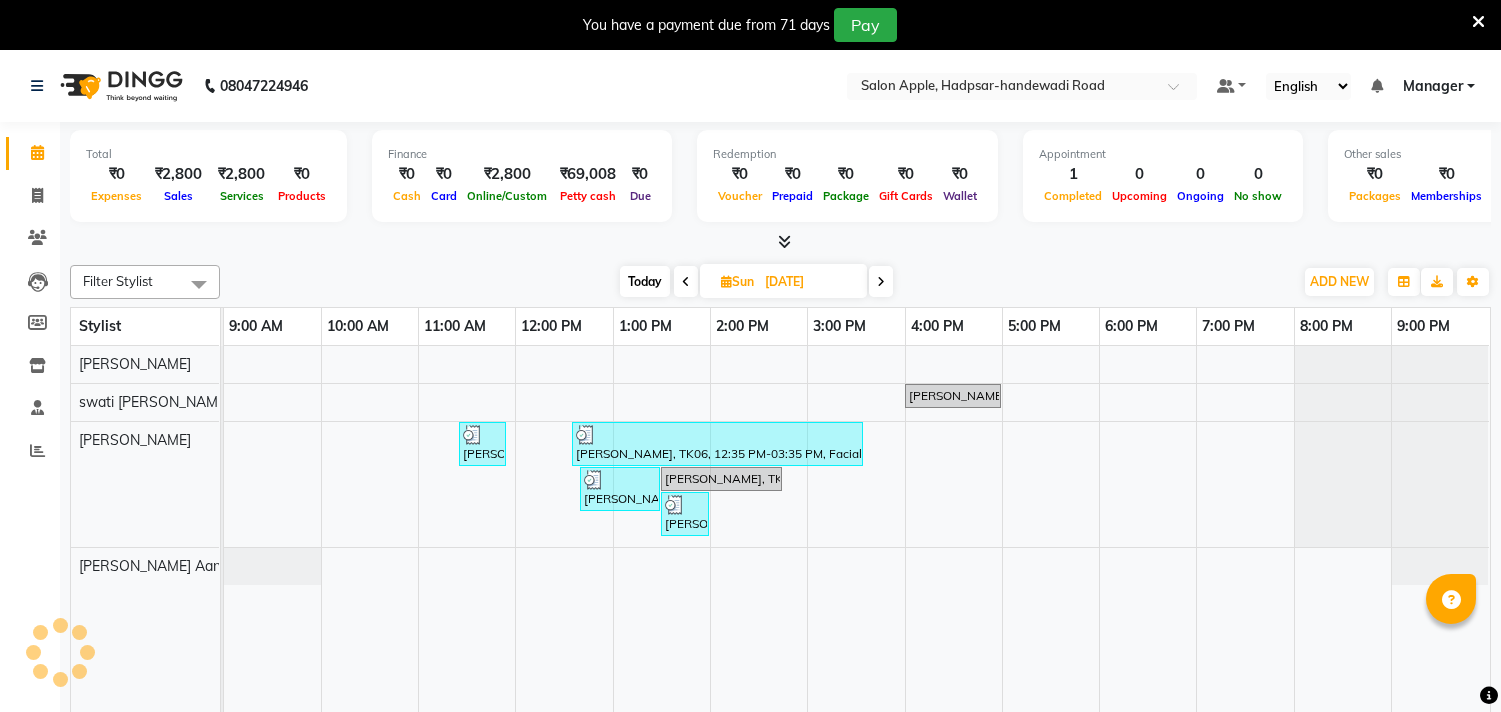 scroll, scrollTop: 0, scrollLeft: 0, axis: both 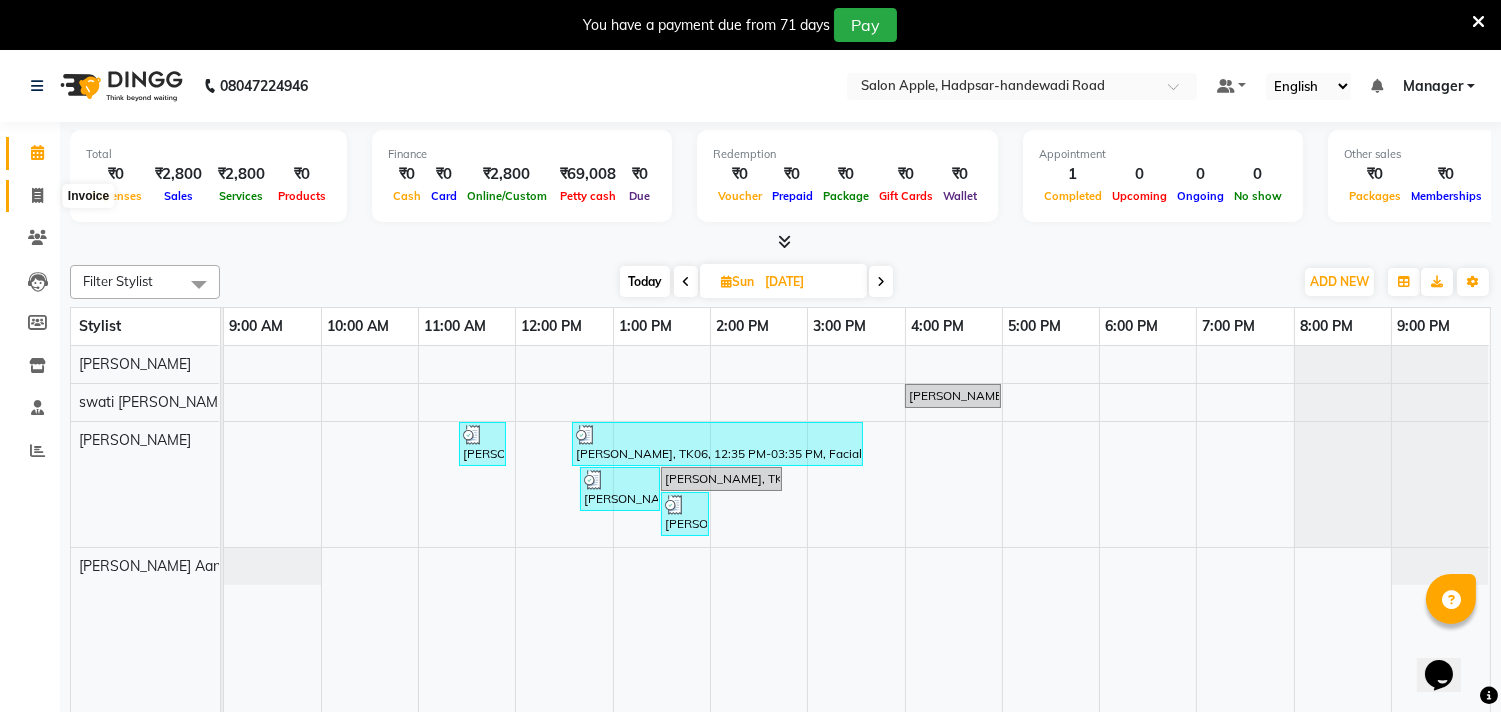 click 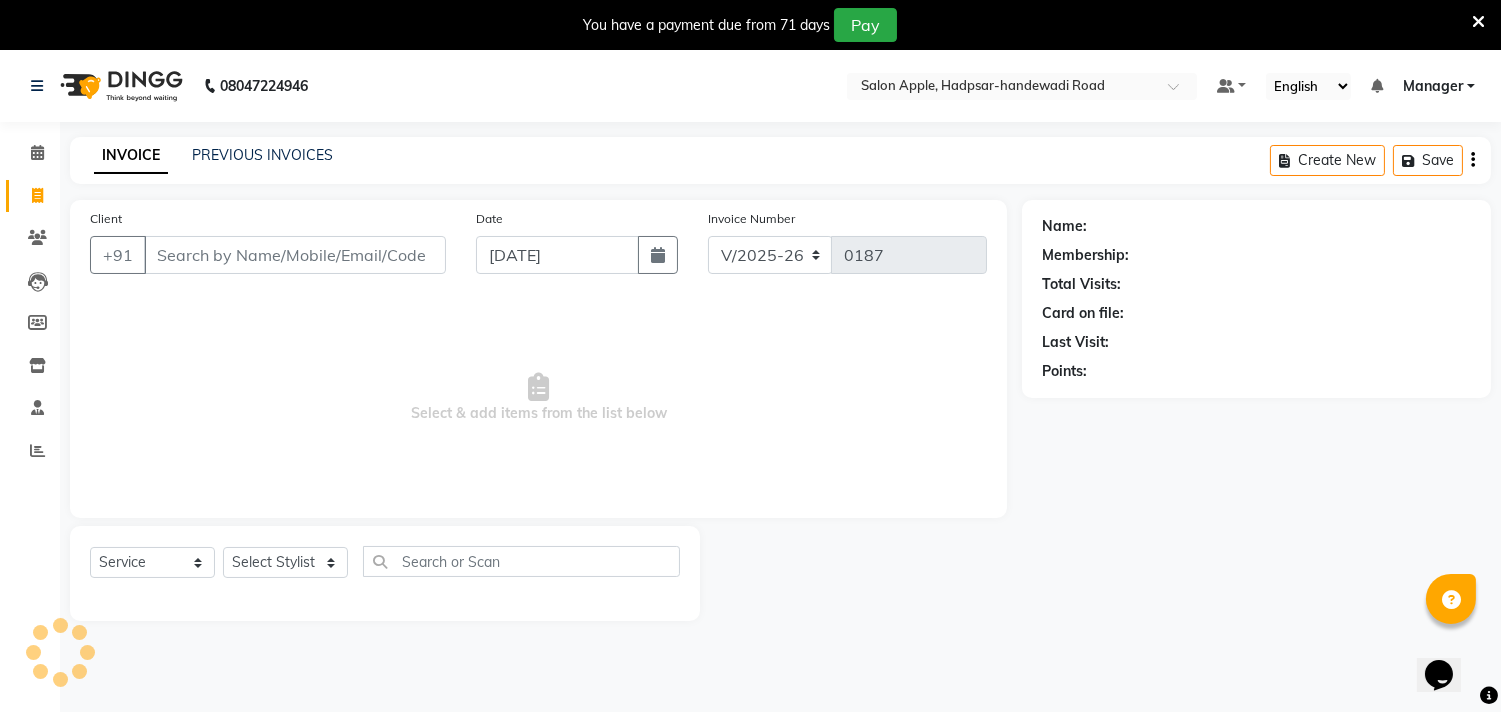 select on "membership" 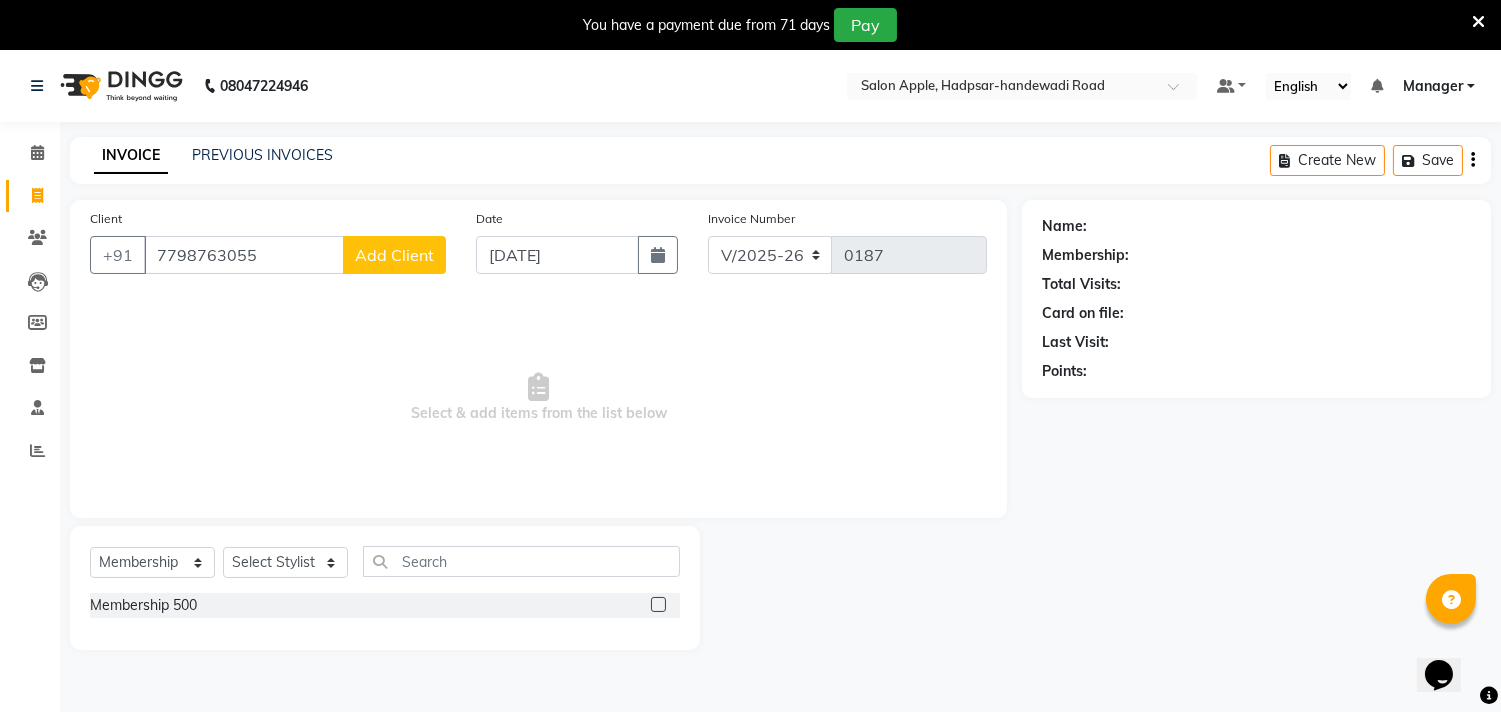 type on "7798763055" 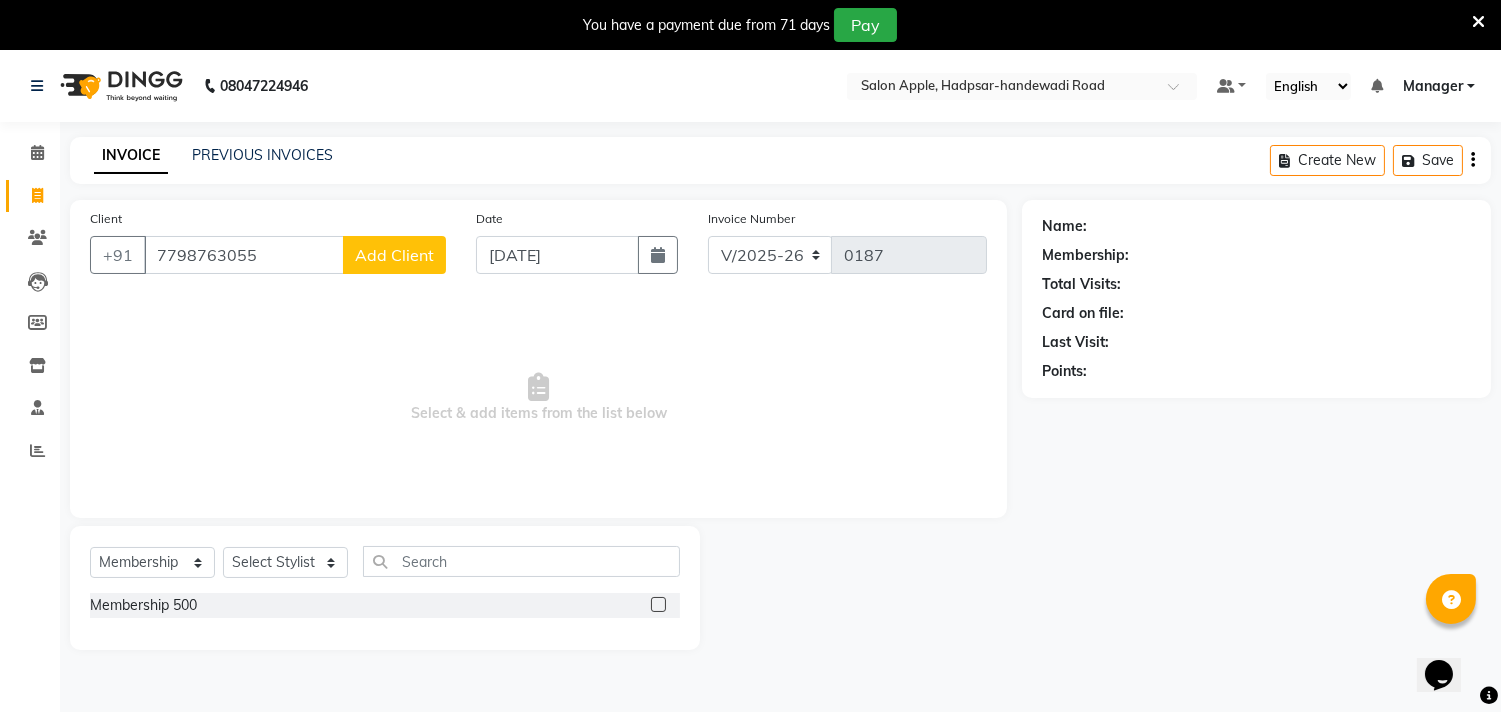 click on "Add Client" 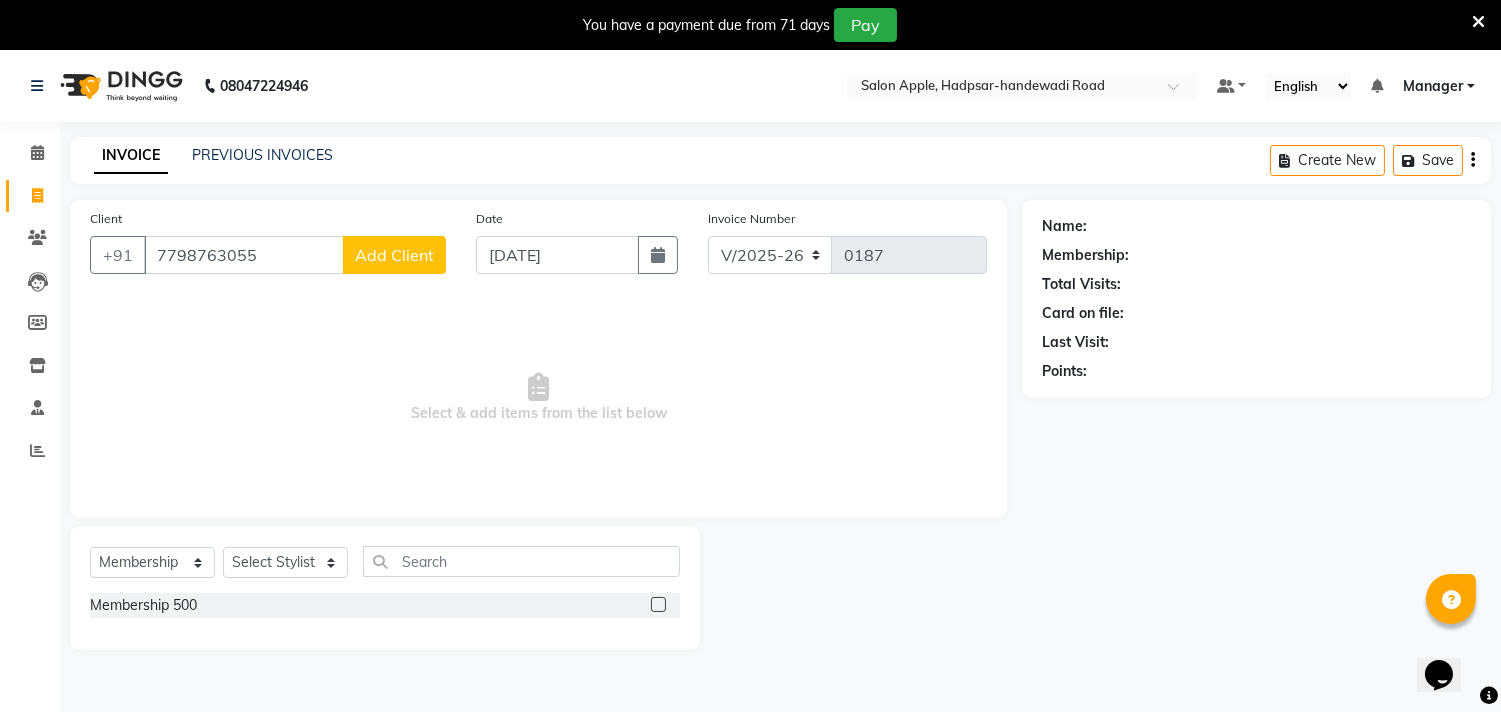 select on "22" 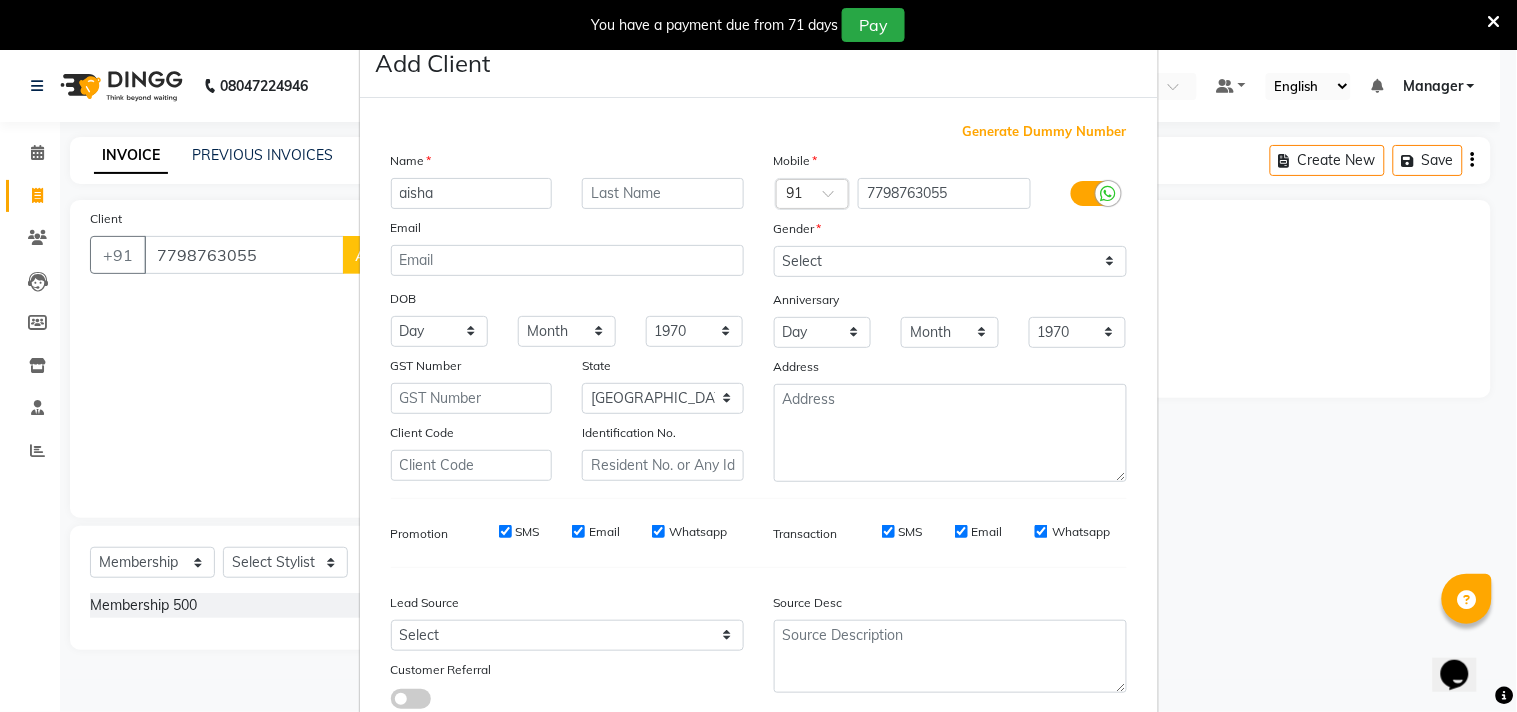 type on "aisha" 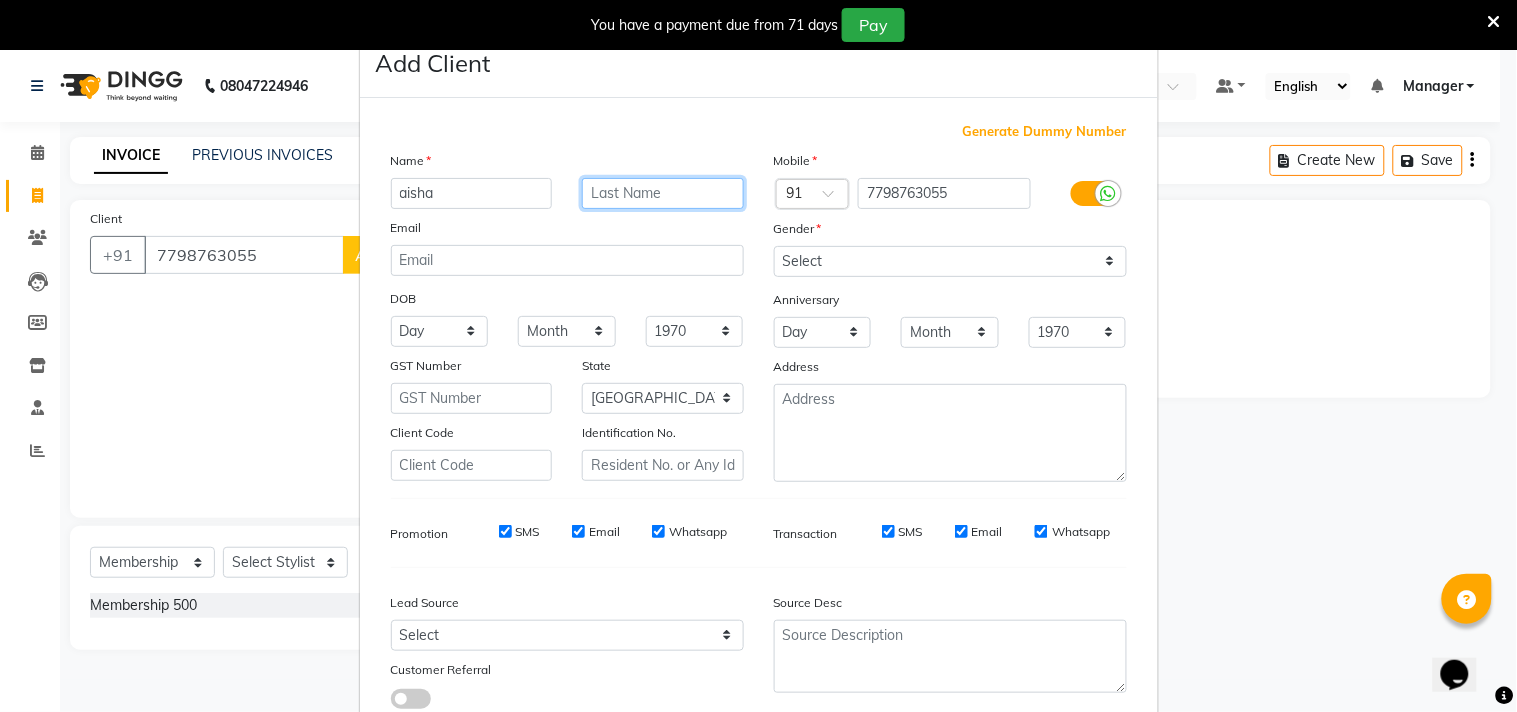 click at bounding box center (663, 193) 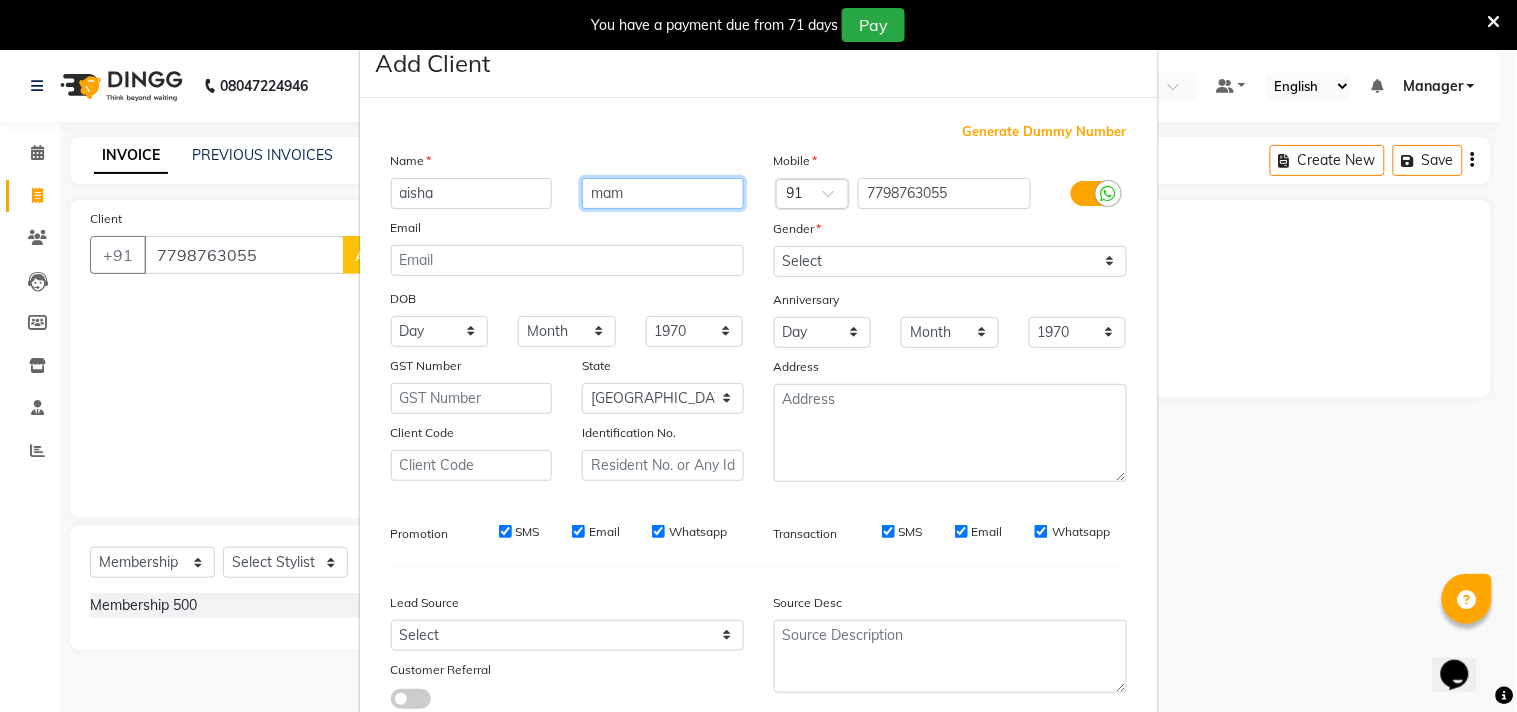 type on "mam" 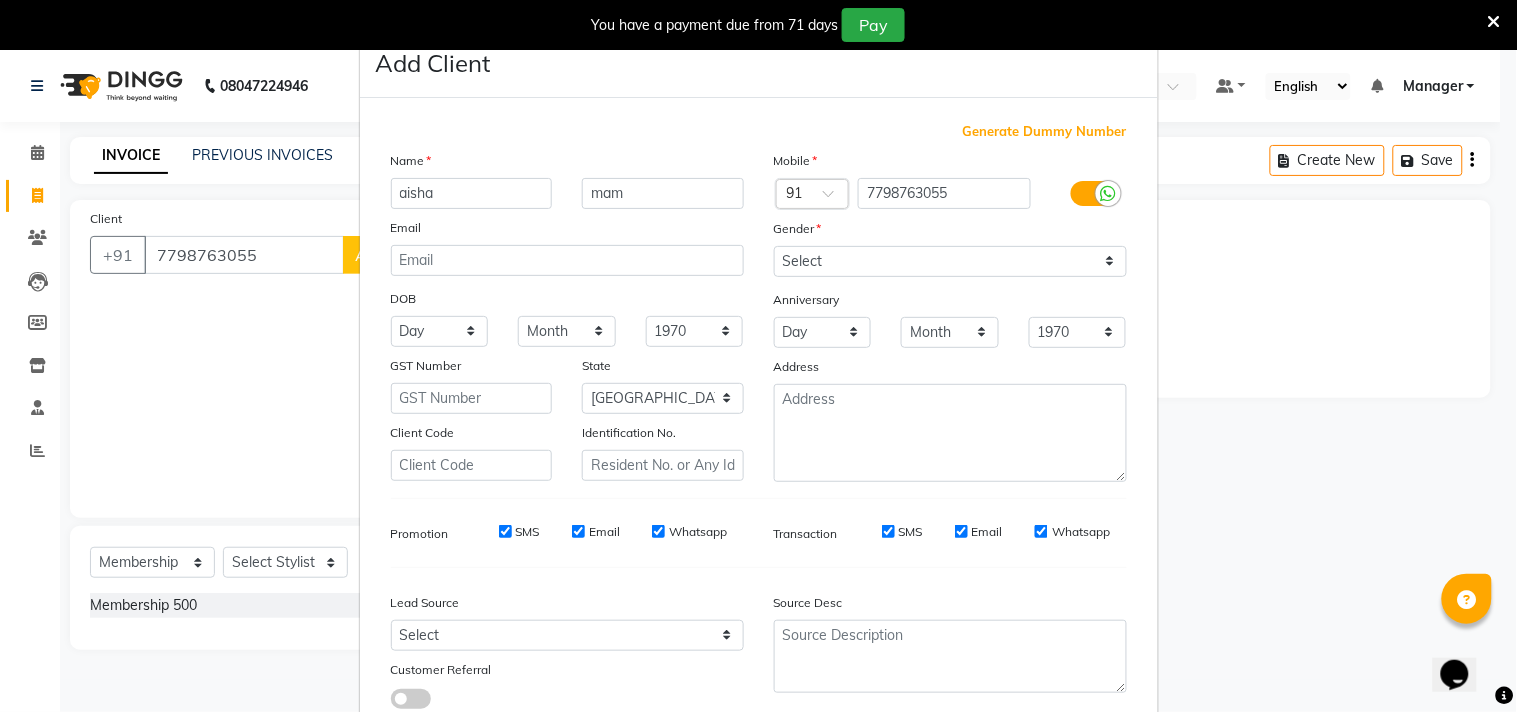 drag, startPoint x: 147, startPoint y: 247, endPoint x: 217, endPoint y: 253, distance: 70.256676 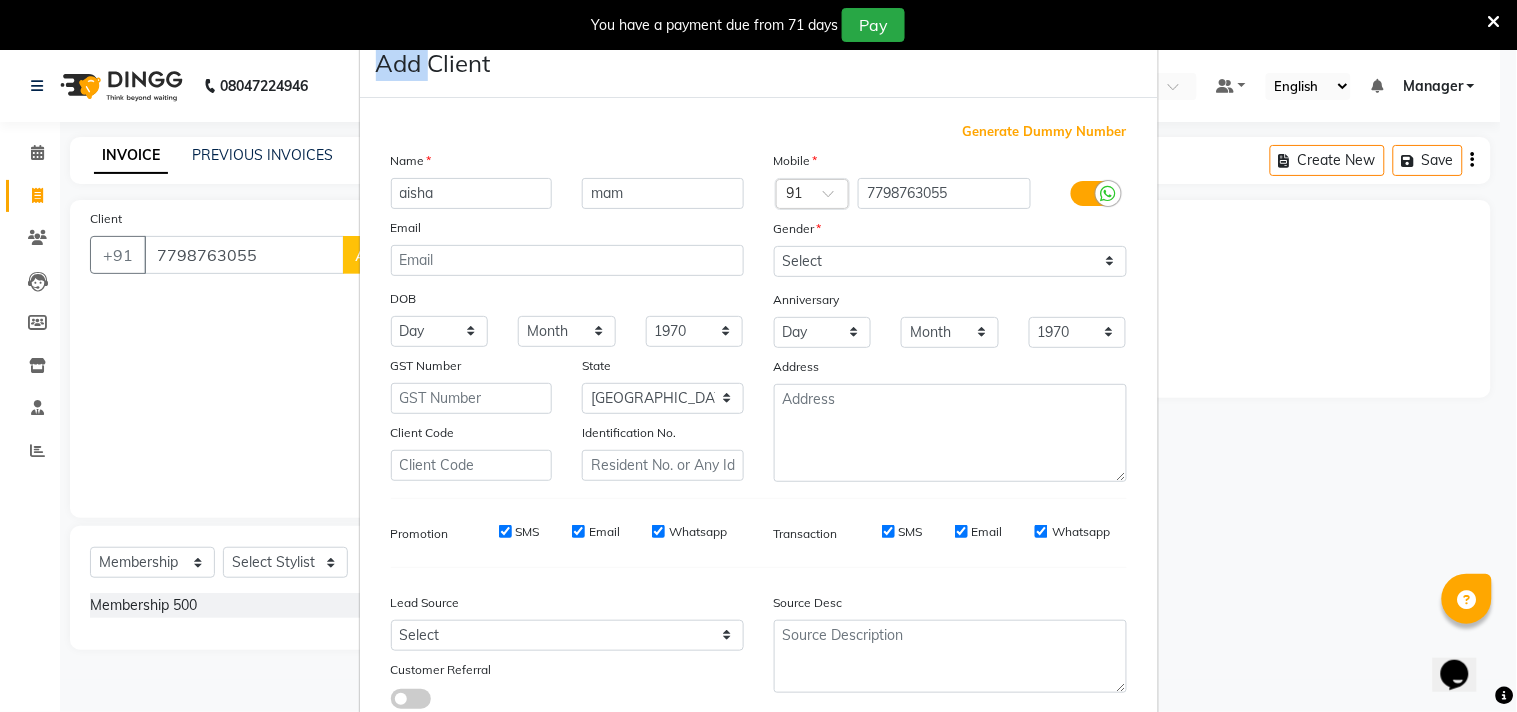 click on "Add Client Generate Dummy Number Name aisha mam Email DOB Day 01 02 03 04 05 06 07 08 09 10 11 12 13 14 15 16 17 18 19 20 21 22 23 24 25 26 27 28 29 30 31 Month January February March April May June July August September October November [DATE] 1941 1942 1943 1944 1945 1946 1947 1948 1949 1950 1951 1952 1953 1954 1955 1956 1957 1958 1959 1960 1961 1962 1963 1964 1965 1966 1967 1968 1969 1970 1971 1972 1973 1974 1975 1976 1977 1978 1979 1980 1981 1982 1983 1984 1985 1986 1987 1988 1989 1990 1991 1992 1993 1994 1995 1996 1997 1998 1999 2000 2001 2002 2003 2004 2005 2006 2007 2008 2009 2010 2011 2012 2013 2014 2015 2016 2017 2018 2019 2020 2021 2022 2023 2024 GST Number State Select [GEOGRAPHIC_DATA] [GEOGRAPHIC_DATA] [GEOGRAPHIC_DATA] [GEOGRAPHIC_DATA] [GEOGRAPHIC_DATA] [GEOGRAPHIC_DATA] [GEOGRAPHIC_DATA] [GEOGRAPHIC_DATA] and [GEOGRAPHIC_DATA] [GEOGRAPHIC_DATA] [GEOGRAPHIC_DATA] [GEOGRAPHIC_DATA] [GEOGRAPHIC_DATA] [GEOGRAPHIC_DATA] [GEOGRAPHIC_DATA] [GEOGRAPHIC_DATA] [GEOGRAPHIC_DATA] [GEOGRAPHIC_DATA] [GEOGRAPHIC_DATA] [GEOGRAPHIC_DATA] [GEOGRAPHIC_DATA] [GEOGRAPHIC_DATA] [GEOGRAPHIC_DATA] [GEOGRAPHIC_DATA] [GEOGRAPHIC_DATA] [GEOGRAPHIC_DATA] [GEOGRAPHIC_DATA] [GEOGRAPHIC_DATA] [GEOGRAPHIC_DATA] Sikkim" at bounding box center [758, 356] 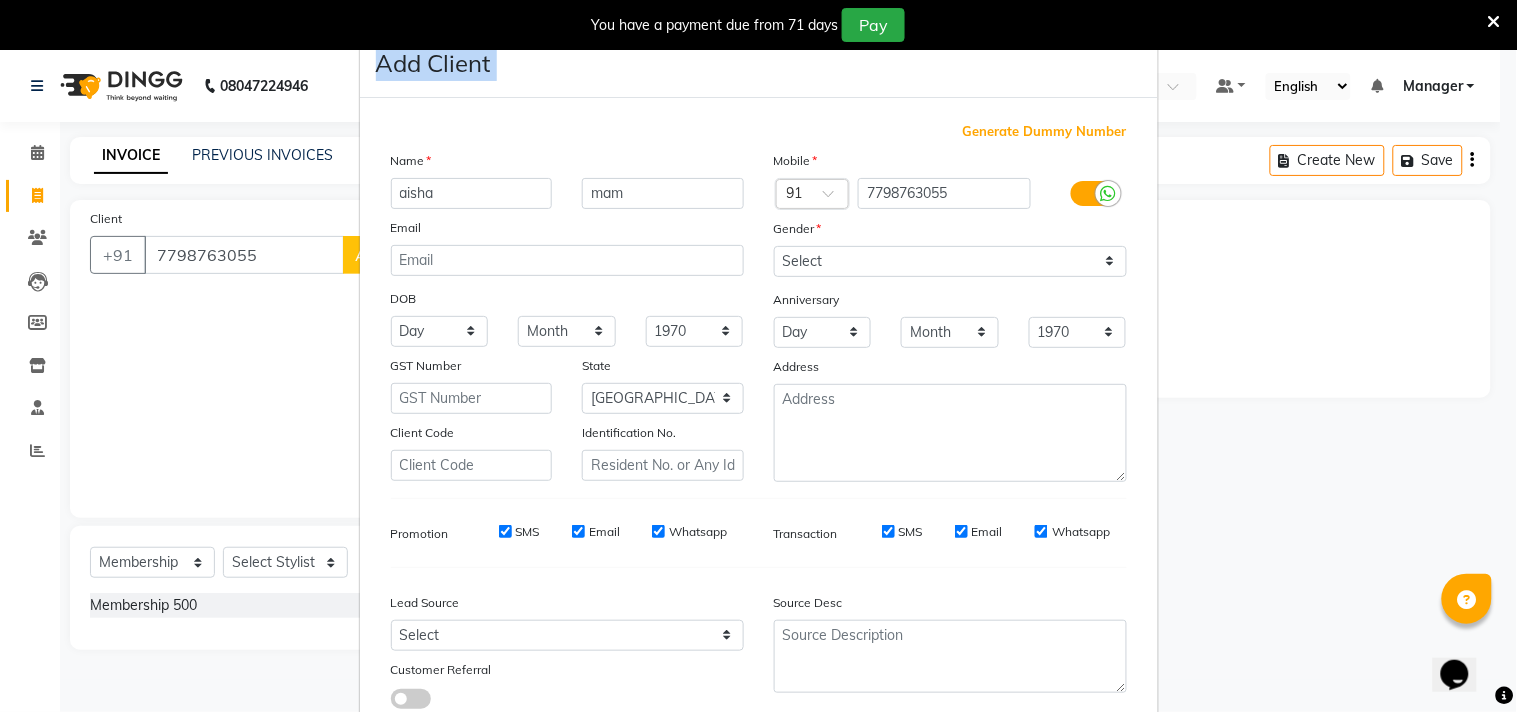 drag, startPoint x: 266, startPoint y: 251, endPoint x: 554, endPoint y: 288, distance: 290.367 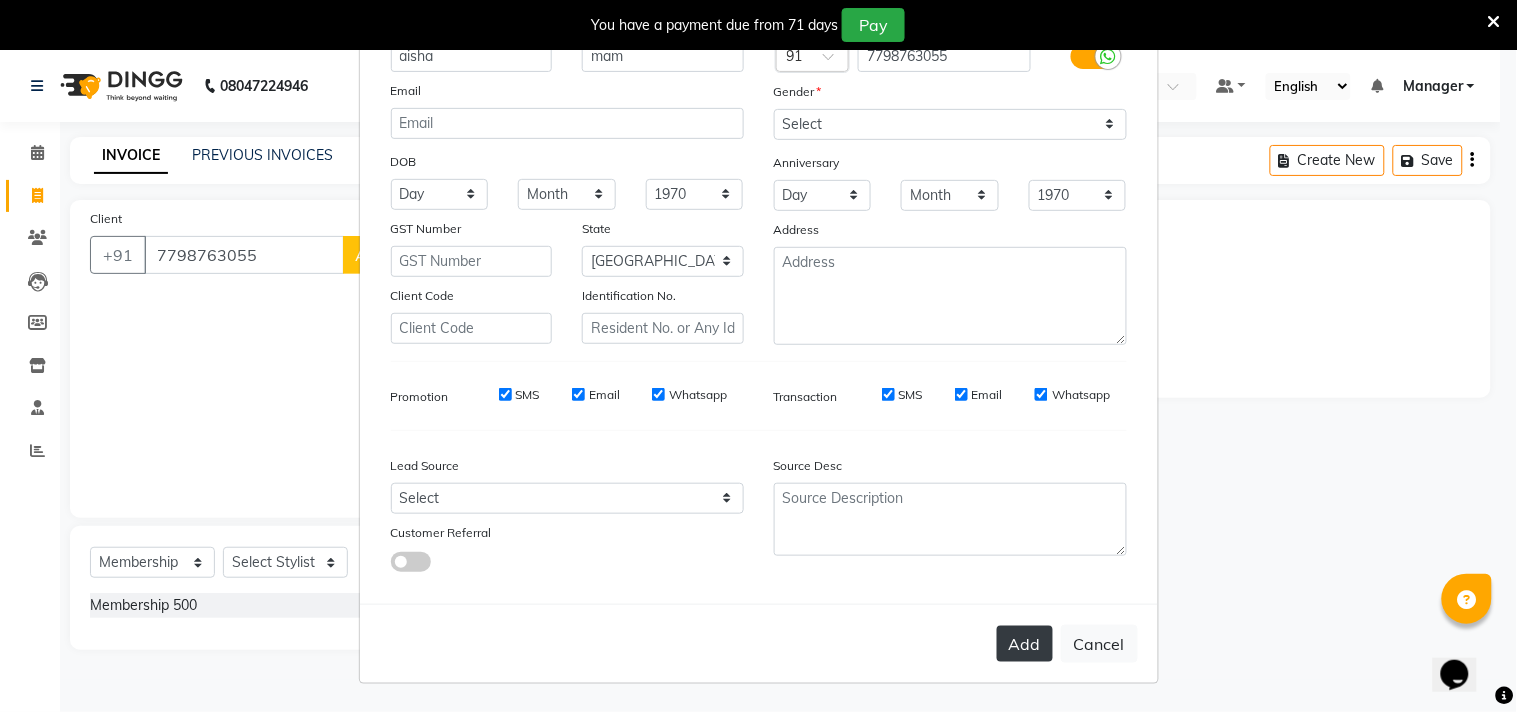 click on "Add" at bounding box center (1025, 644) 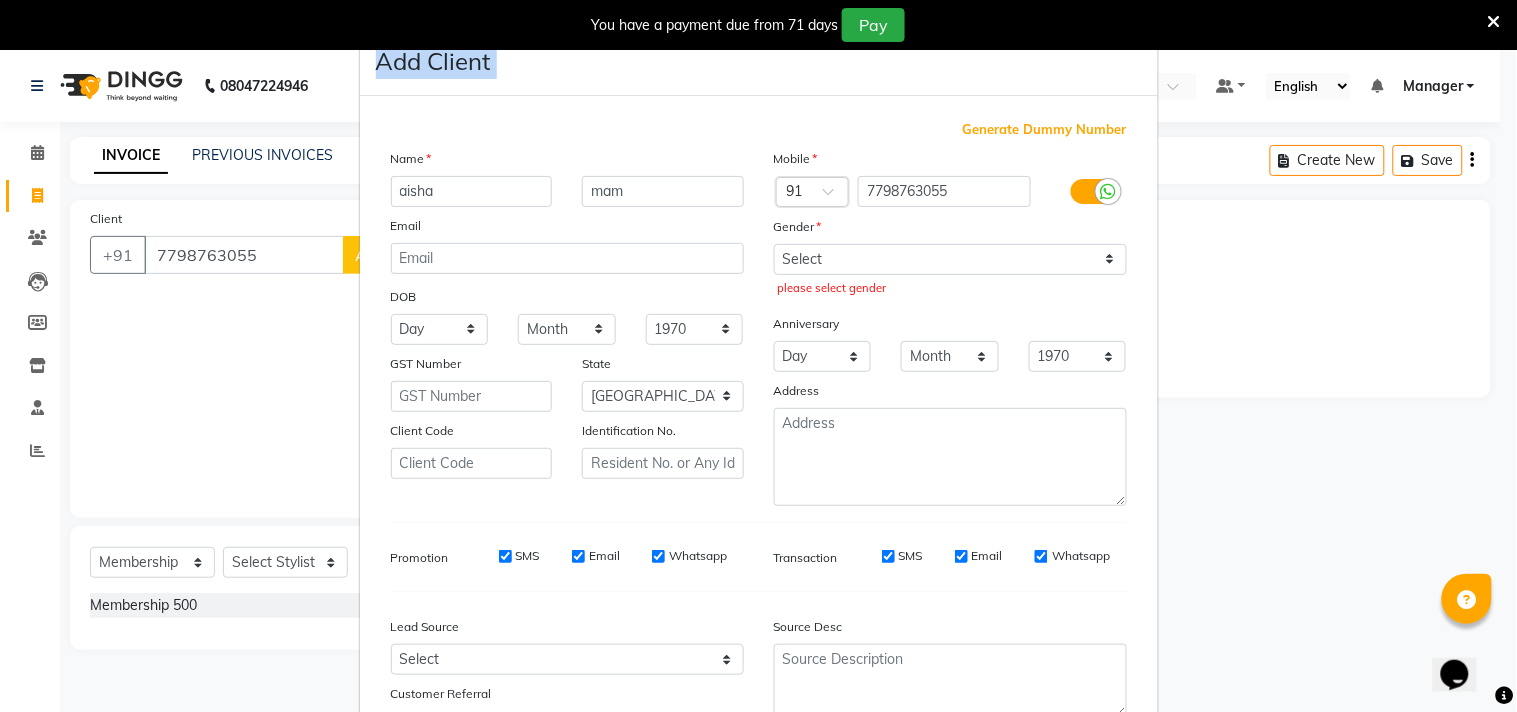 scroll, scrollTop: 0, scrollLeft: 0, axis: both 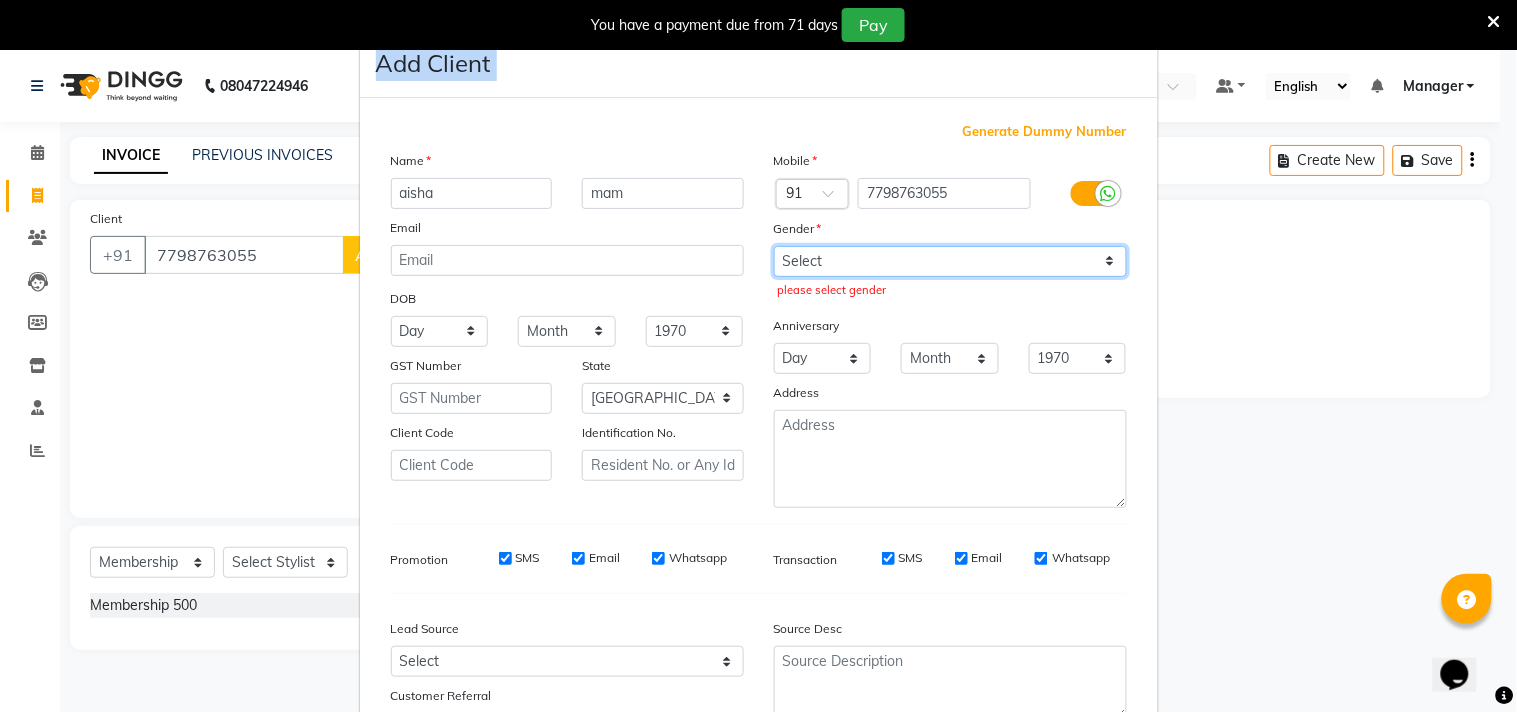 click on "Select [DEMOGRAPHIC_DATA] [DEMOGRAPHIC_DATA] Other Prefer Not To Say" at bounding box center [950, 261] 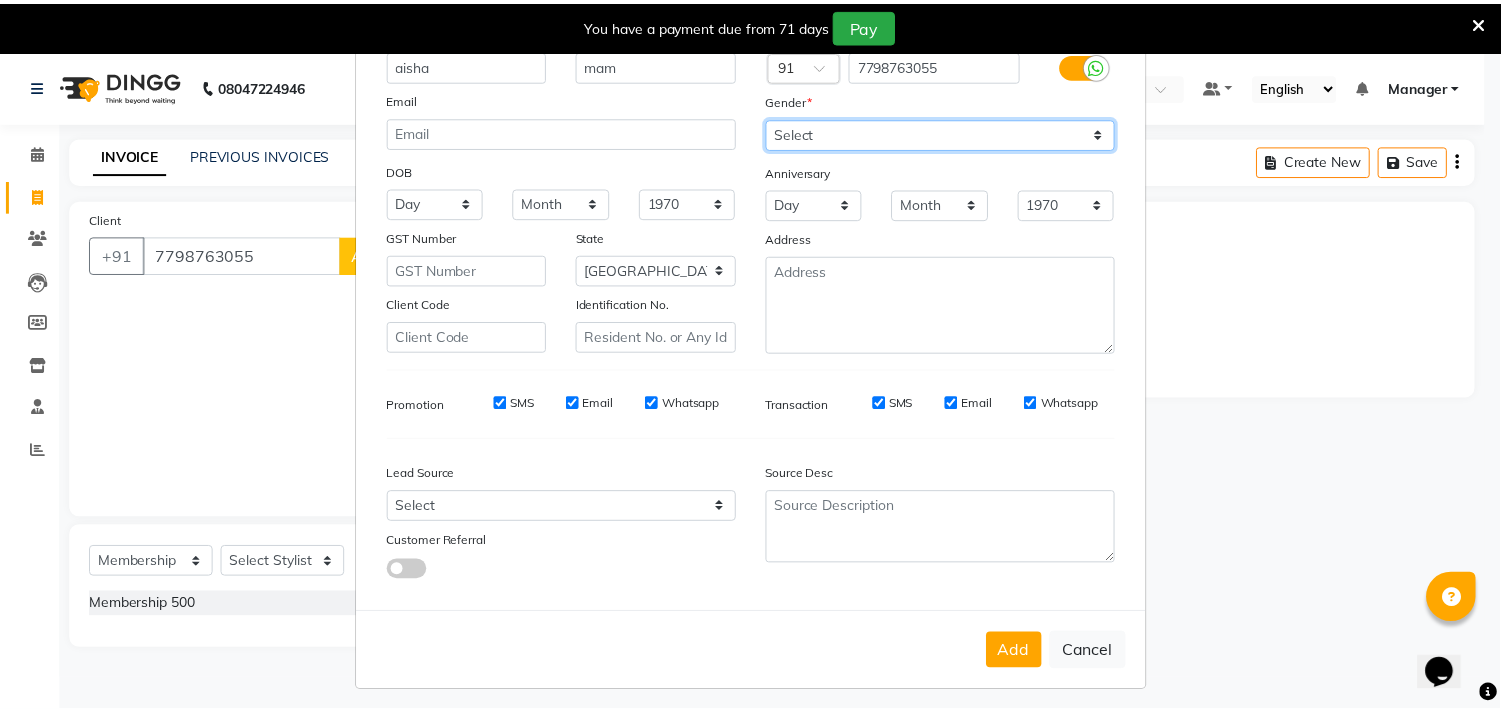 scroll, scrollTop: 138, scrollLeft: 0, axis: vertical 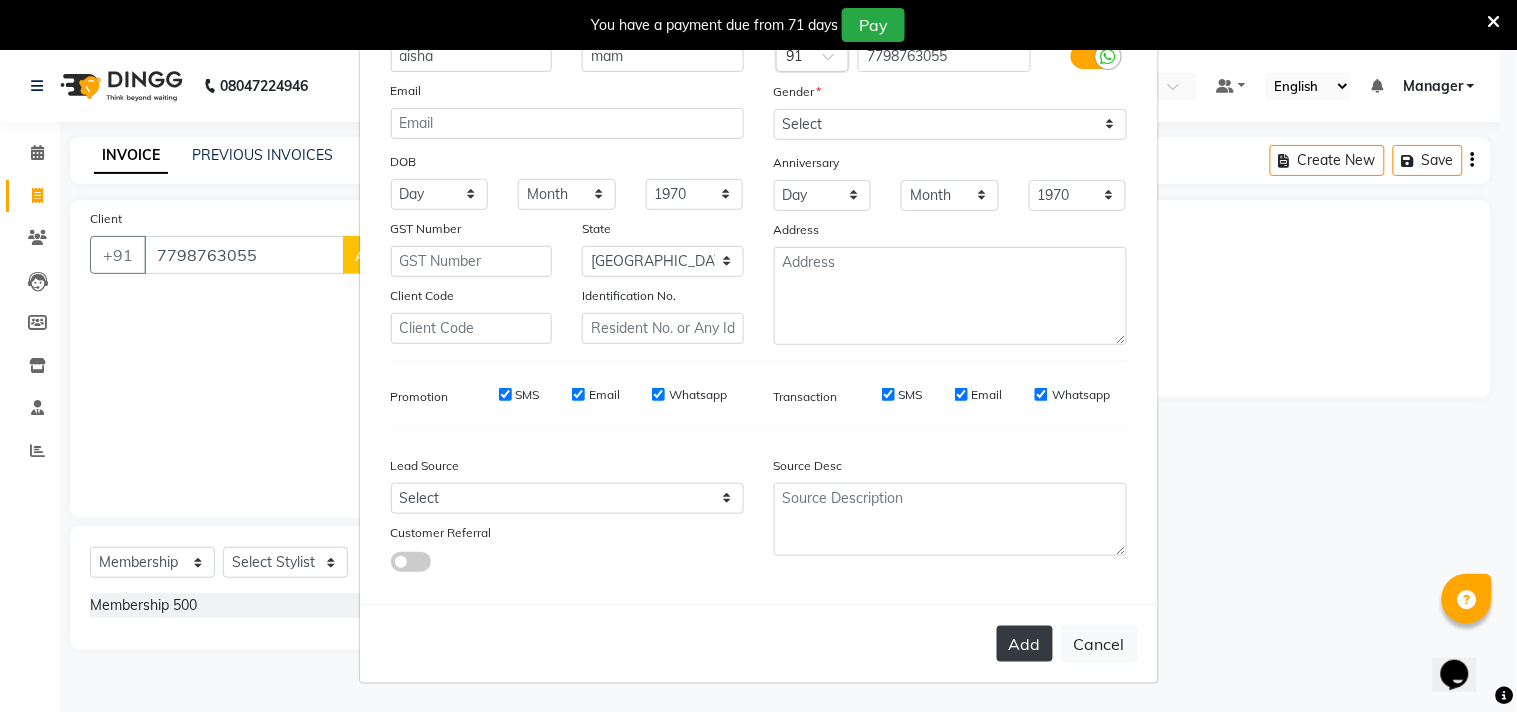 click on "Add" at bounding box center [1025, 644] 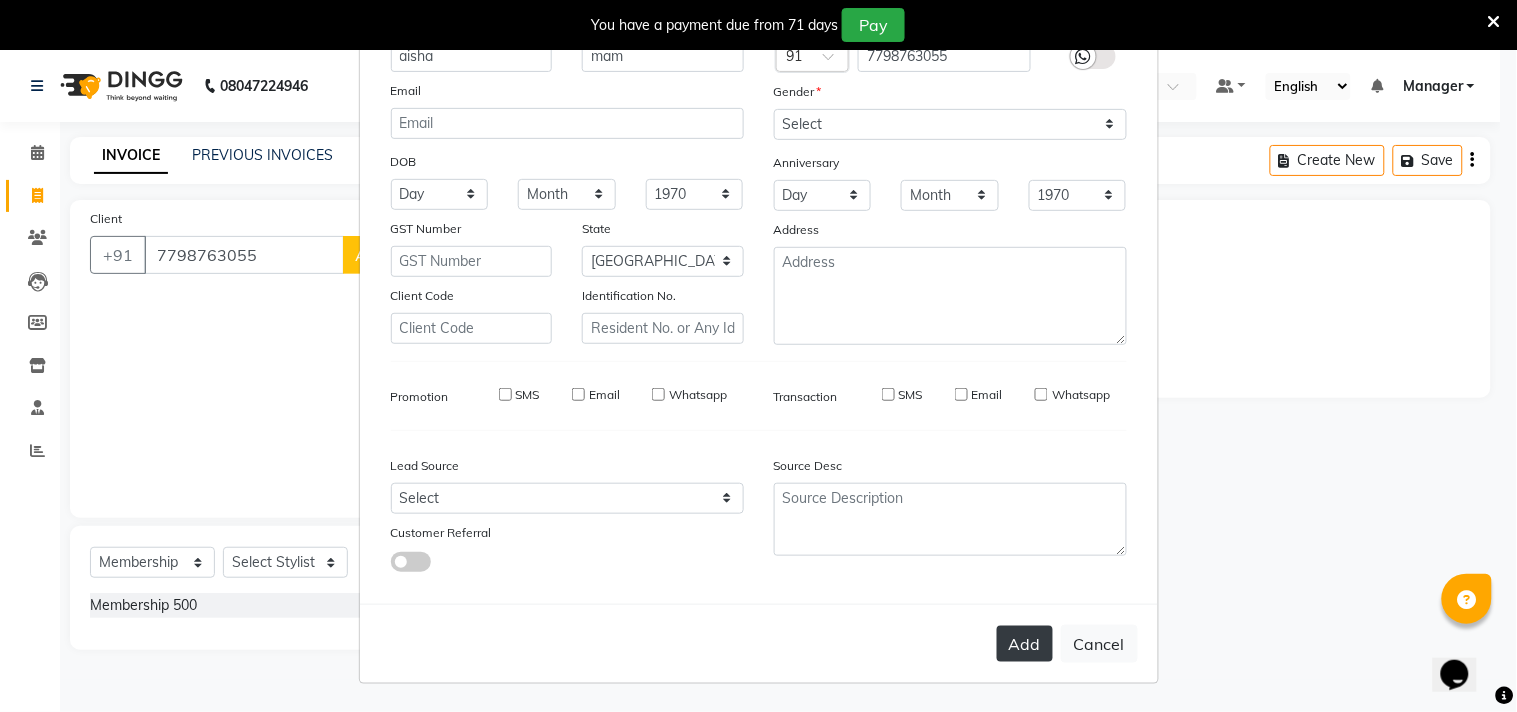 type 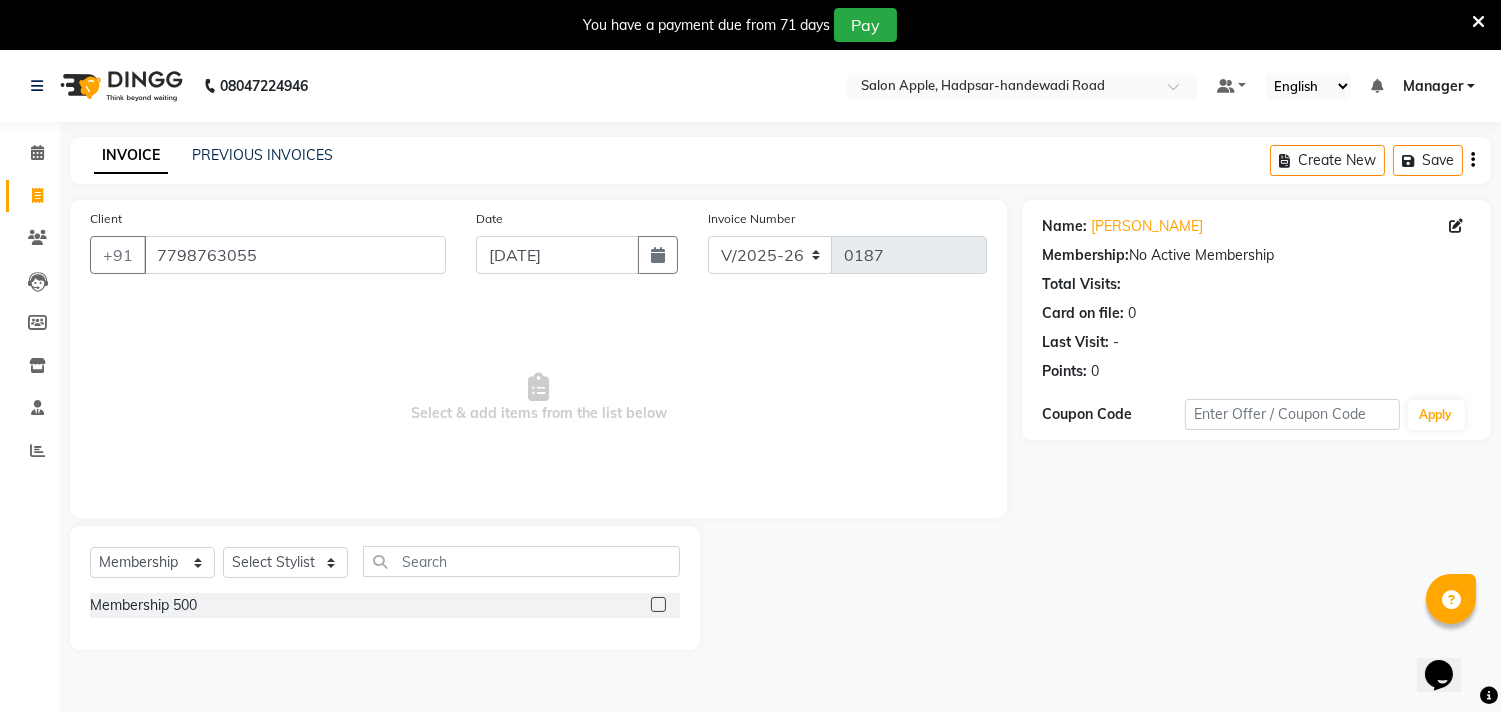 scroll, scrollTop: 50, scrollLeft: 0, axis: vertical 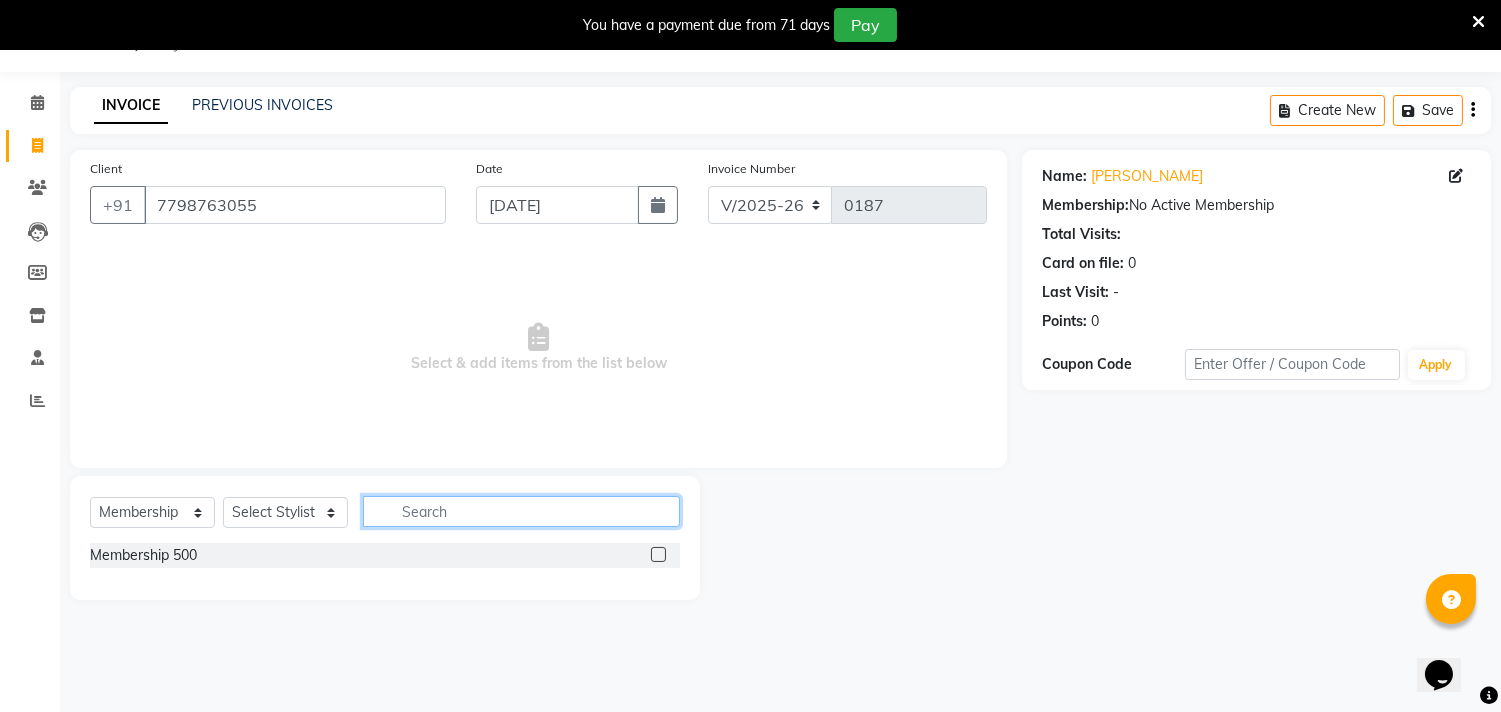 click 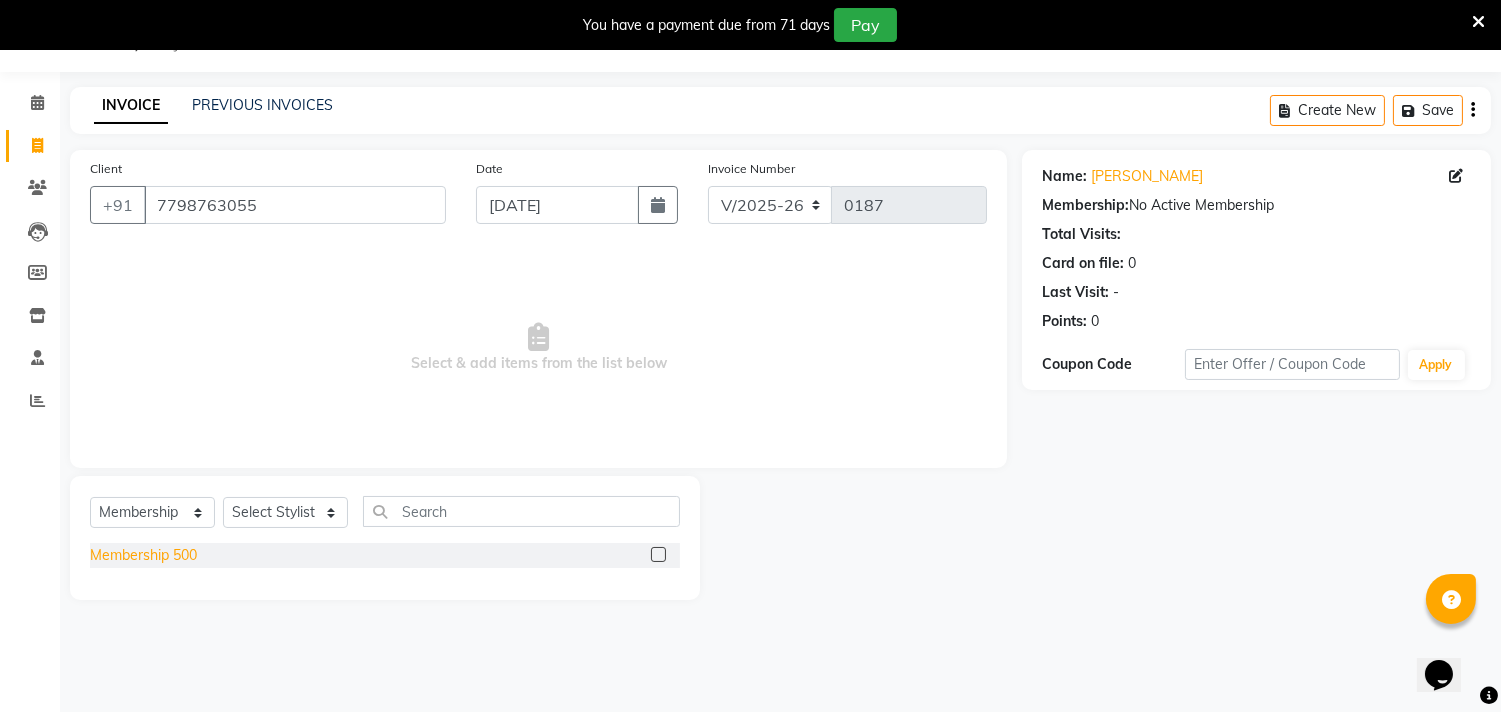 click on "Membership 500" 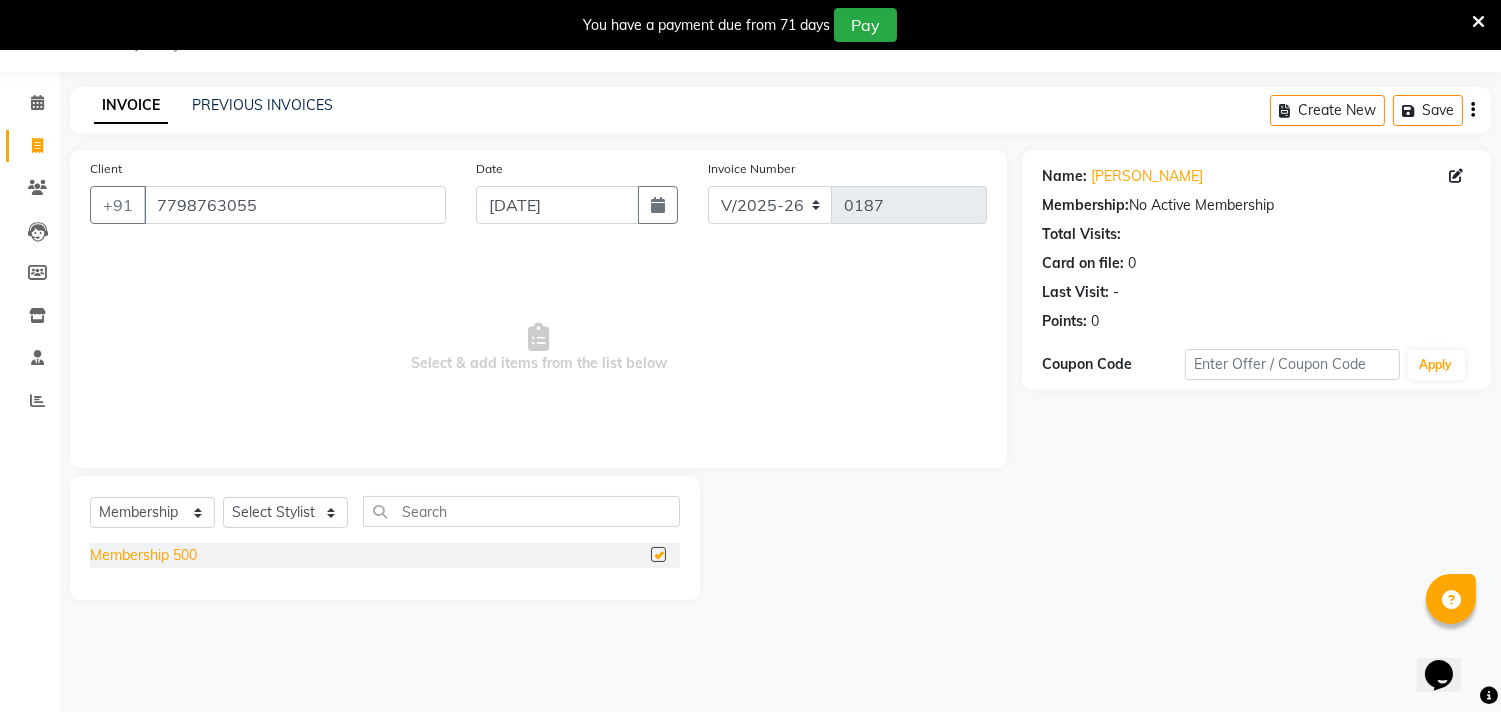 checkbox on "false" 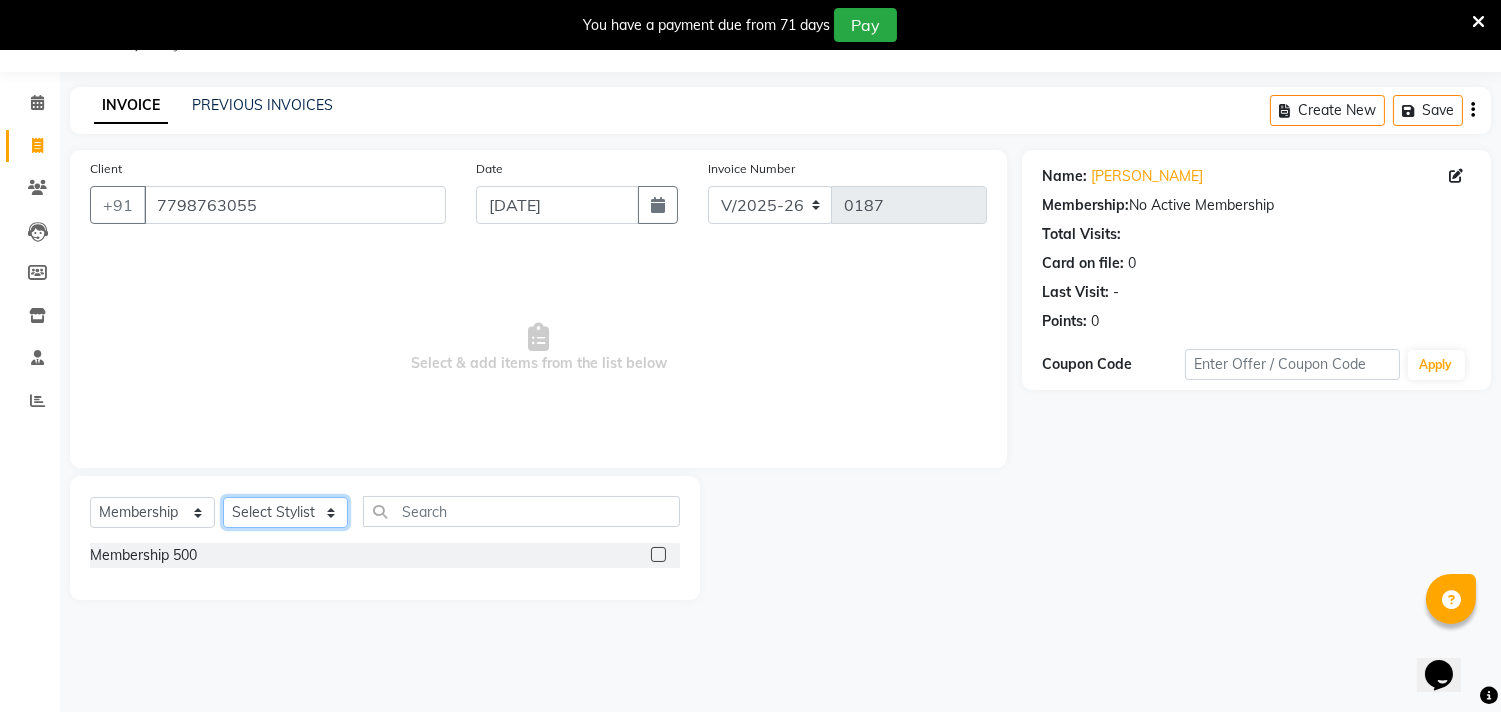 click on "Select Stylist [PERSON_NAME] Manager radha [PERSON_NAME]  [PERSON_NAME] swati [PERSON_NAME] [PERSON_NAME] Aangule" 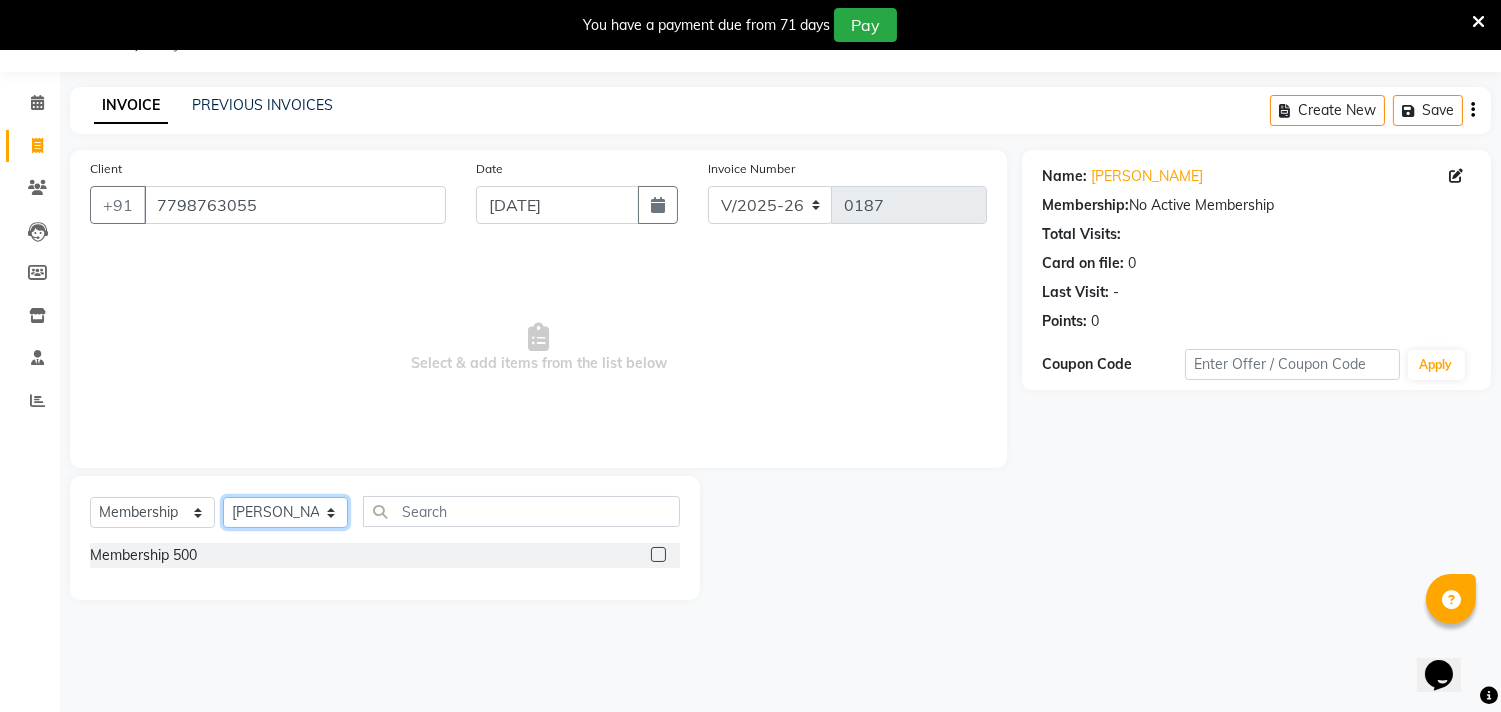 click on "Select Stylist [PERSON_NAME] Manager radha [PERSON_NAME]  [PERSON_NAME] swati [PERSON_NAME] [PERSON_NAME] Aangule" 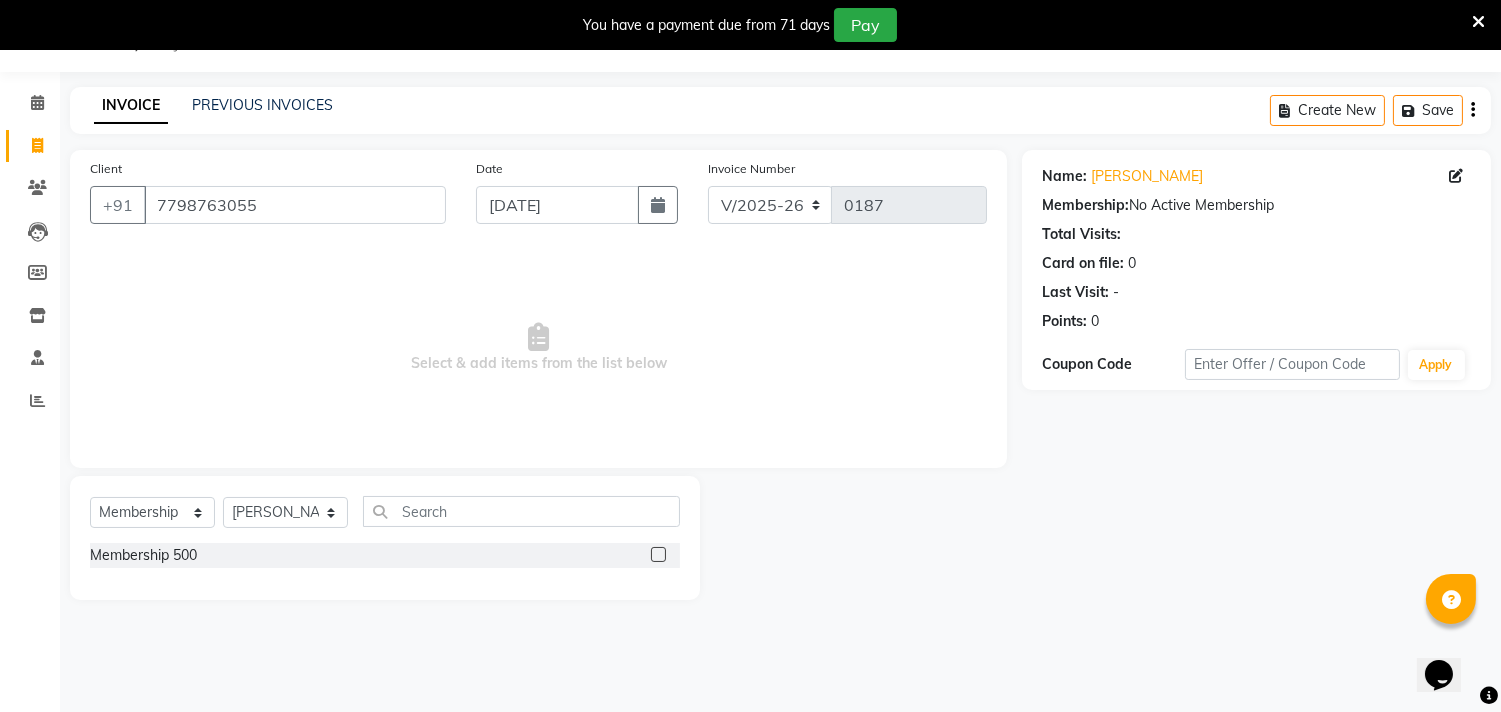 click 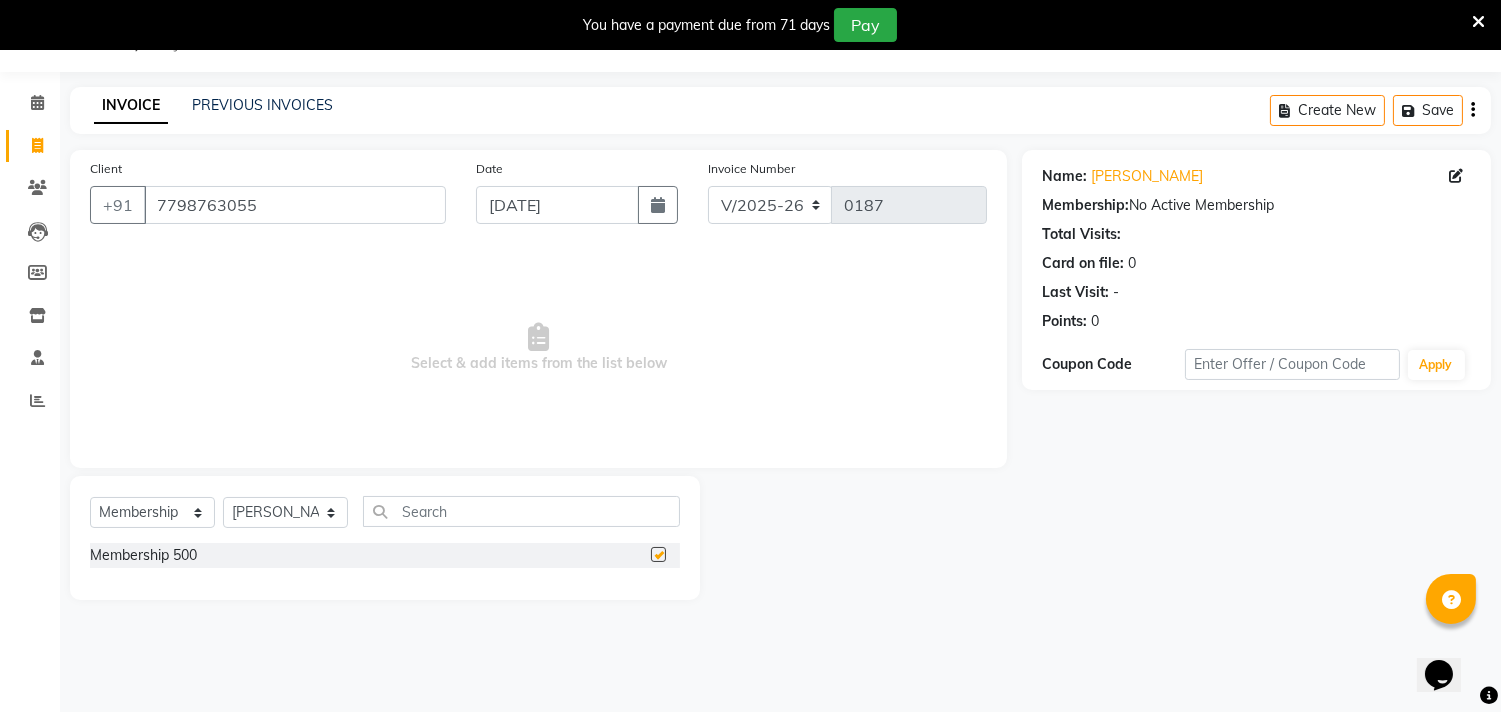 select on "select" 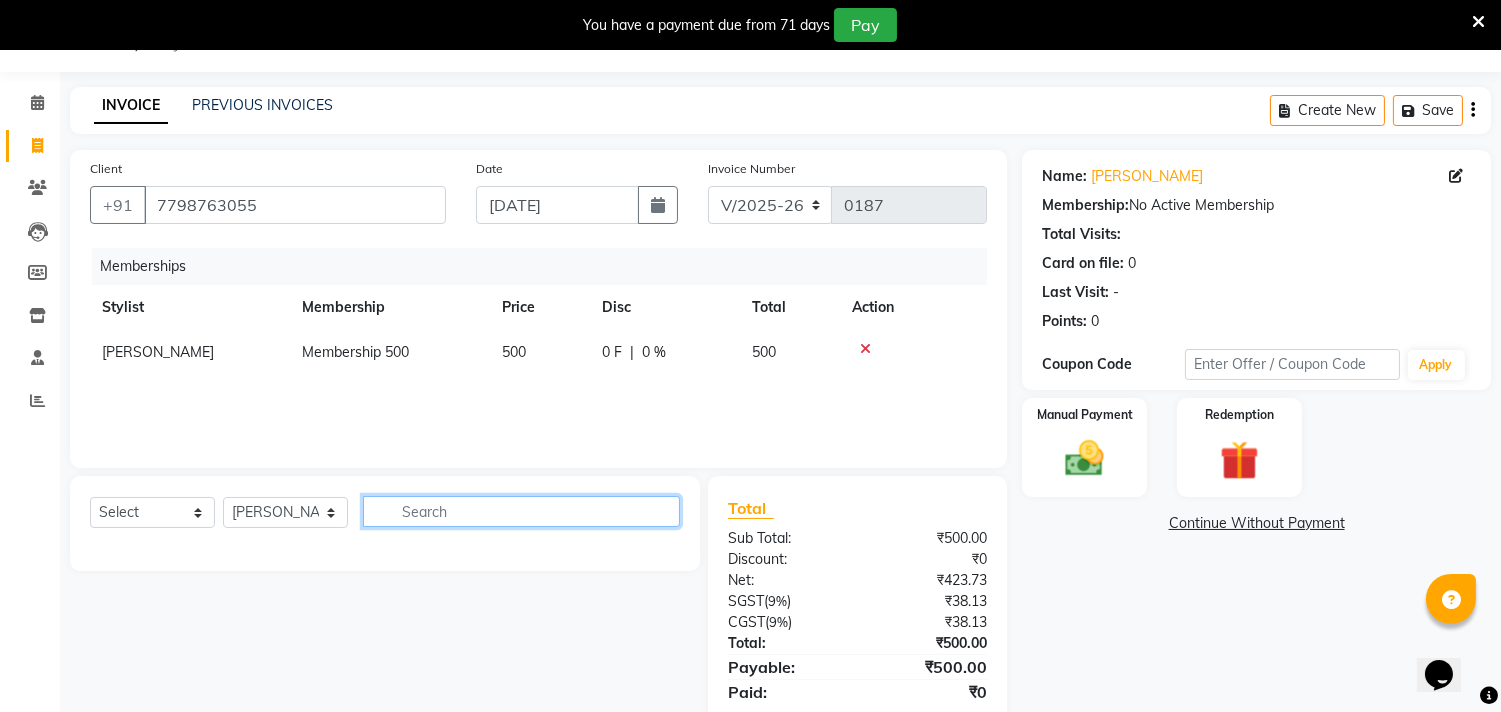 click 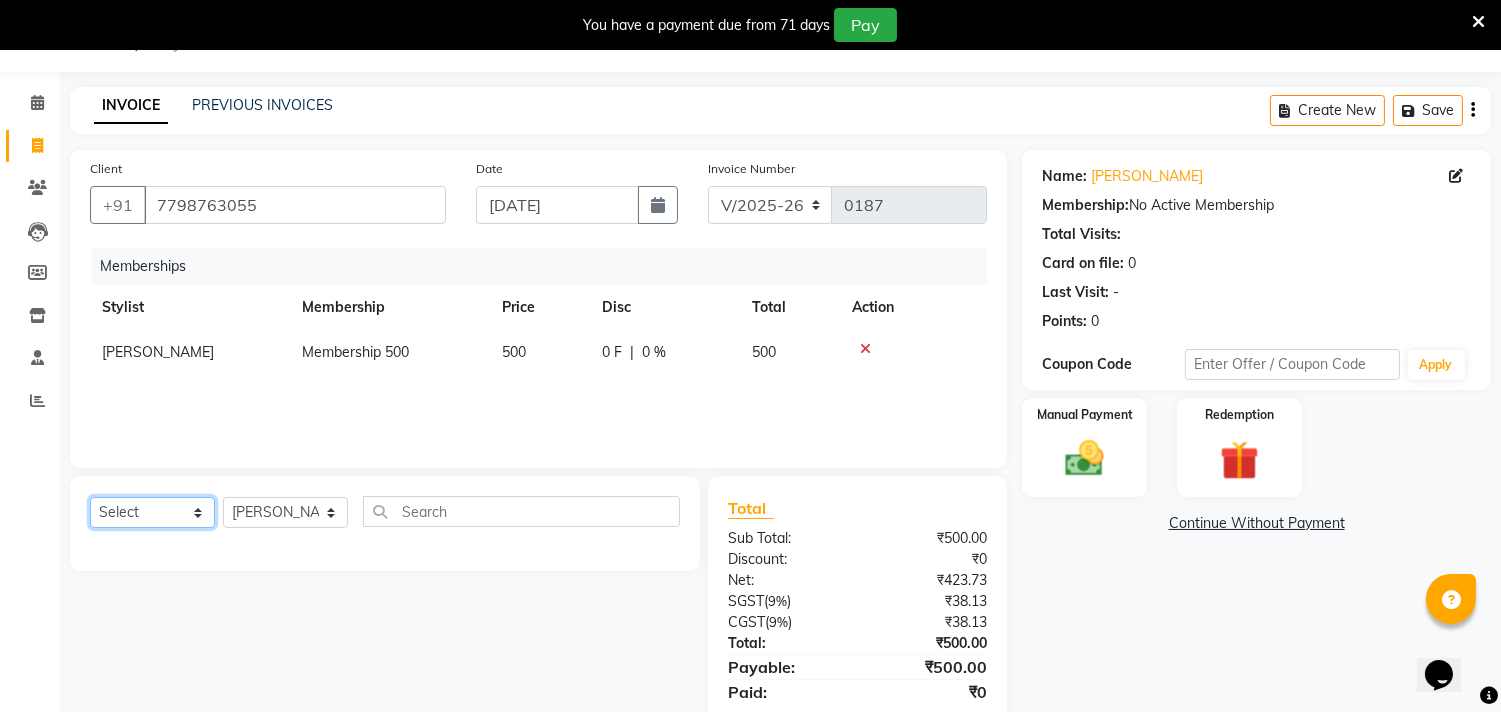 click on "Select  Service  Product  Package Voucher Prepaid Gift Card" 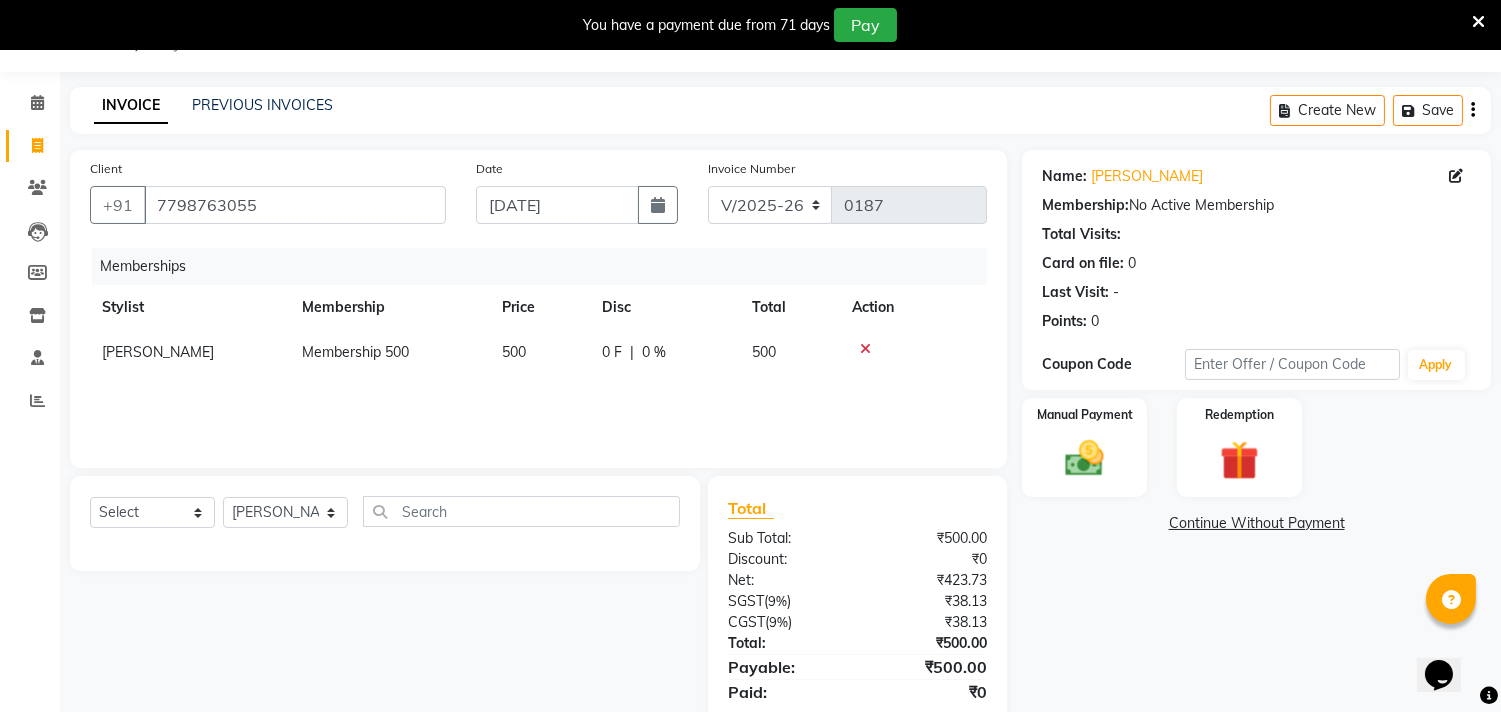 click on "Select  Service  Product  Package Voucher Prepaid Gift Card  Select Stylist [PERSON_NAME] Manager radha [PERSON_NAME]  [PERSON_NAME] swati [PERSON_NAME] [PERSON_NAME] Aangule" 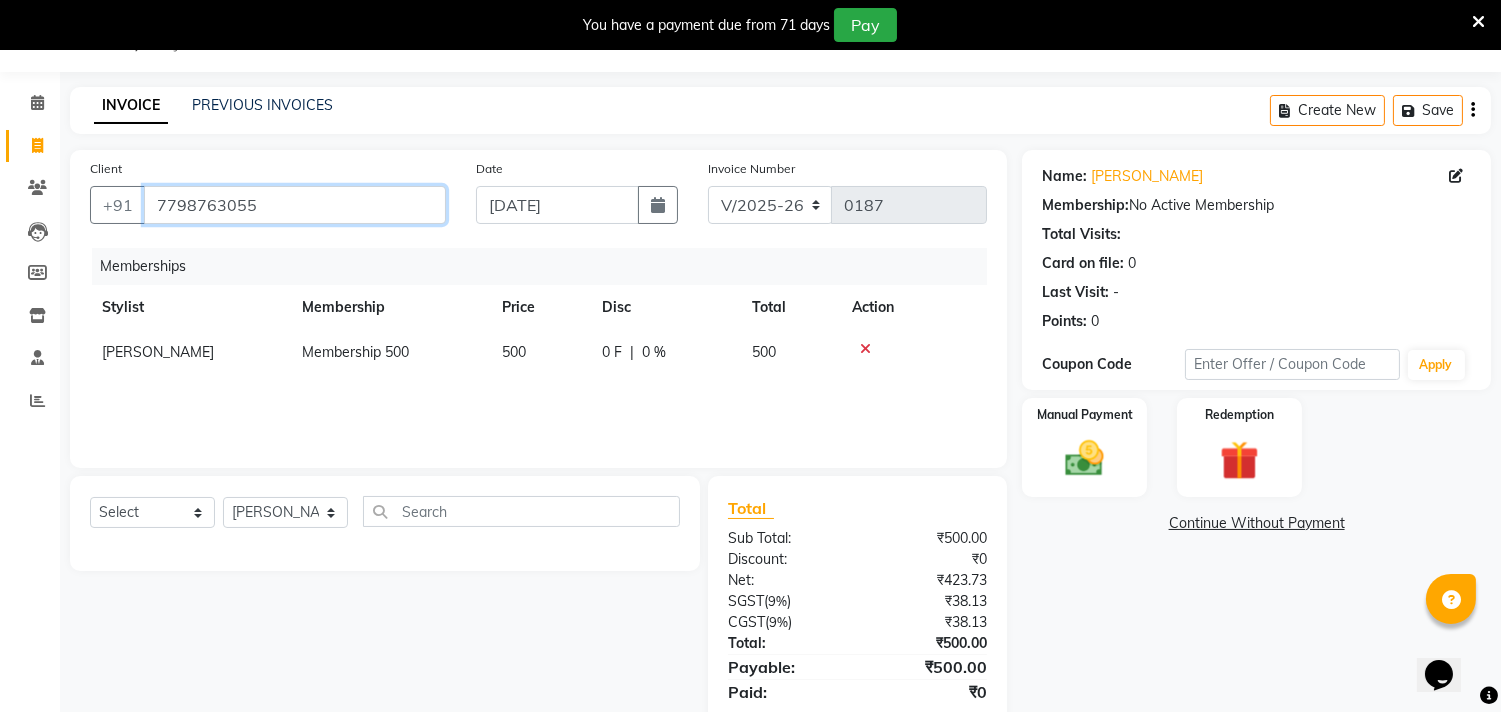 click on "7798763055" at bounding box center (295, 205) 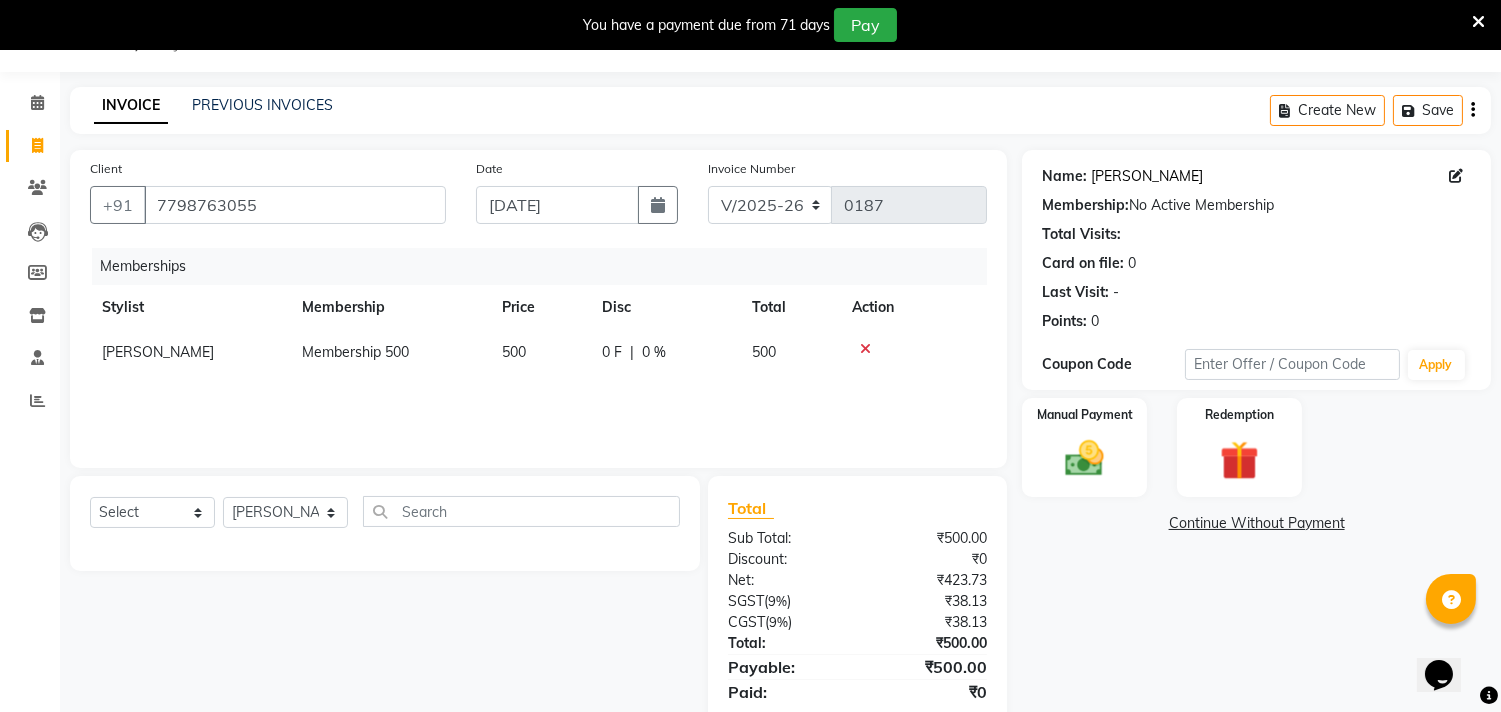 click on "[PERSON_NAME]" 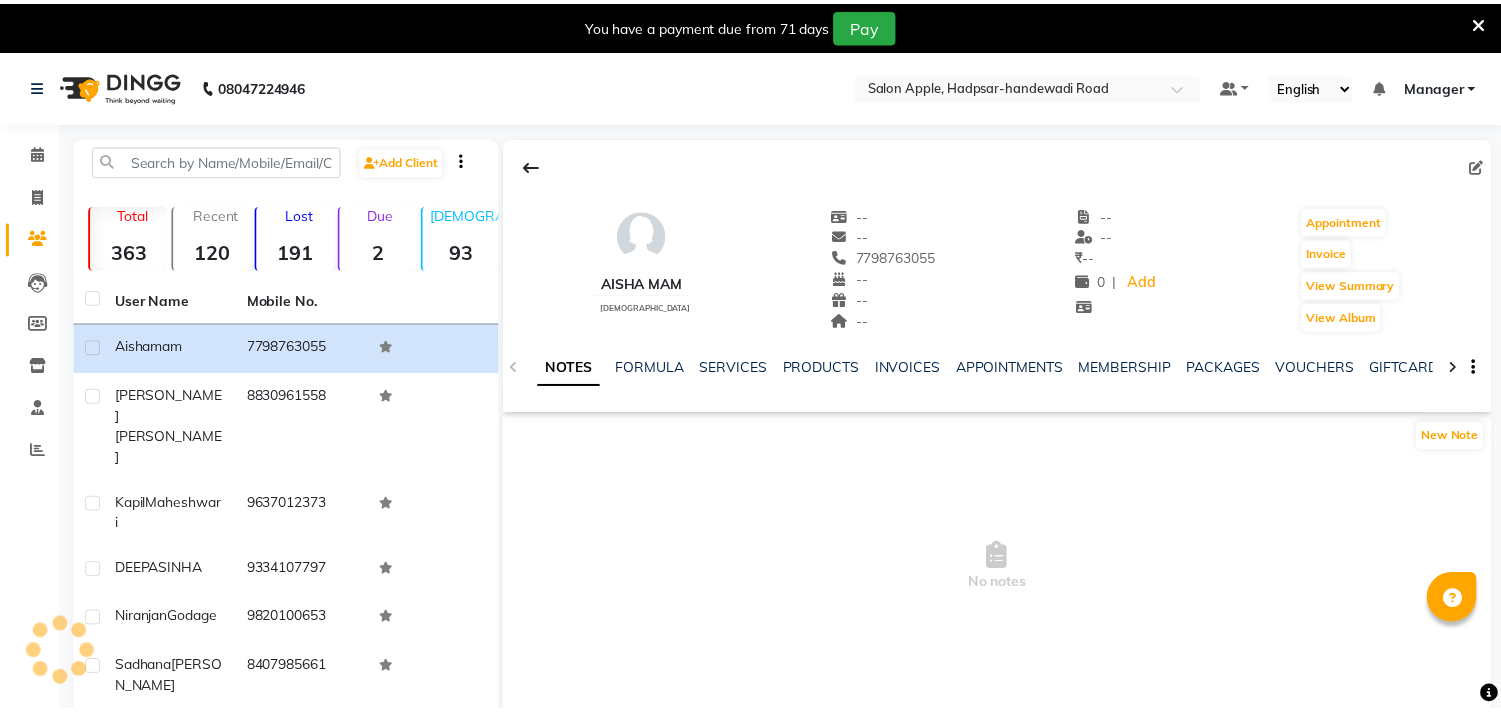 scroll, scrollTop: 0, scrollLeft: 0, axis: both 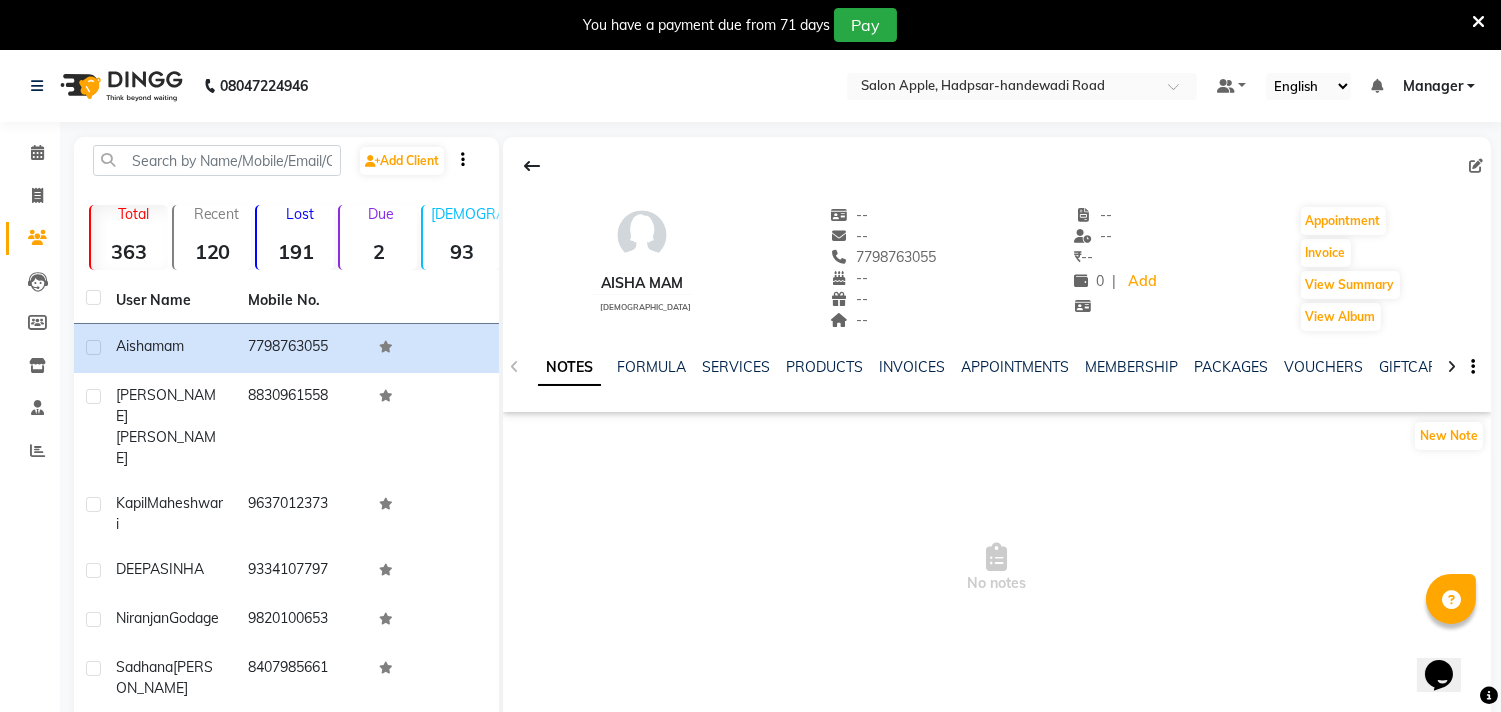 click on "aisha mam" 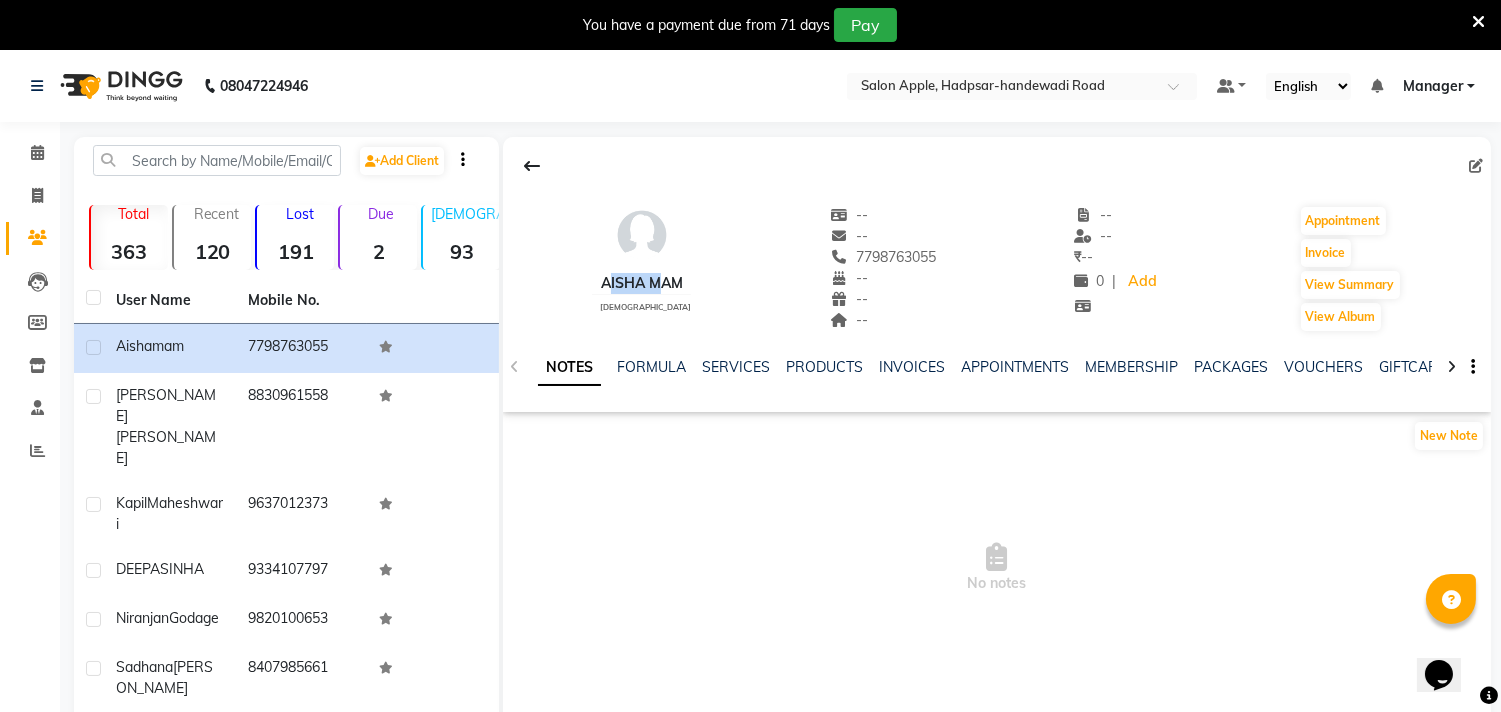 click on "aisha mam" 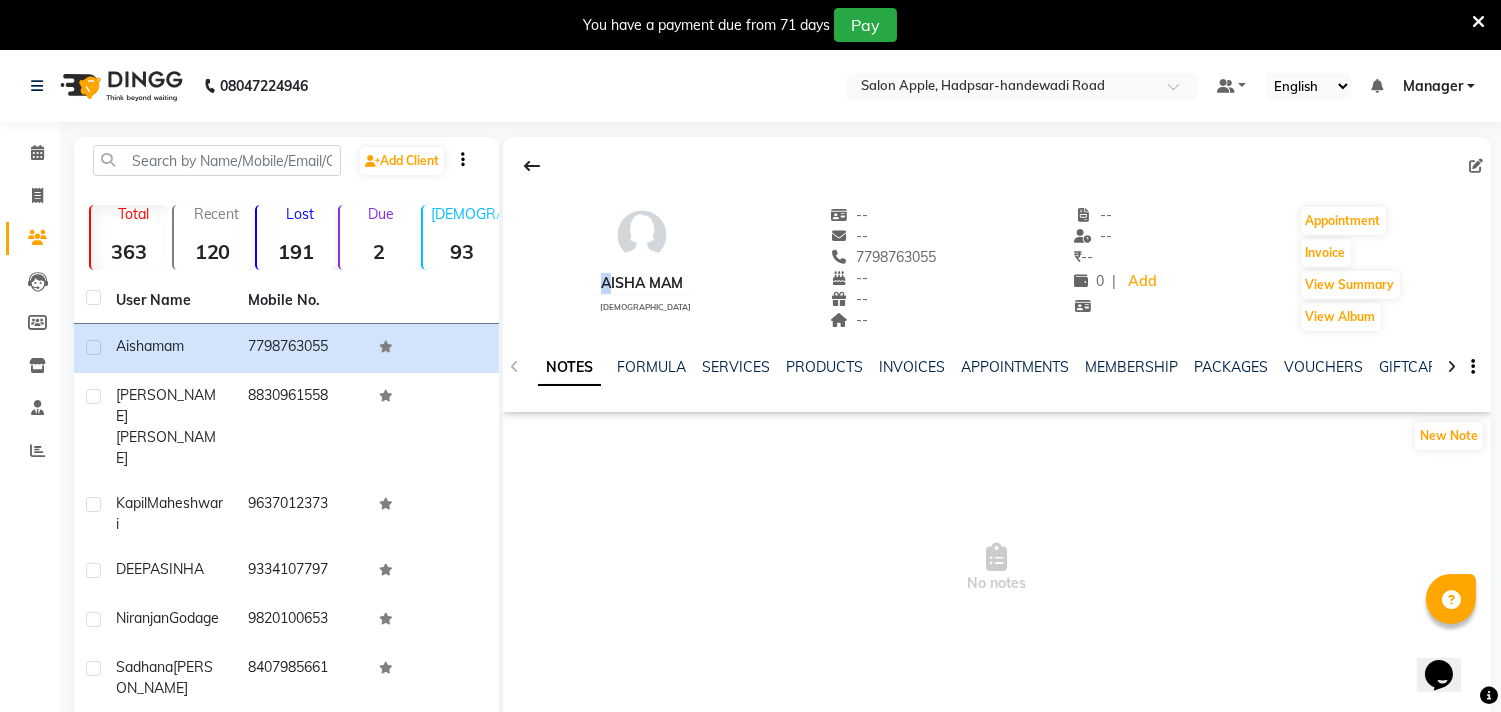click on "aisha mam" 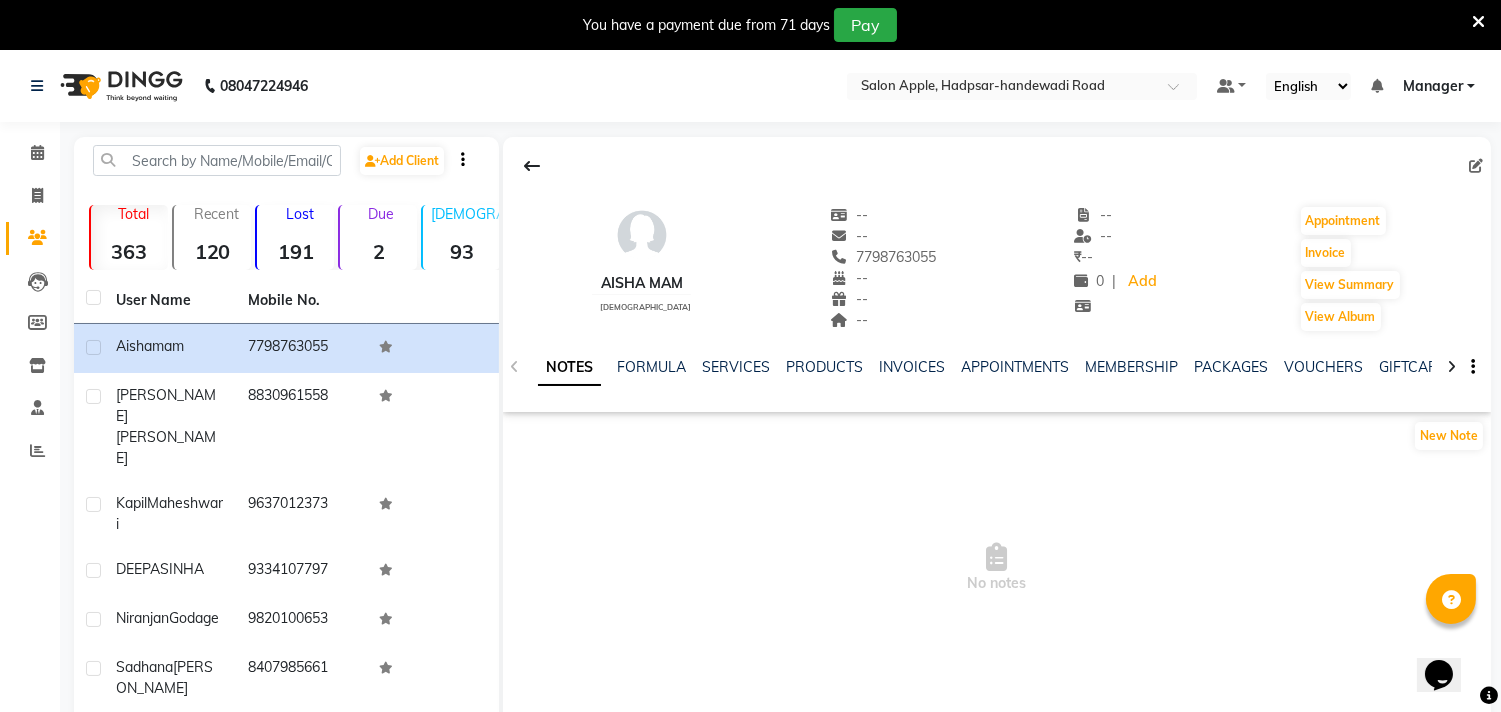 drag, startPoint x: 107, startPoint y: 342, endPoint x: 606, endPoint y: 551, distance: 541.0009 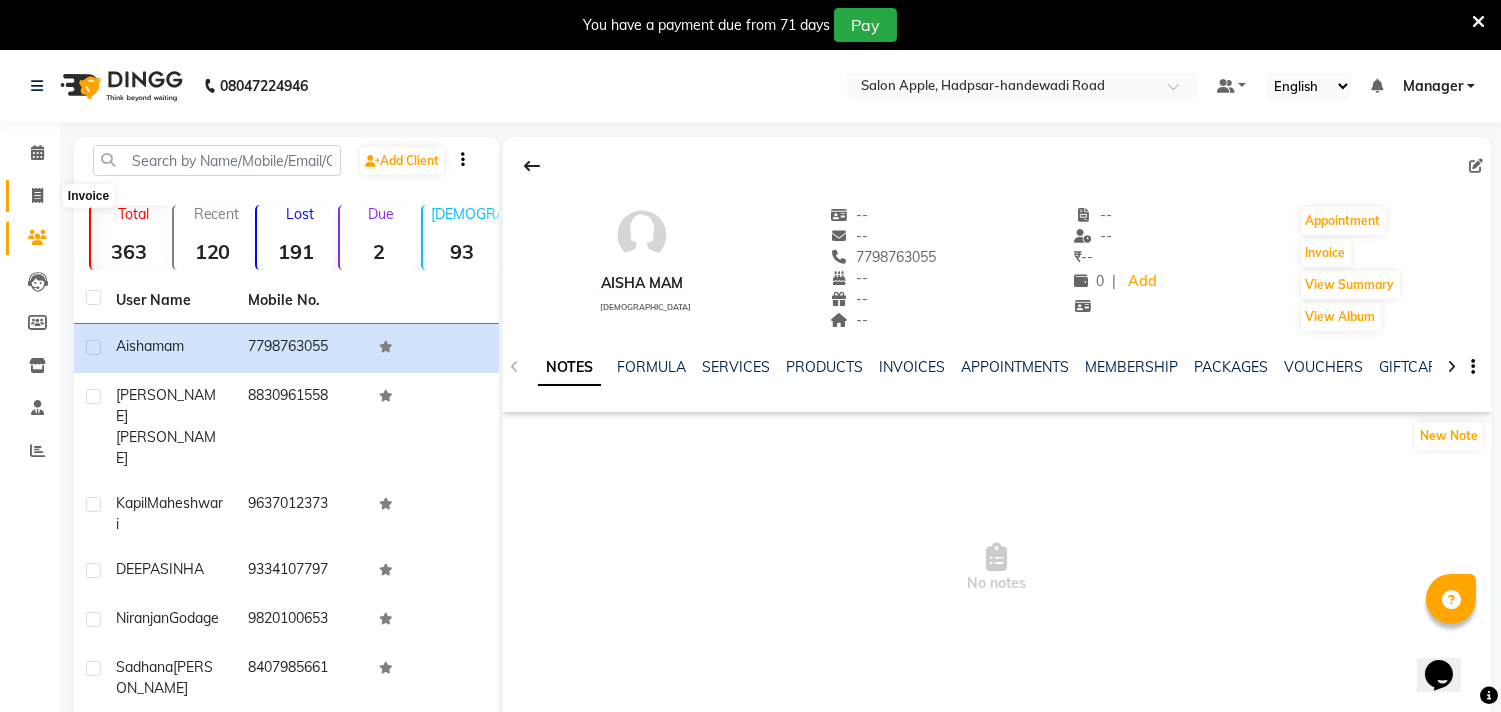 click 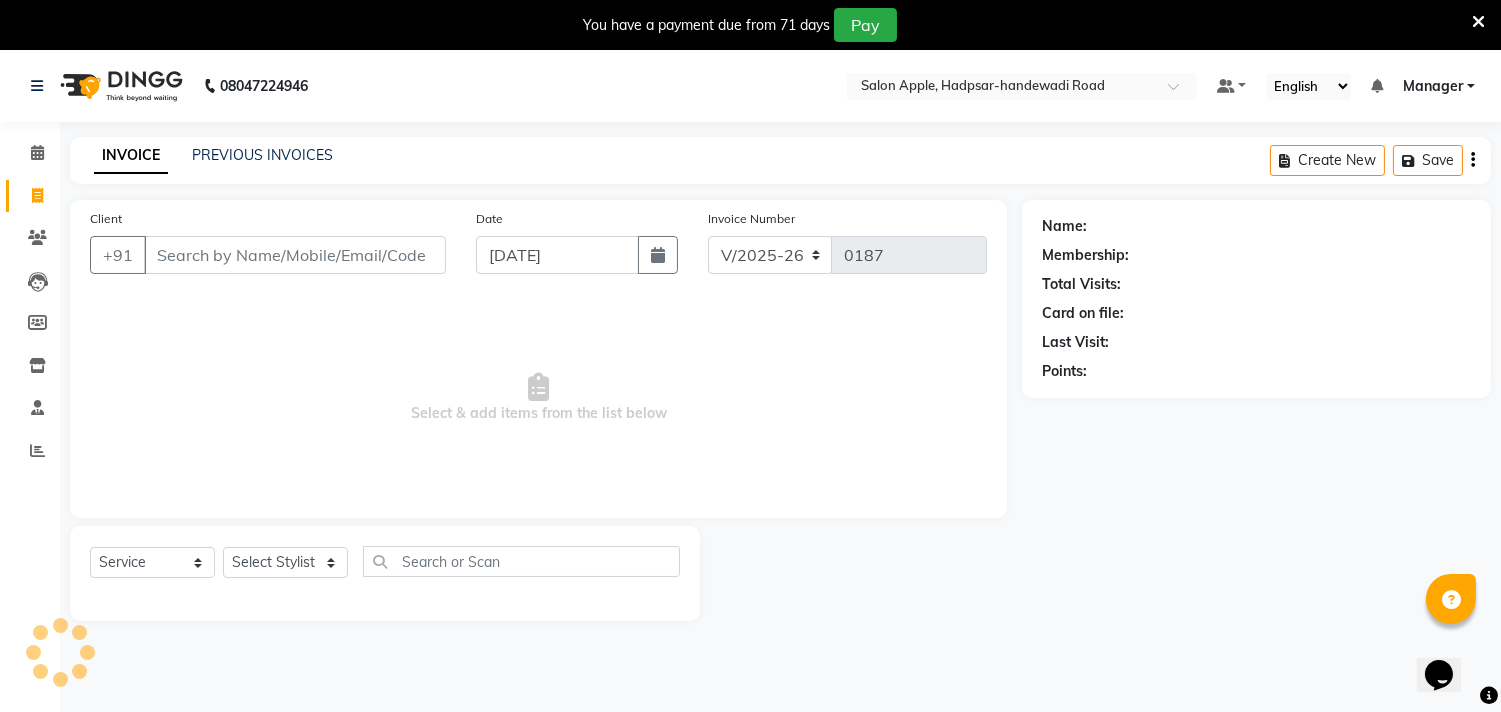 scroll, scrollTop: 50, scrollLeft: 0, axis: vertical 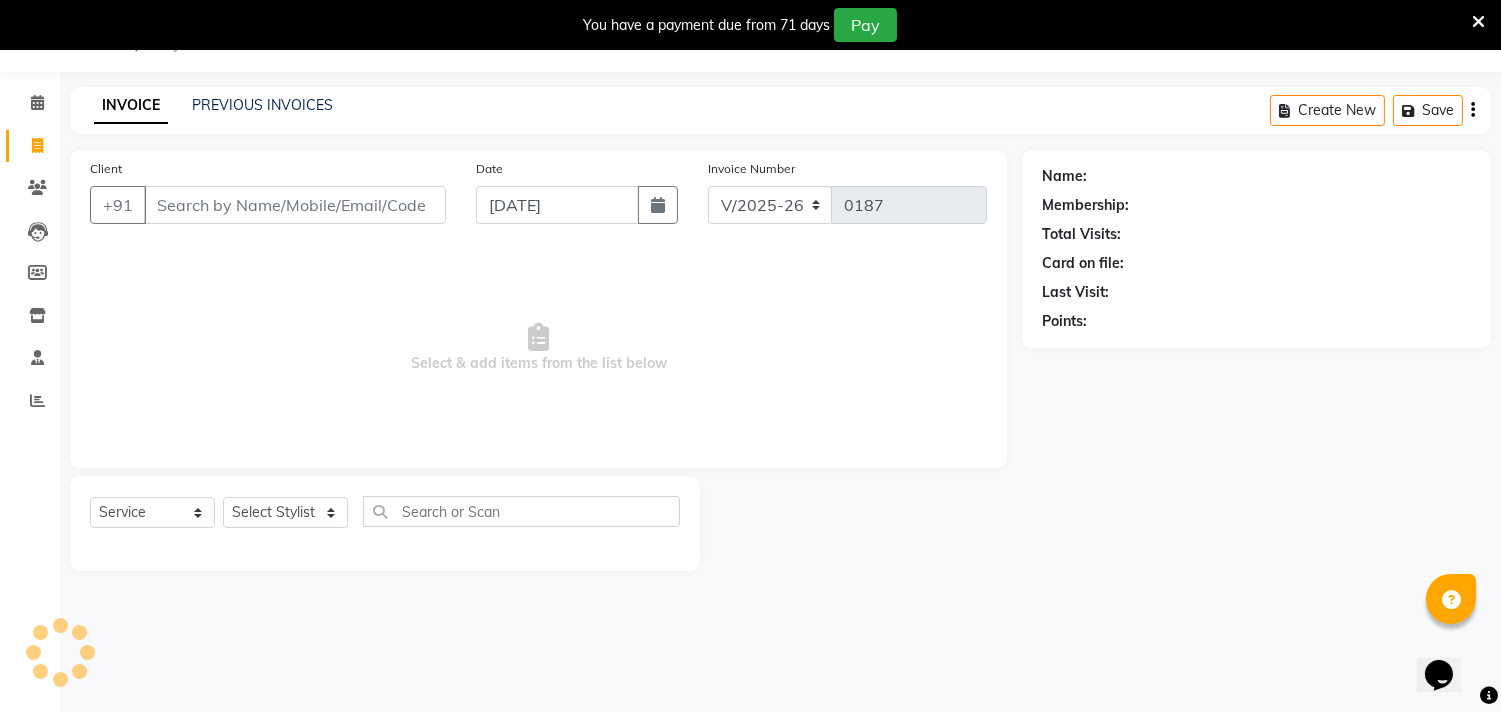 select on "membership" 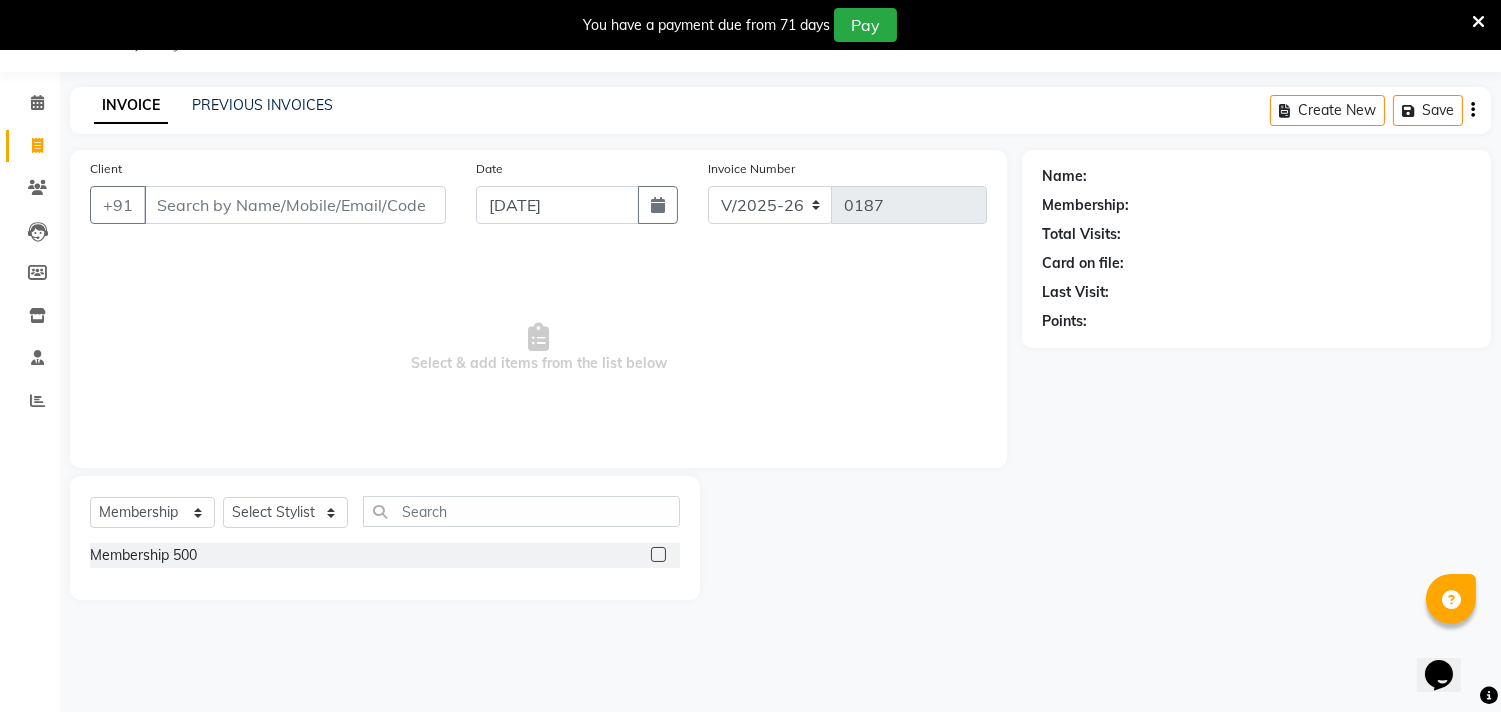 click 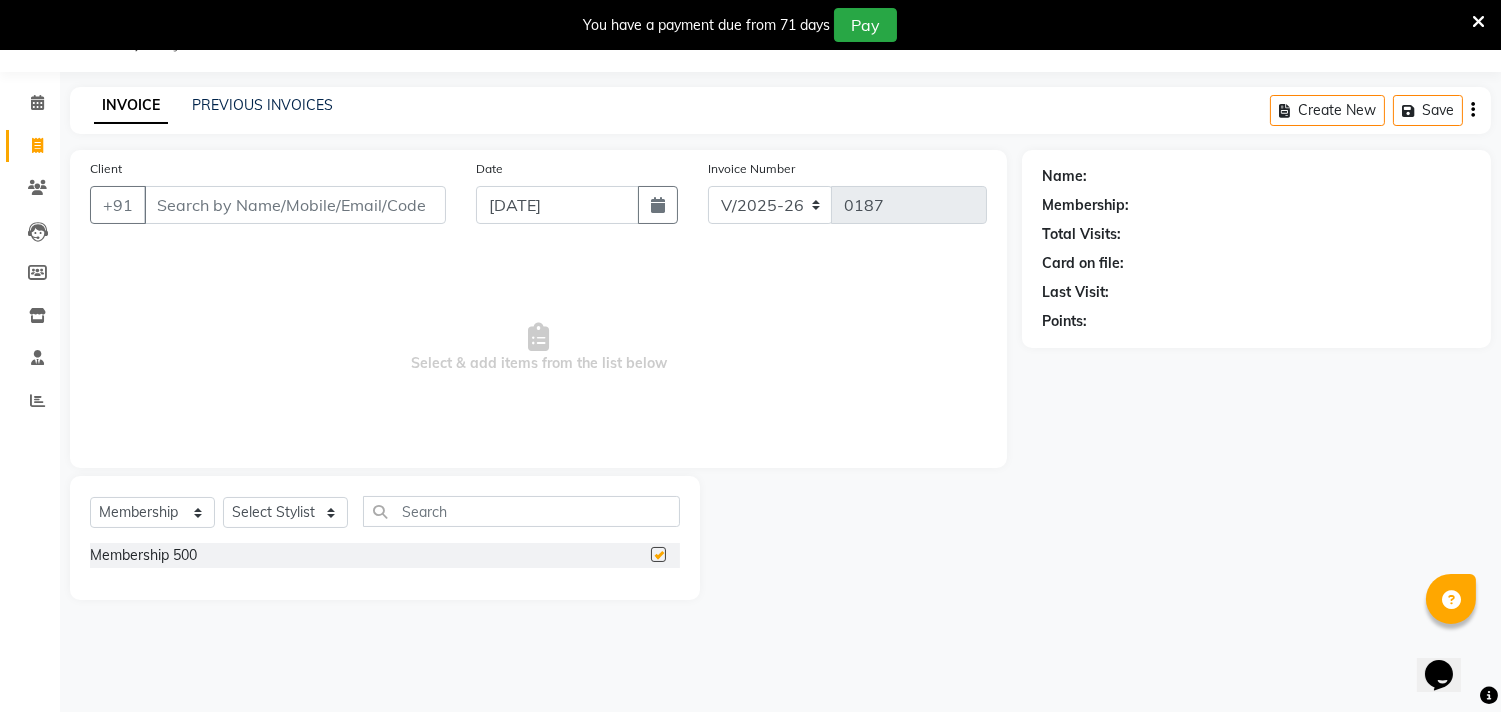 checkbox on "false" 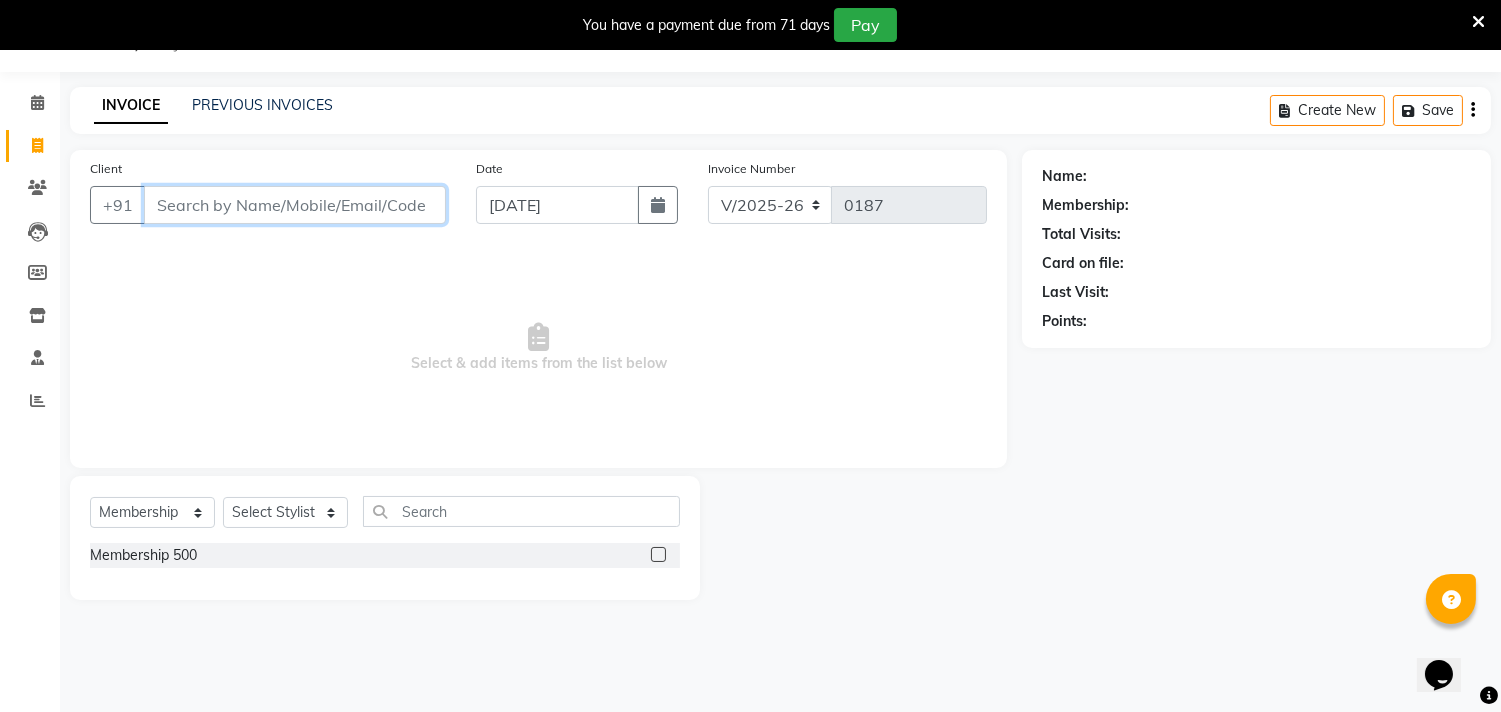 click on "Client" at bounding box center (295, 205) 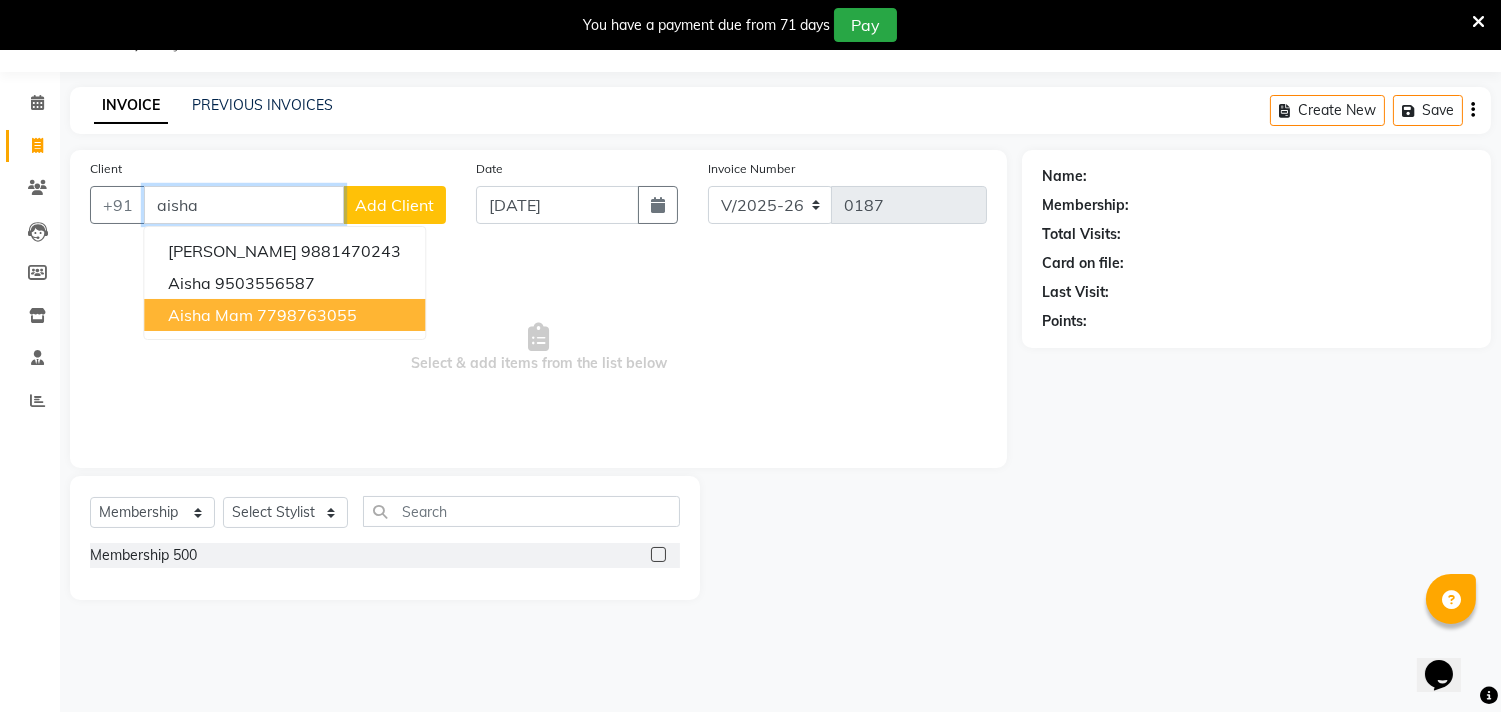 click on "aisha mam  7798763055" at bounding box center (284, 315) 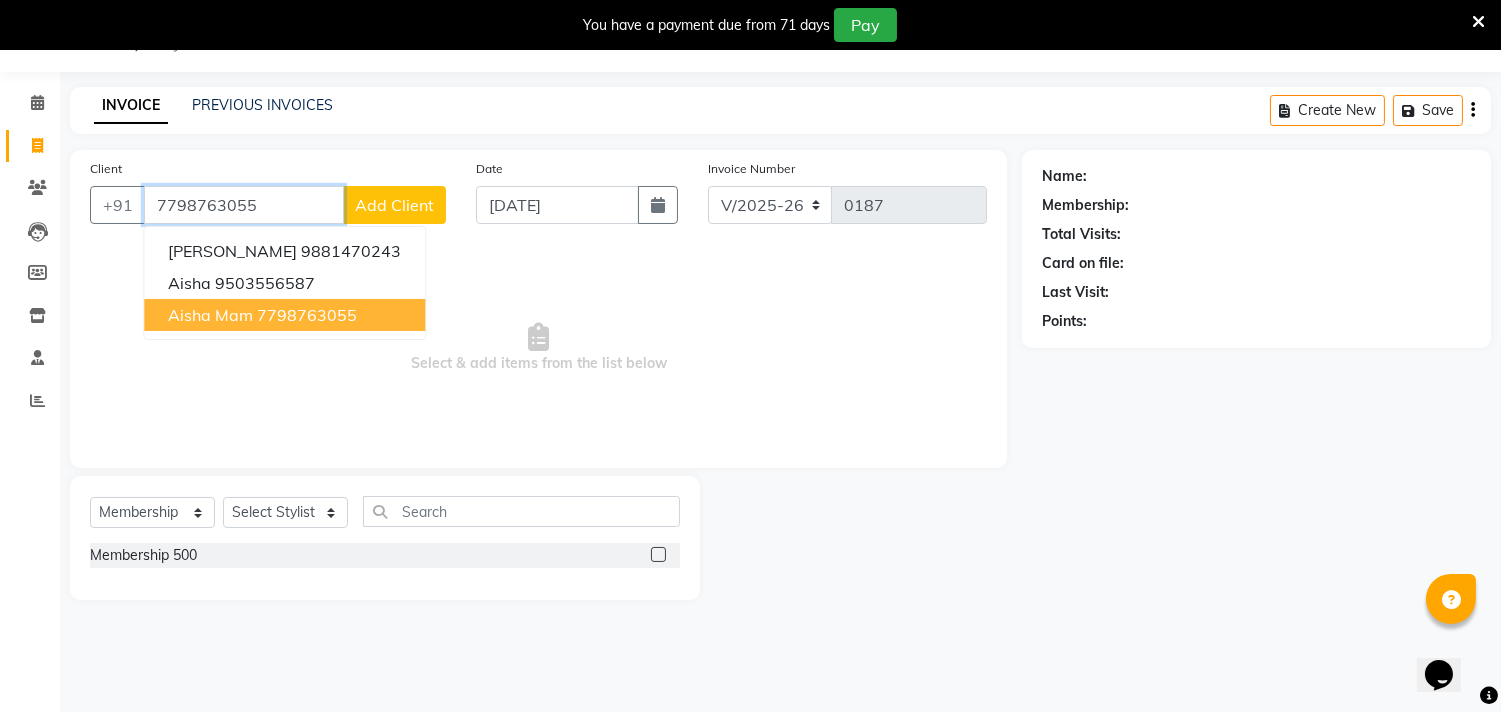type on "7798763055" 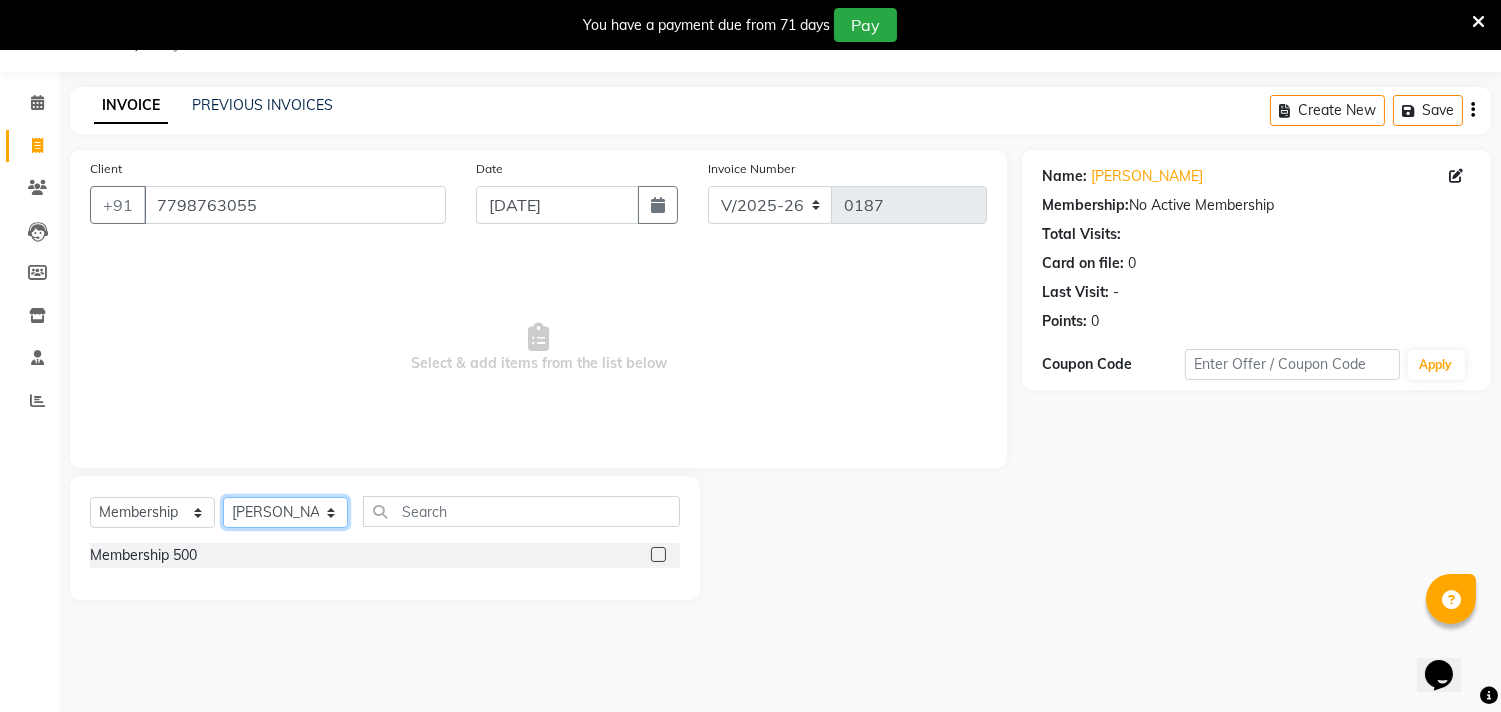 click on "Select Stylist [PERSON_NAME] Manager radha [PERSON_NAME]  [PERSON_NAME] swati [PERSON_NAME] [PERSON_NAME] Aangule" 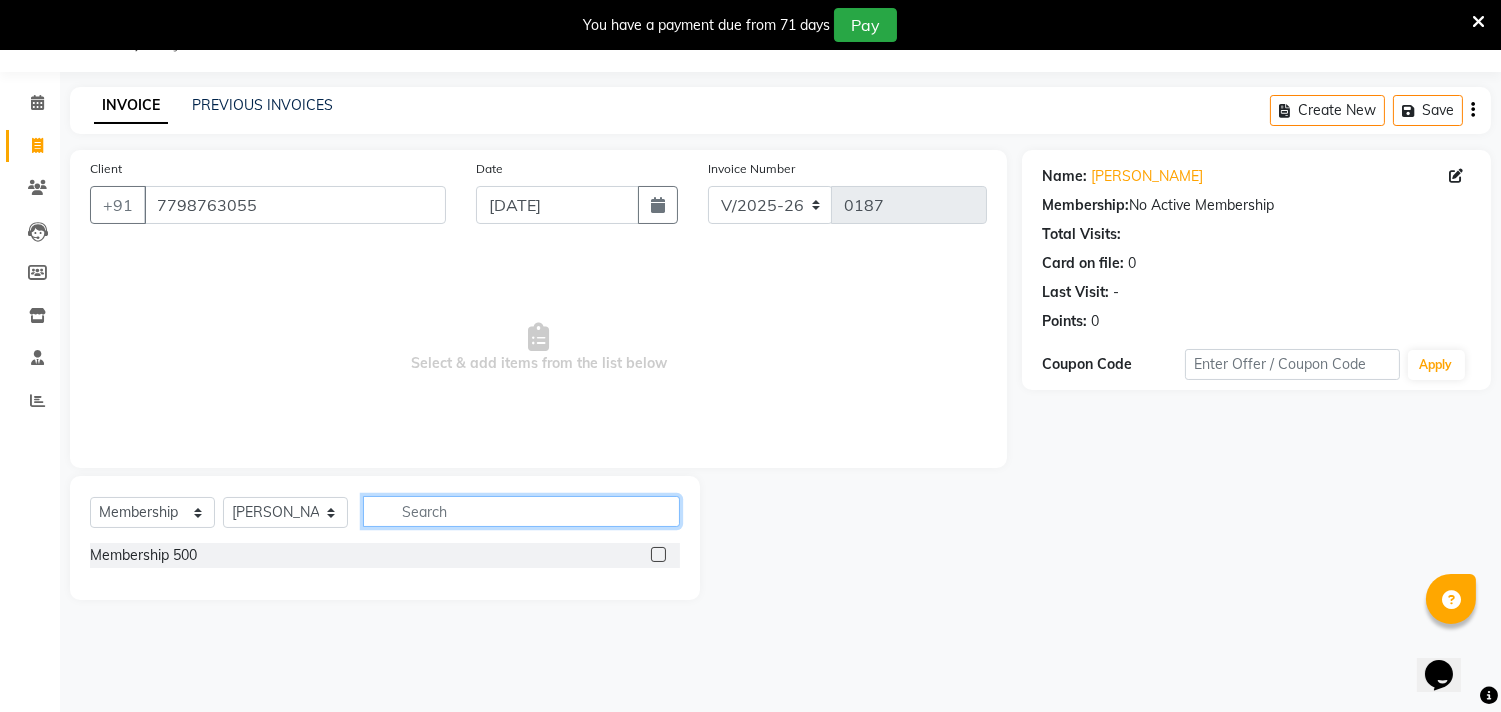click 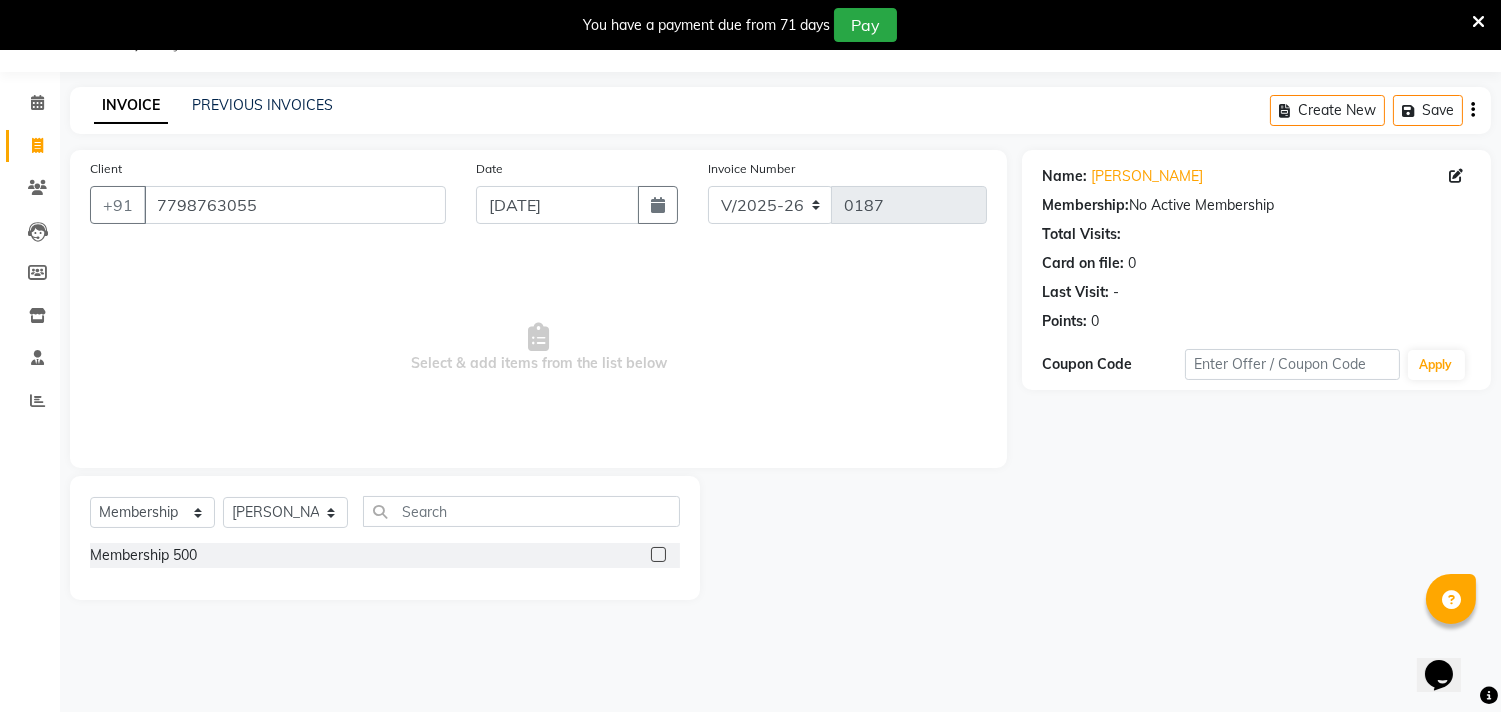 click 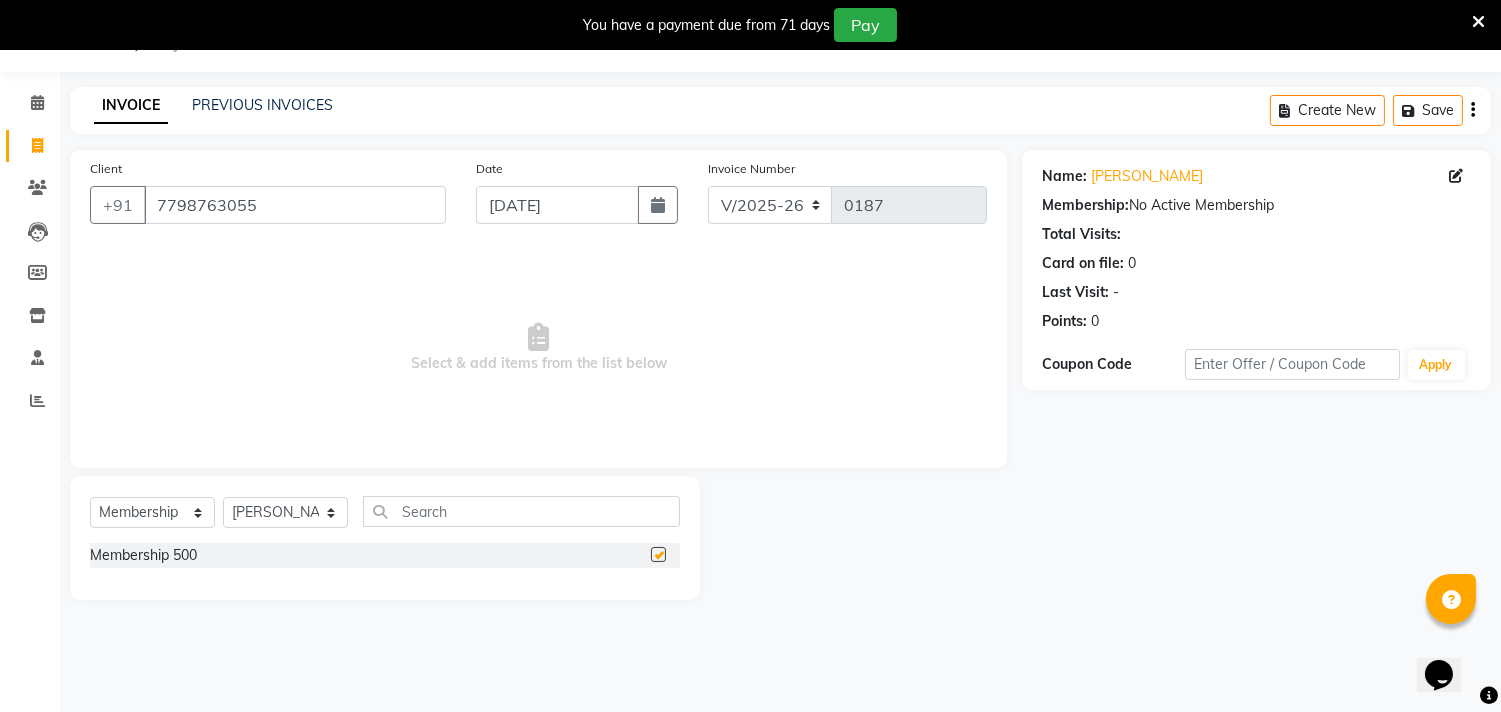 select on "select" 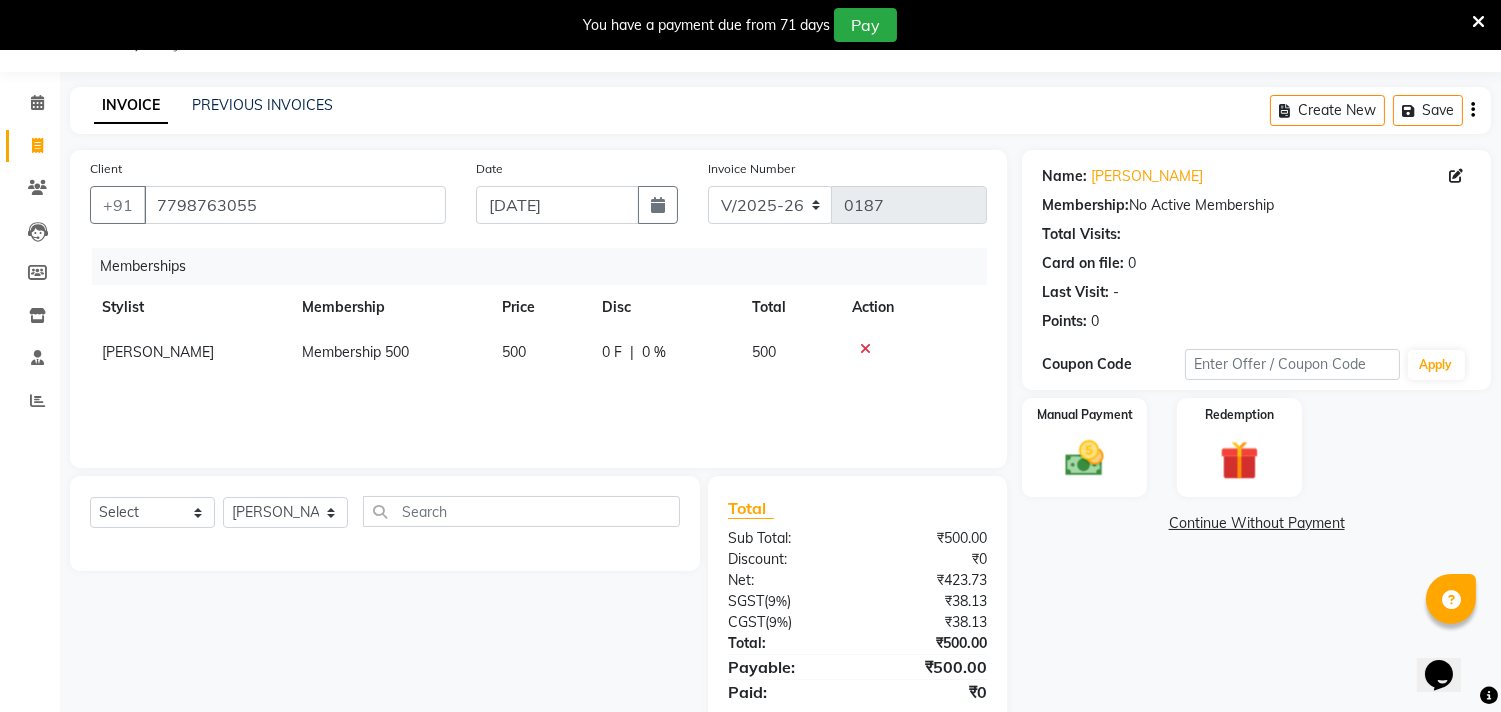 click on "0 %" 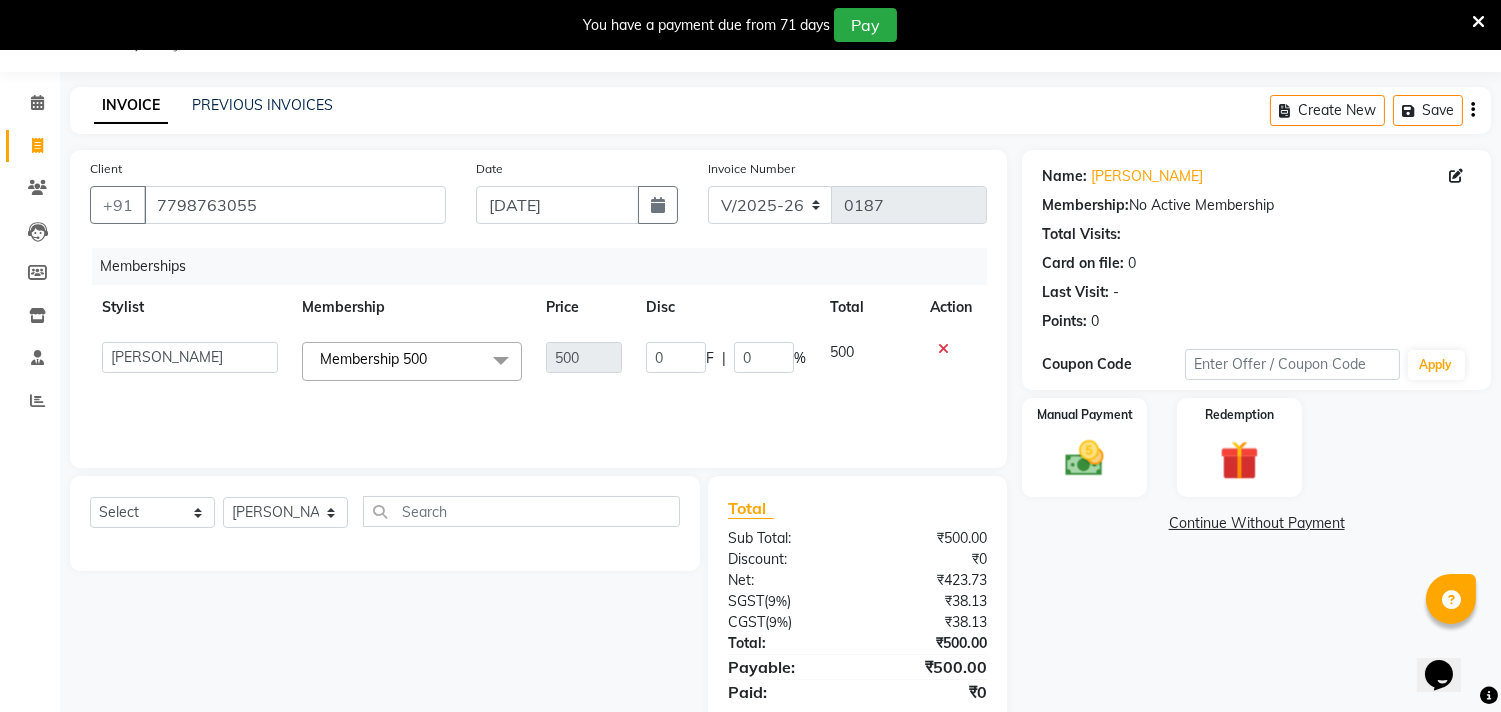 click on "0" 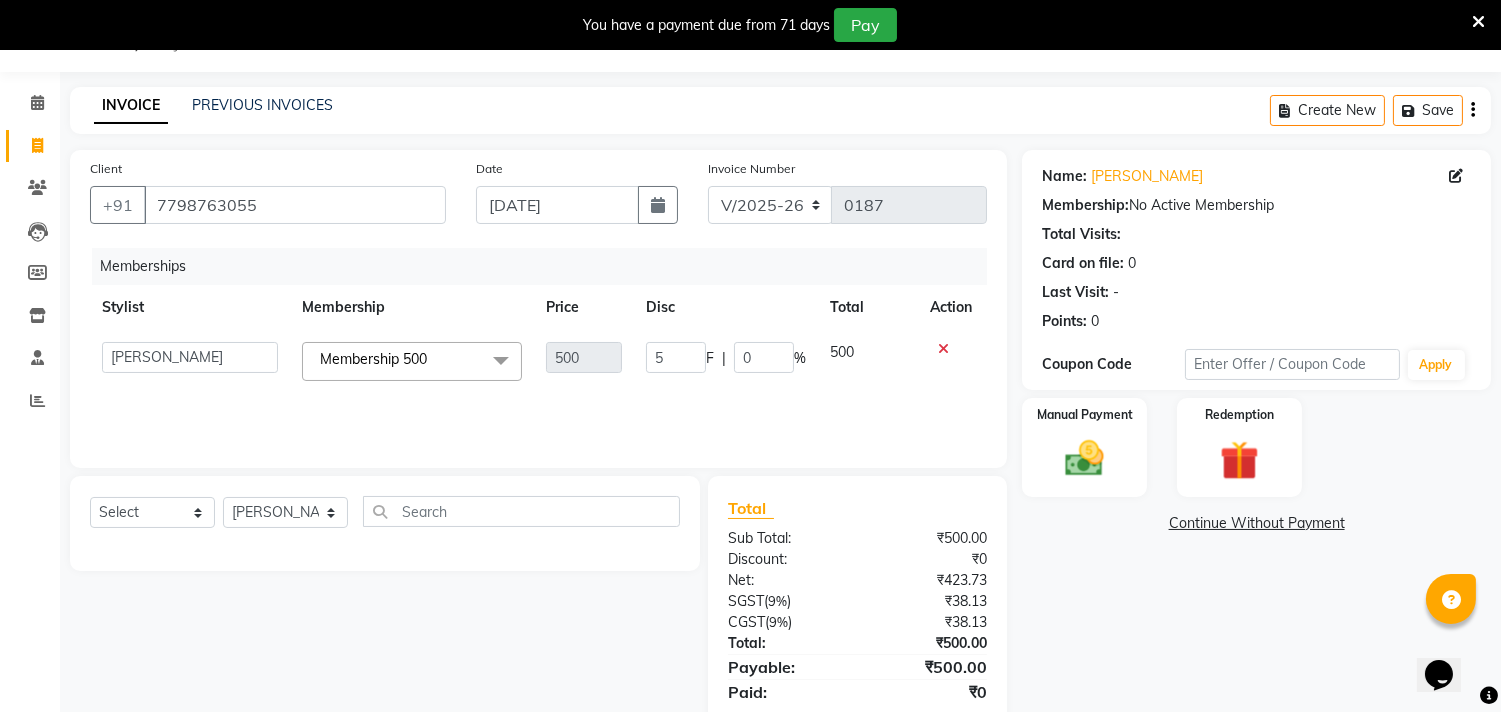type on "50" 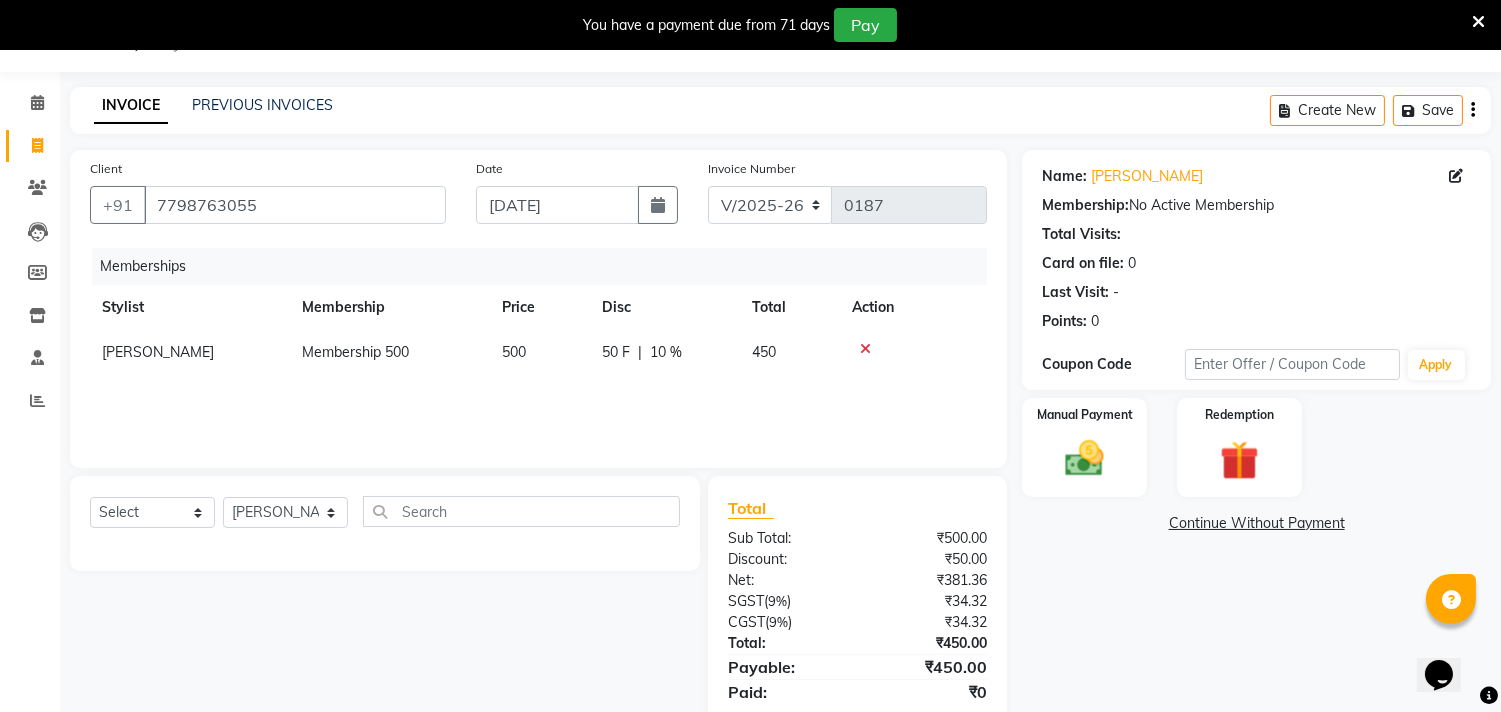 click on "radha madhusudan panchal  Membership 500 500 50 F | 10 % 450" 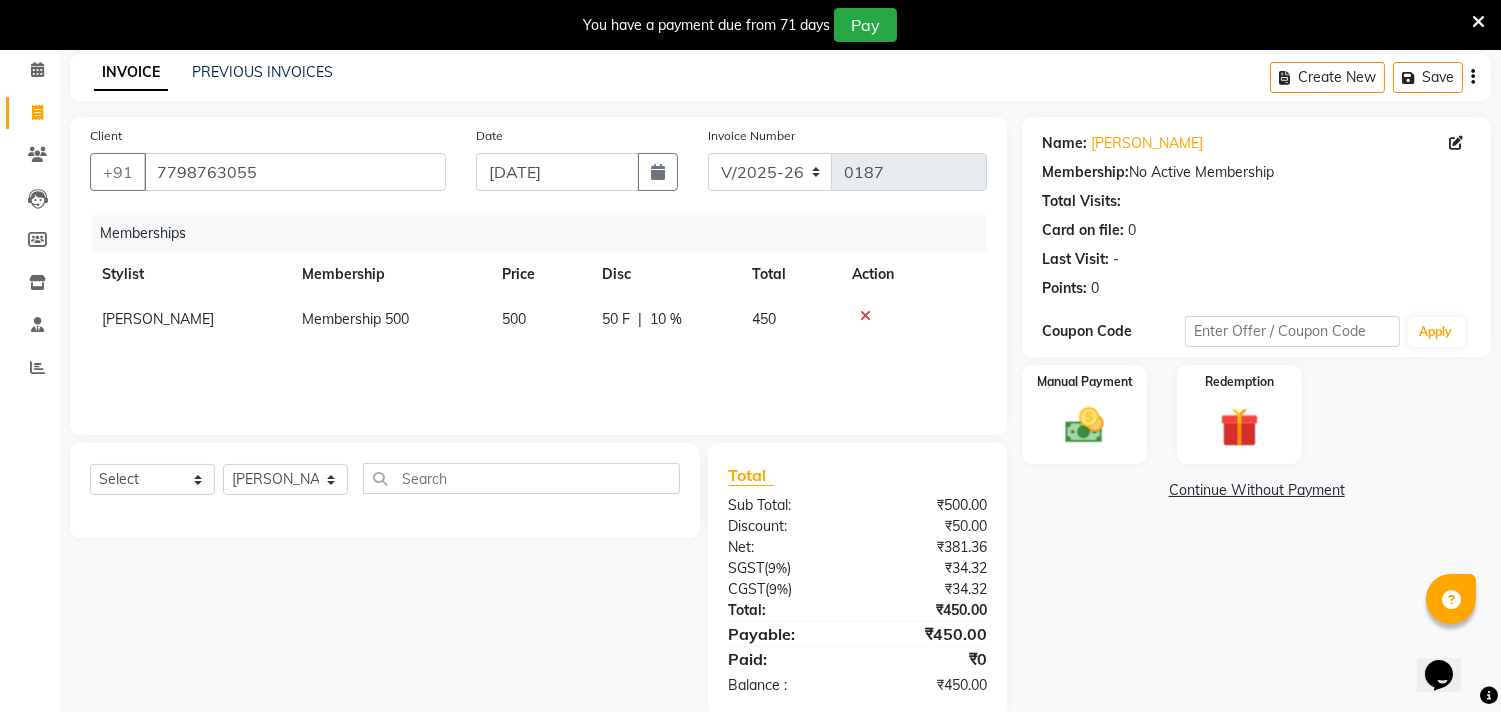scroll, scrollTop: 116, scrollLeft: 0, axis: vertical 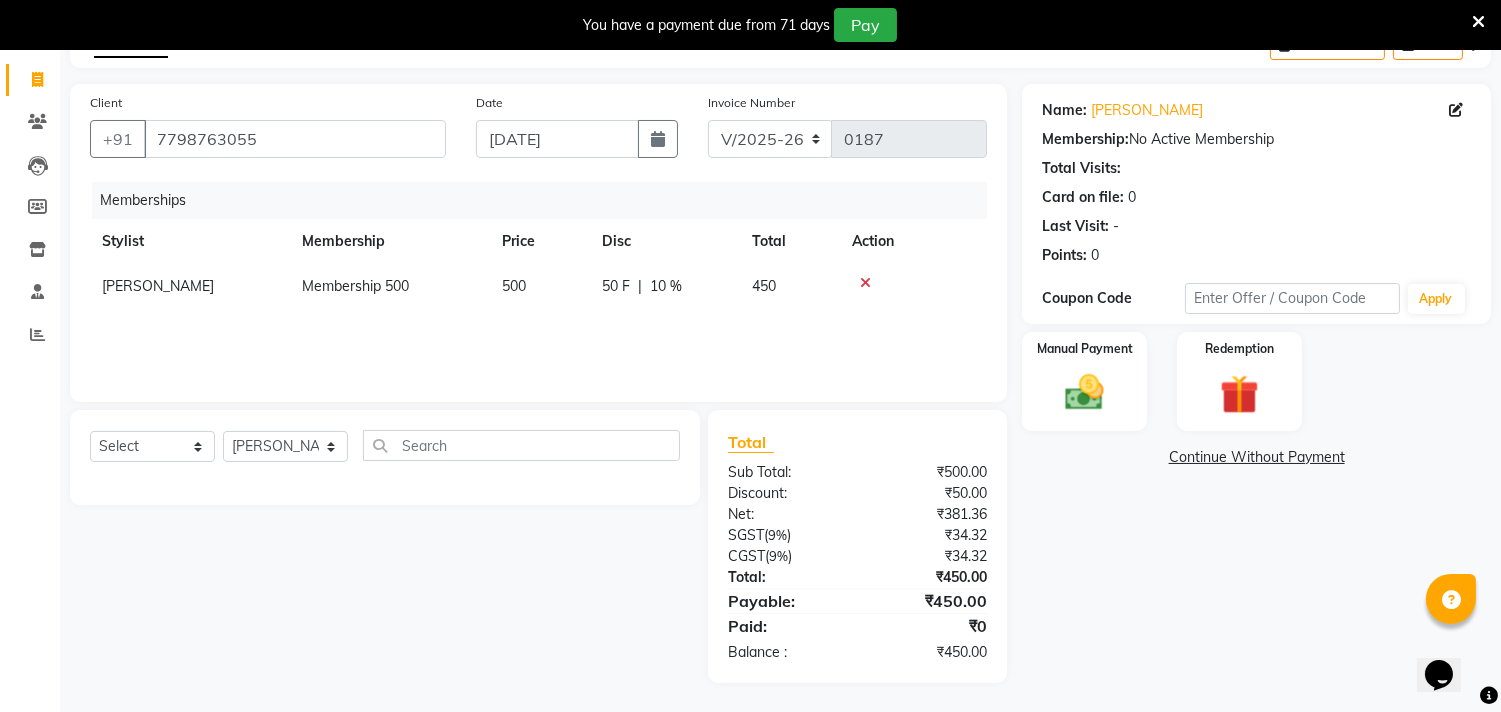 click on "10 %" 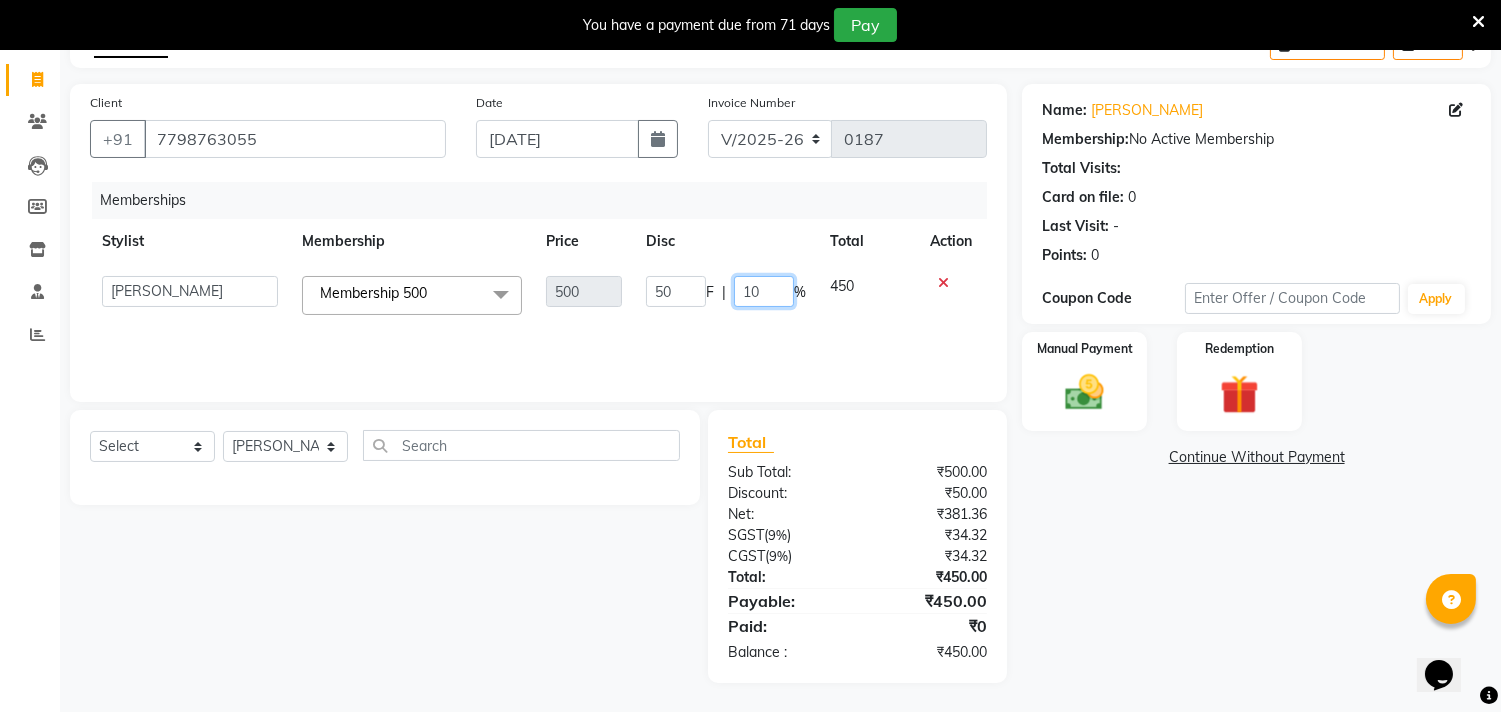 click on "10" 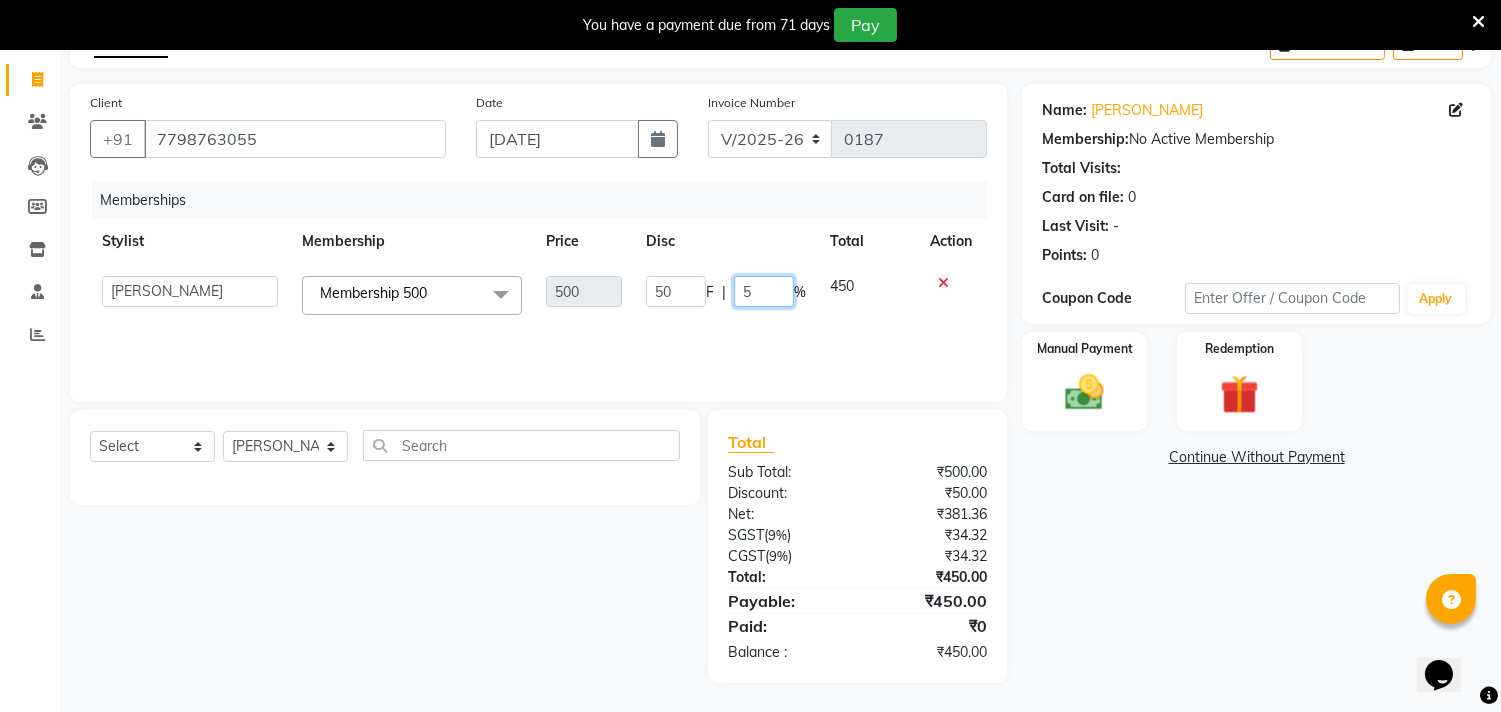 type on "50" 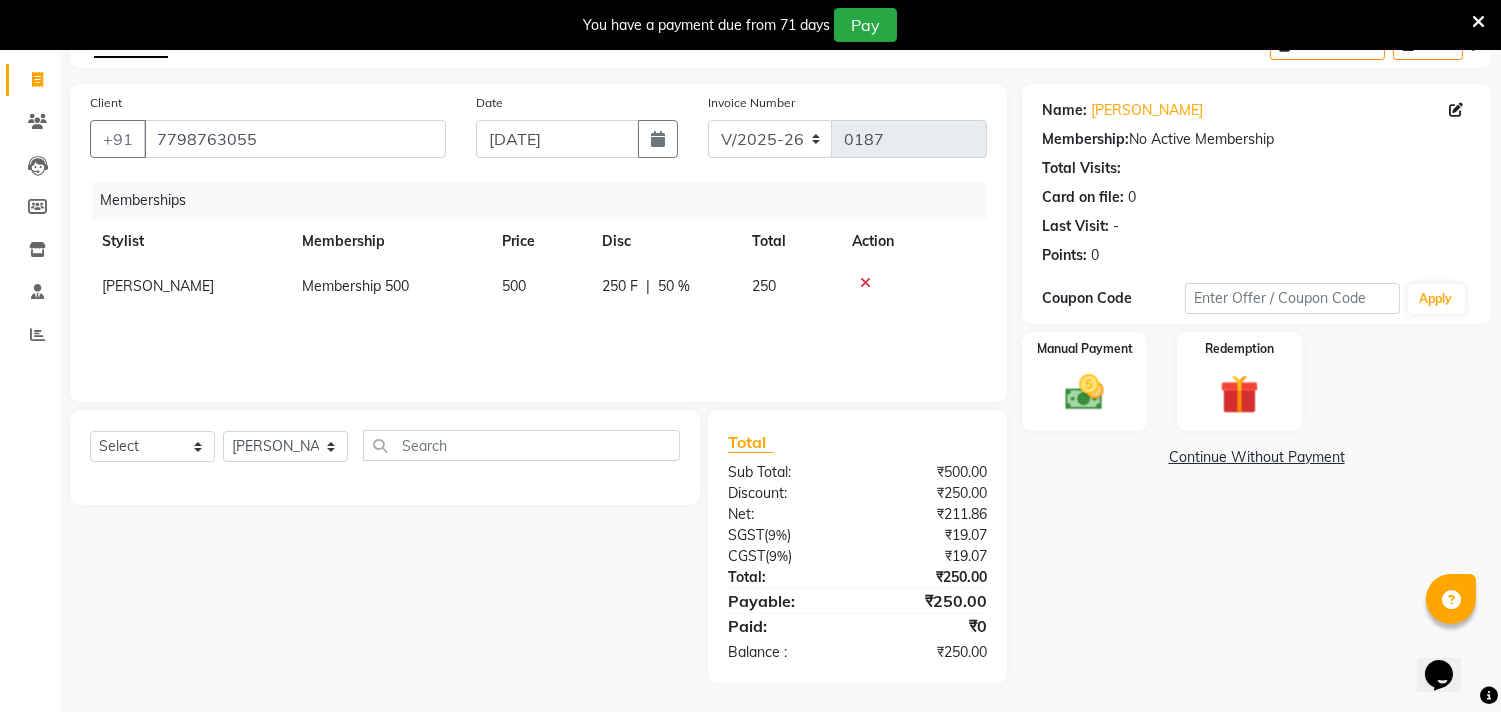 click on "Memberships Stylist Membership Price Disc Total Action radha madhusudan panchal  Membership 500 500 250 F | 50 % 250" 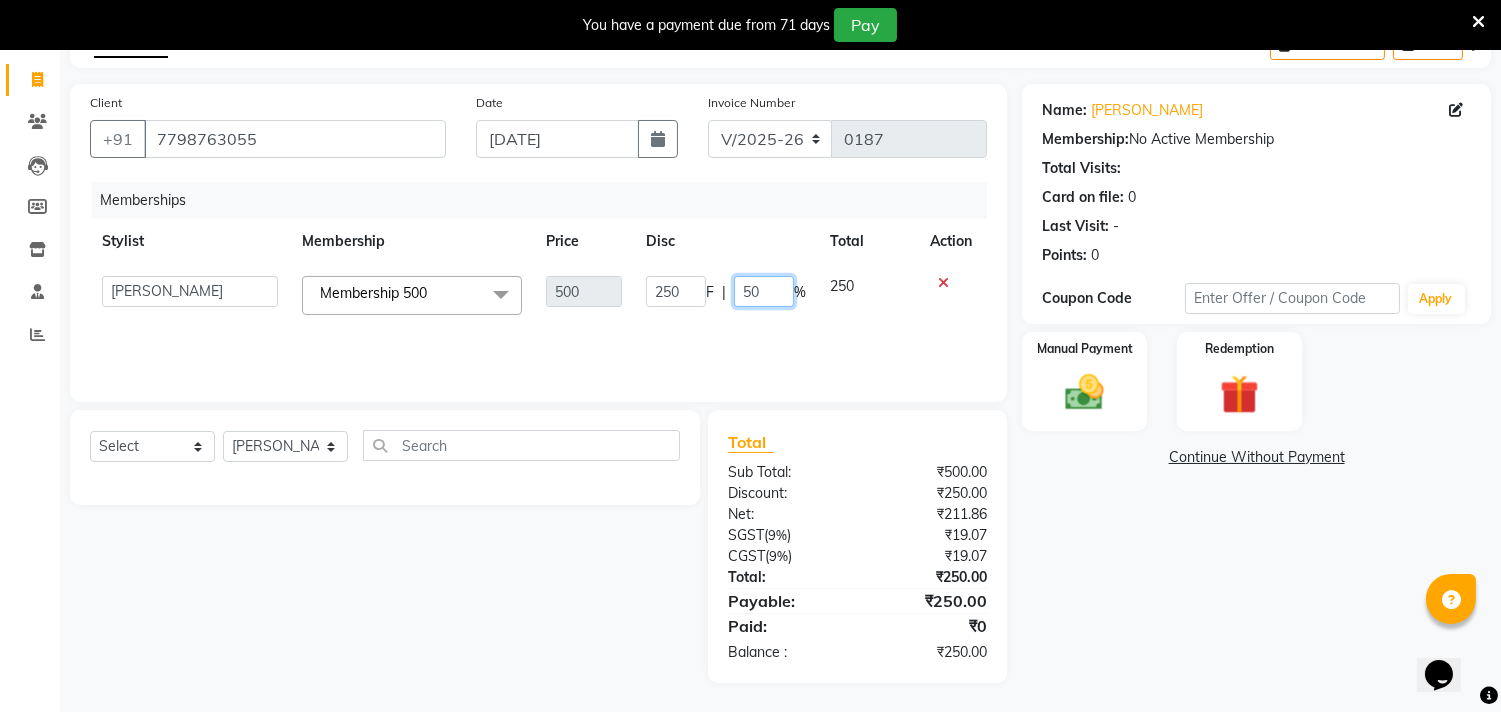 click on "50" 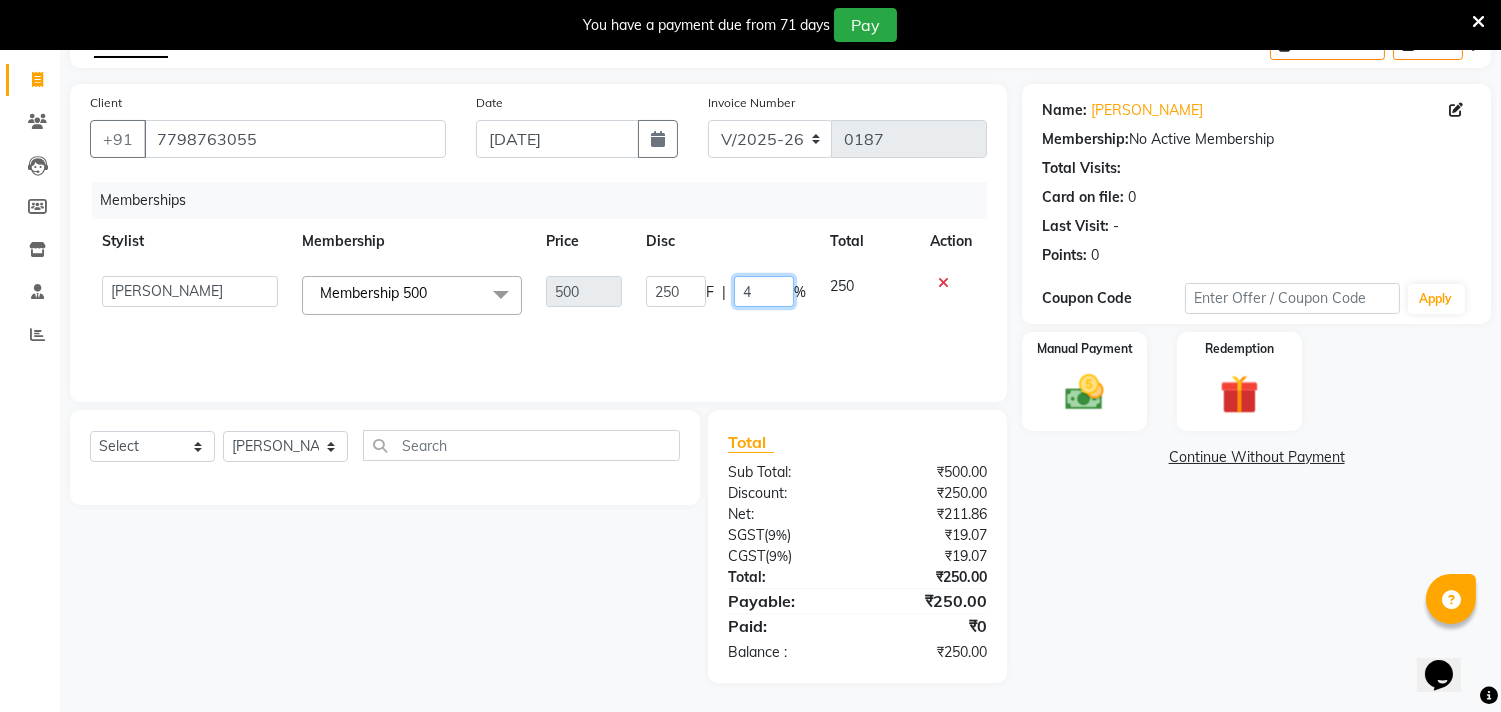 type on "40" 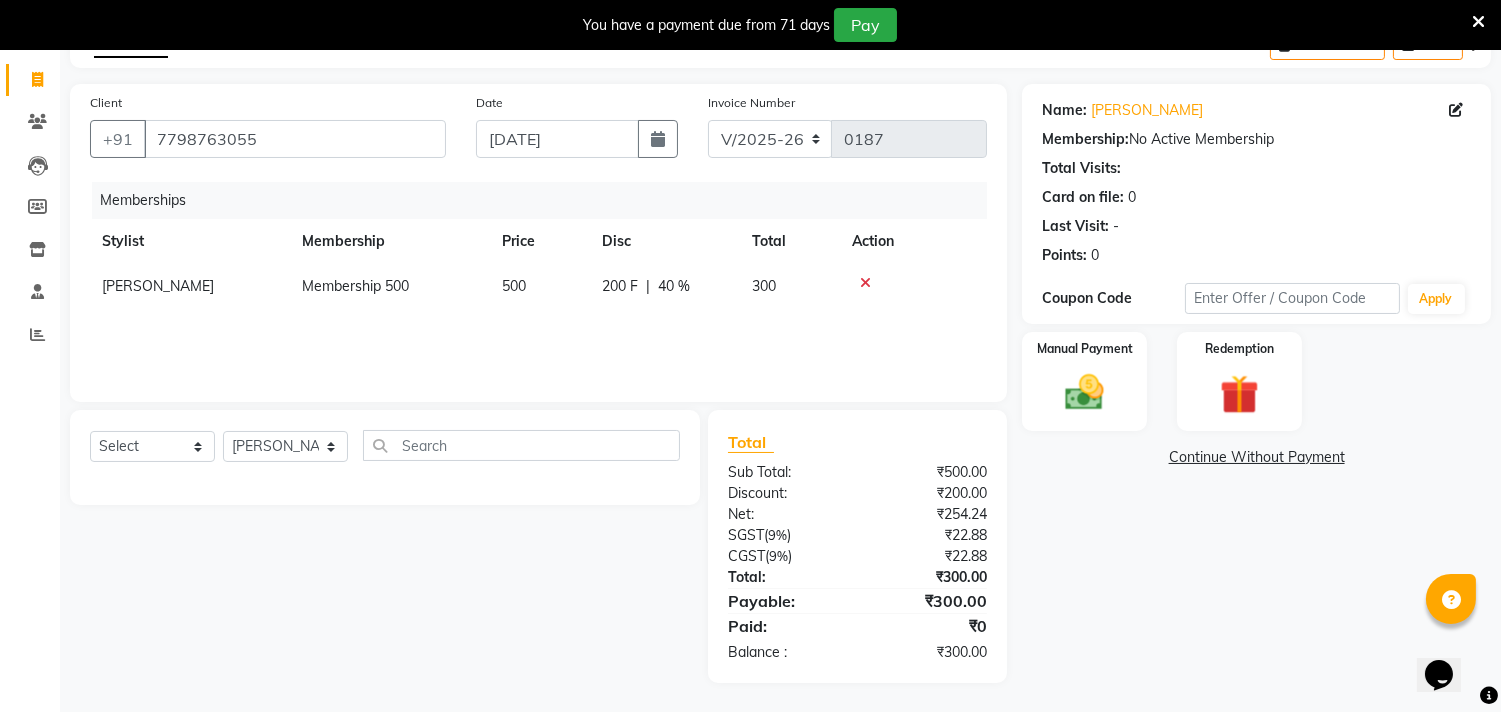 click on "radha madhusudan panchal  Membership 500 500 200 F | 40 % 300" 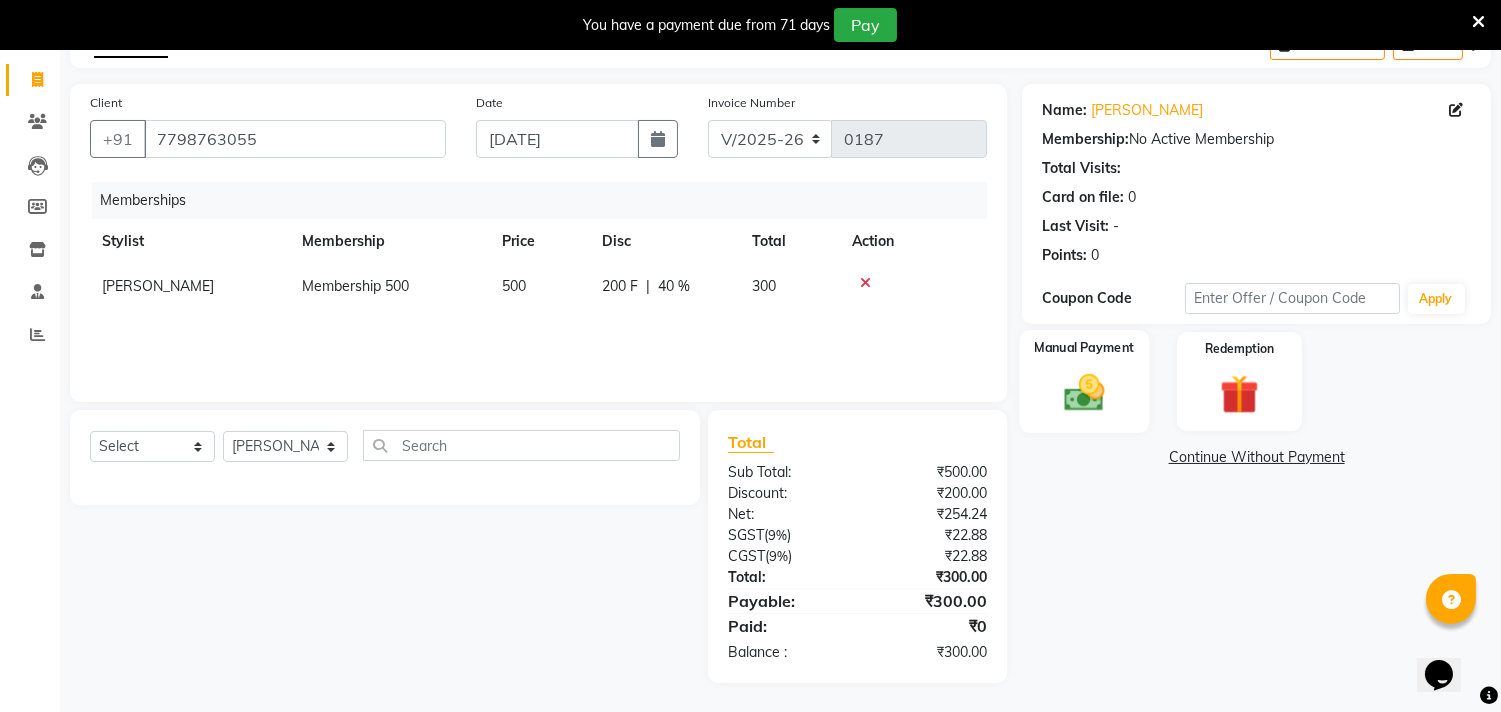 click 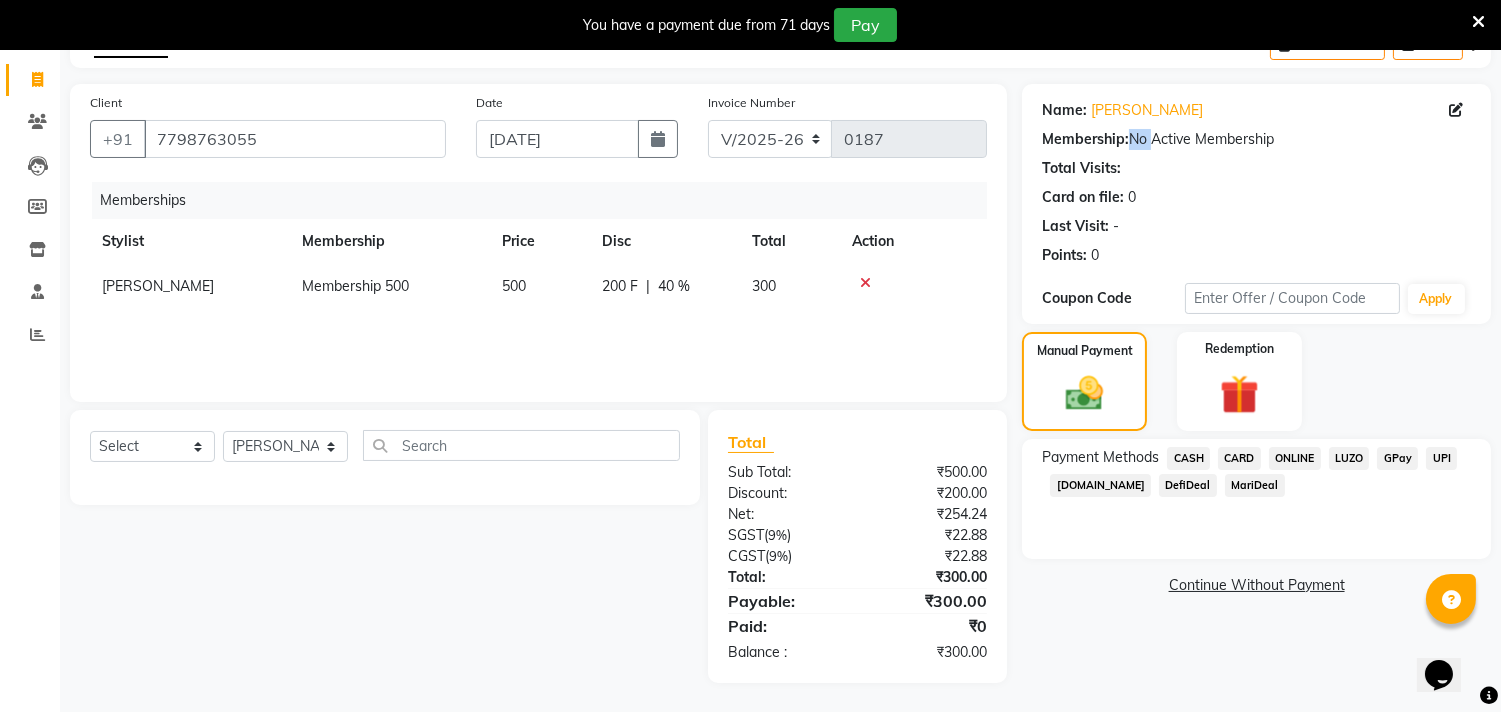 drag, startPoint x: 1143, startPoint y: 141, endPoint x: 1301, endPoint y: 132, distance: 158.25612 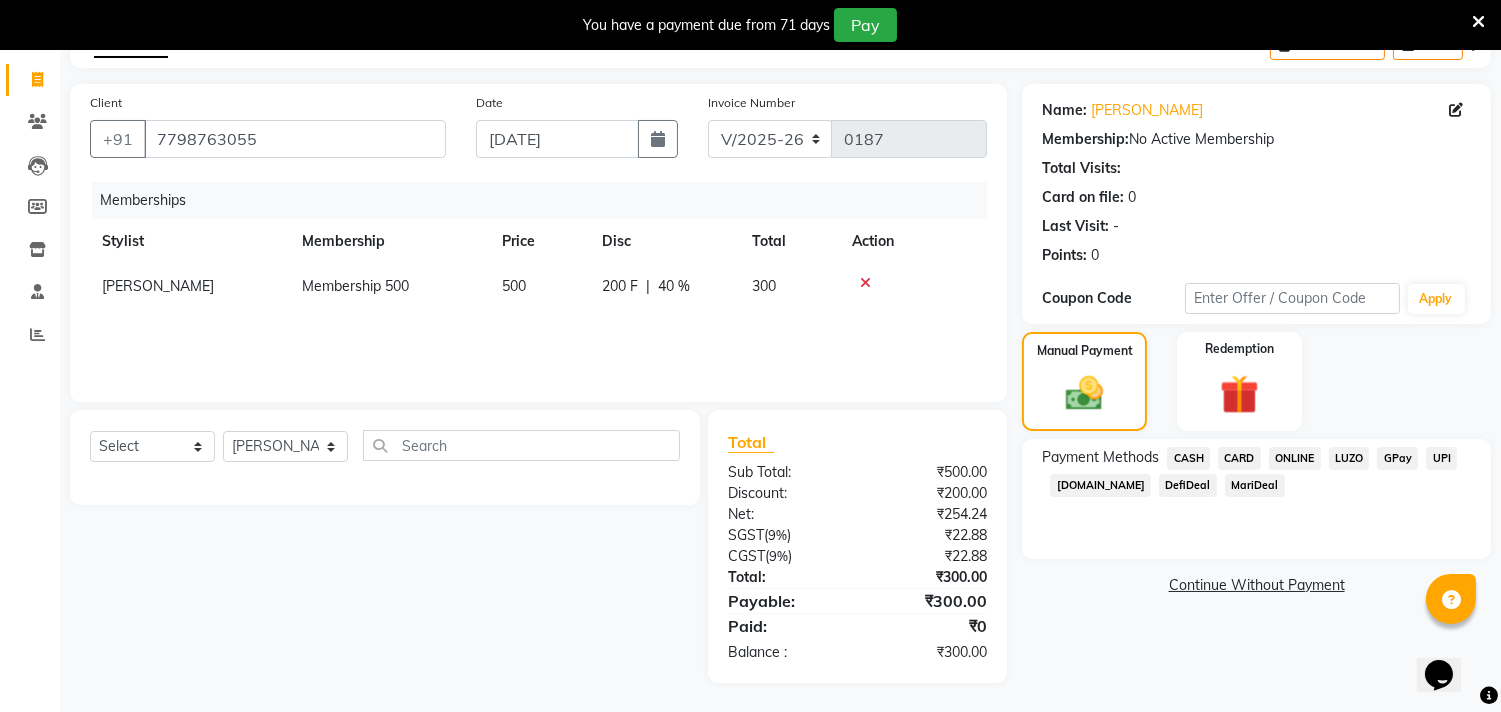 drag, startPoint x: 1306, startPoint y: 153, endPoint x: 1296, endPoint y: 222, distance: 69.72087 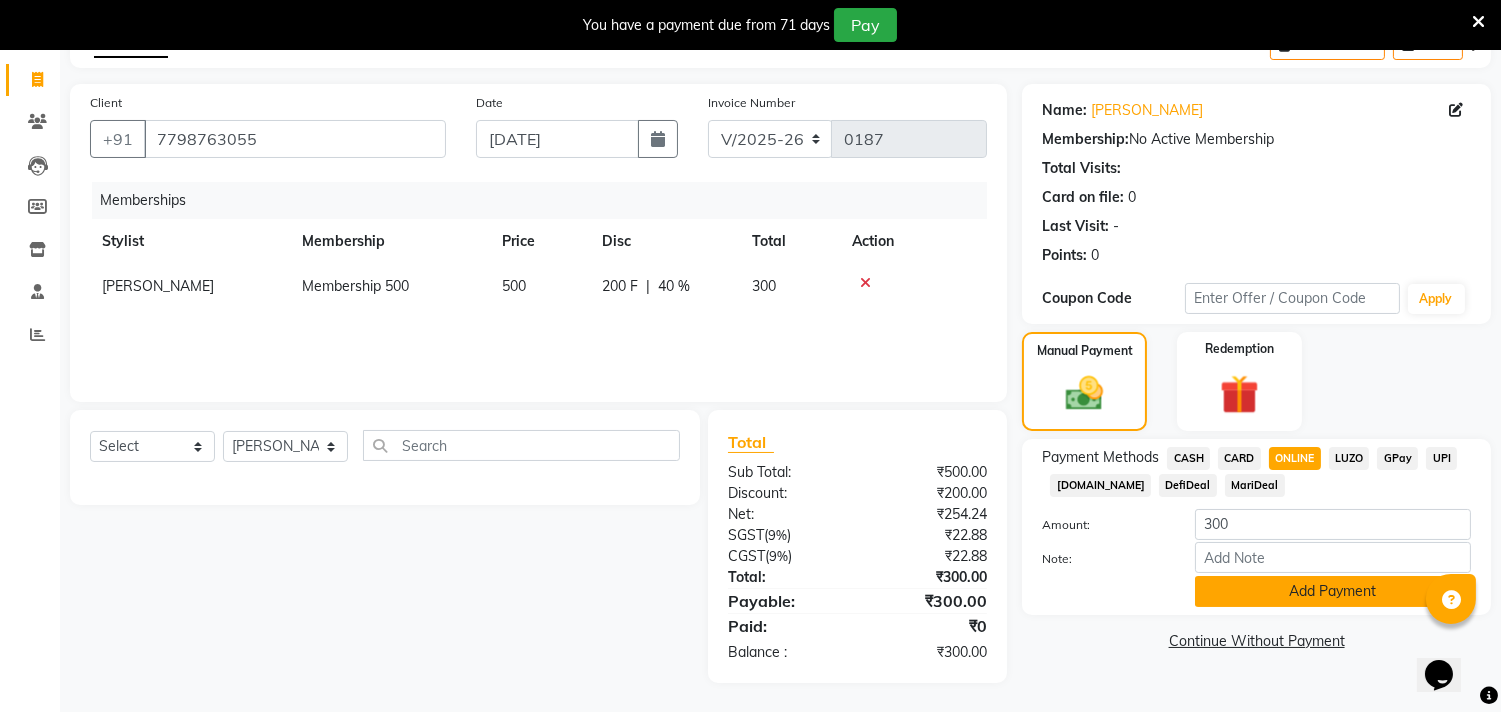 click on "Add Payment" 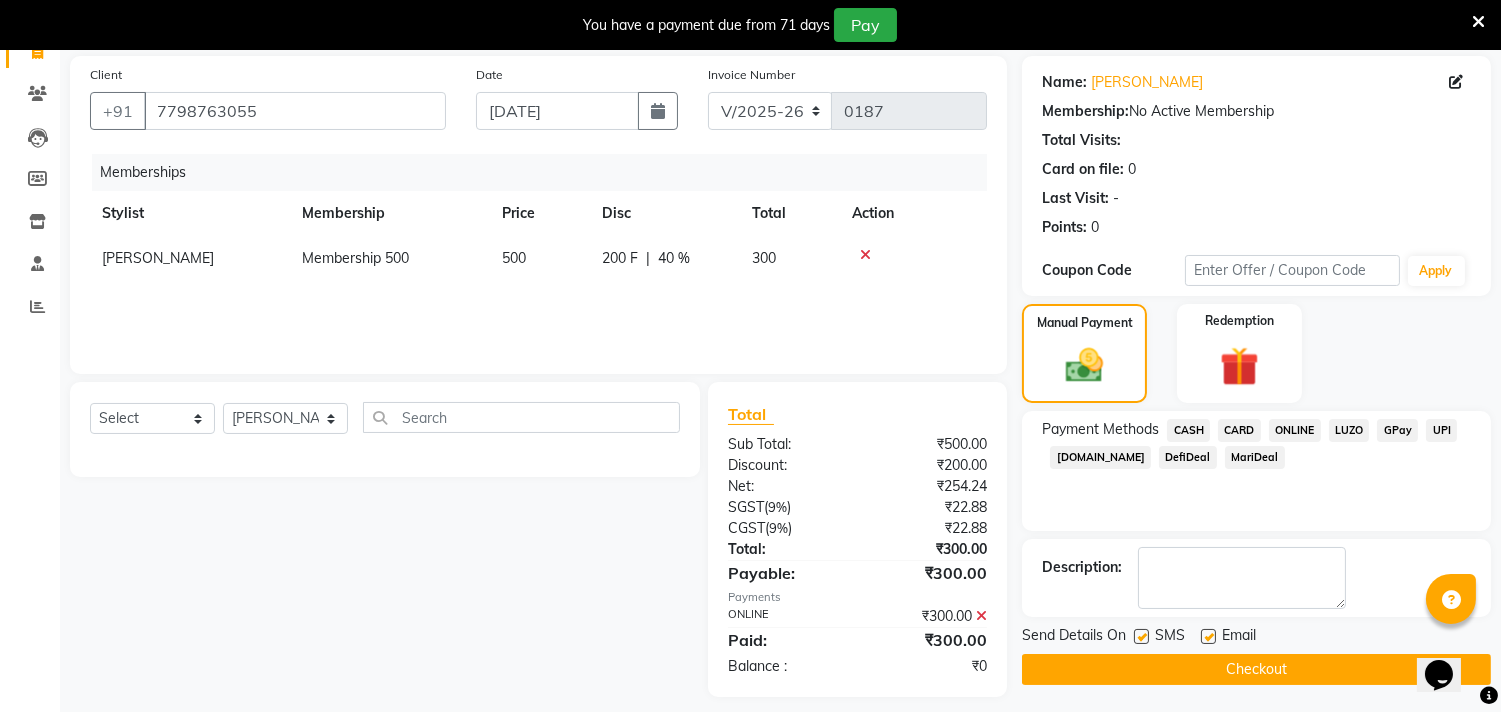 scroll, scrollTop: 158, scrollLeft: 0, axis: vertical 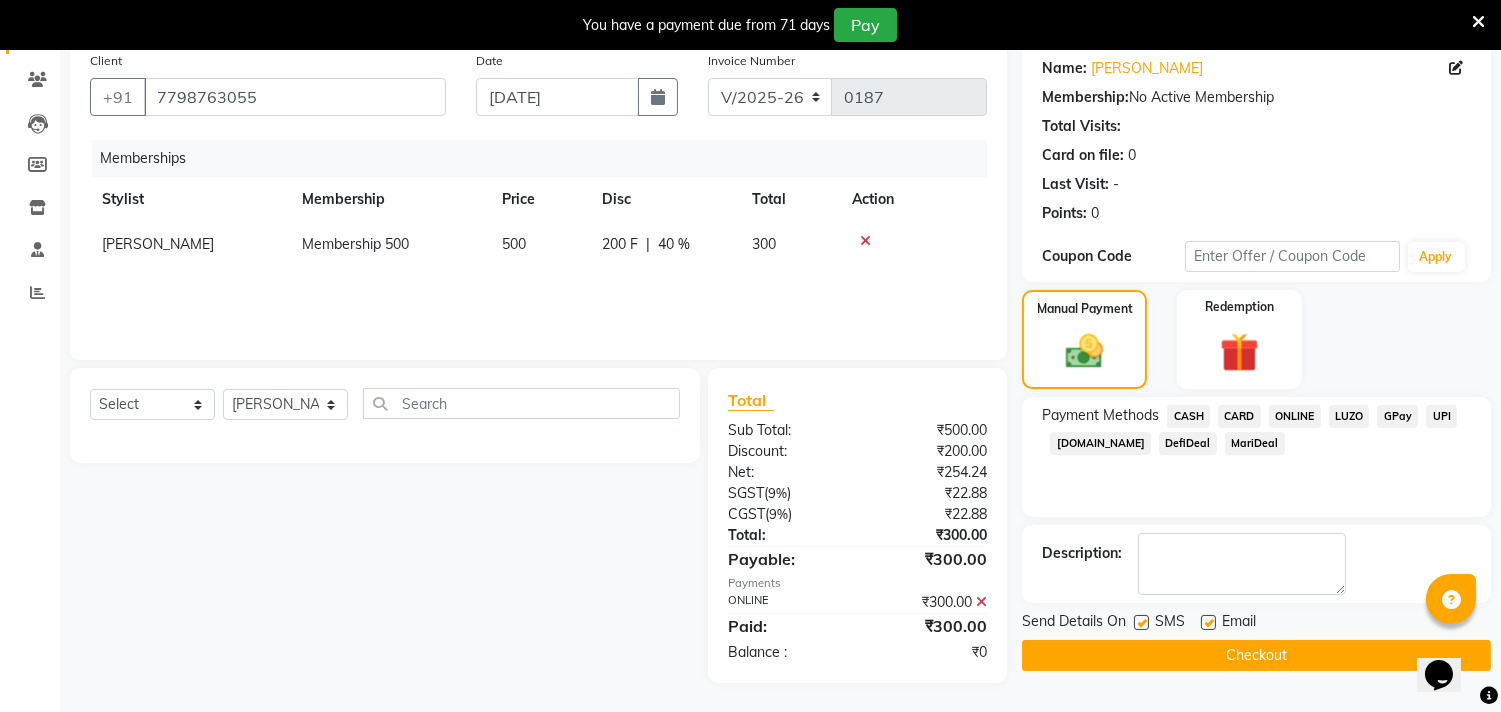 click on "Checkout" 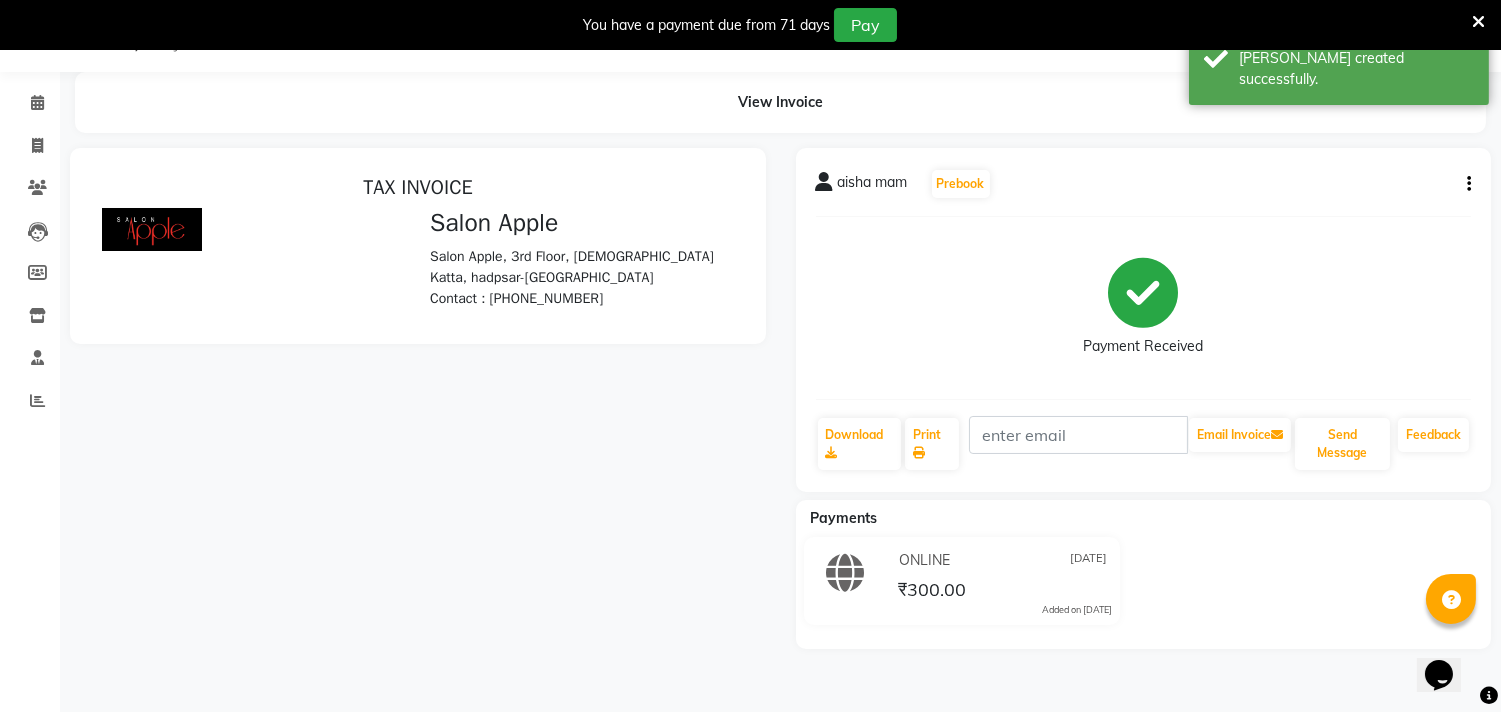 scroll, scrollTop: 0, scrollLeft: 0, axis: both 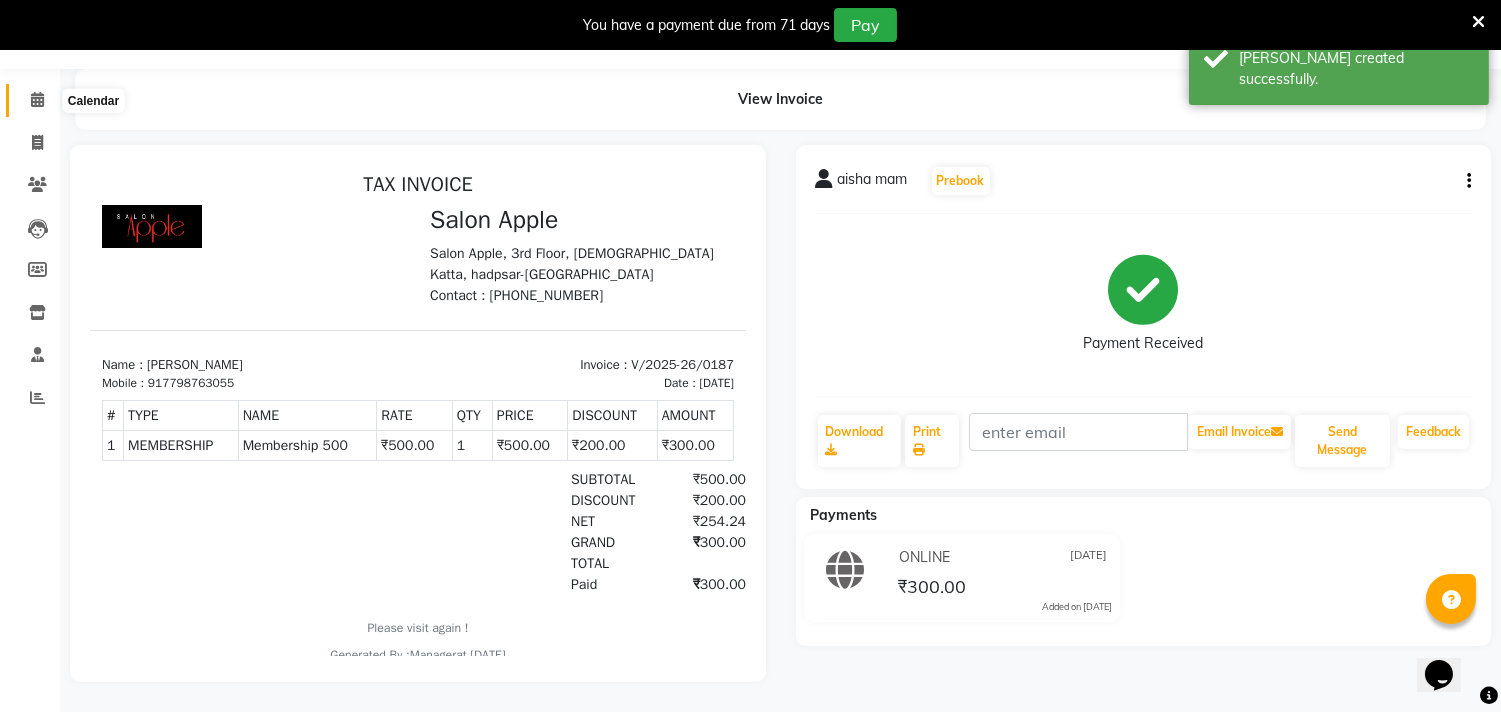 click 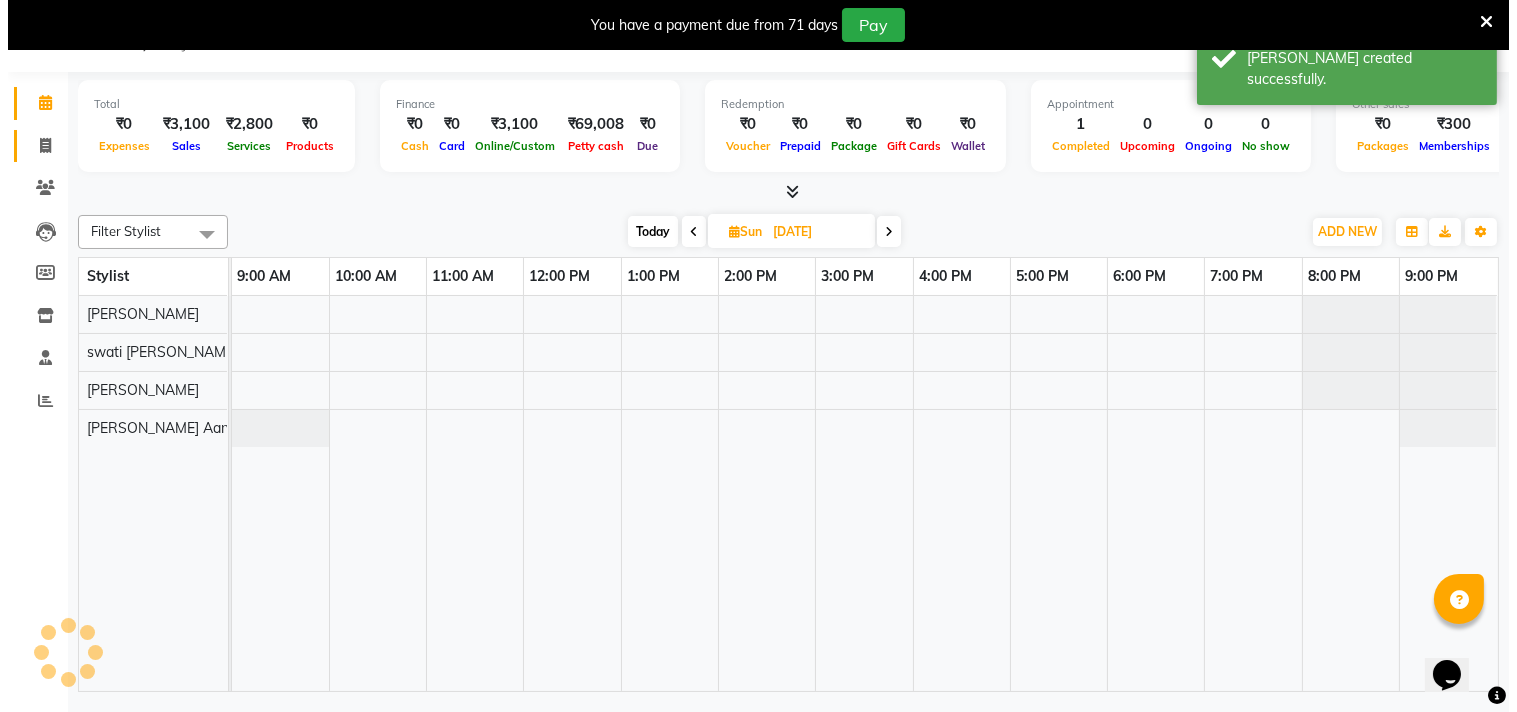 scroll, scrollTop: 50, scrollLeft: 0, axis: vertical 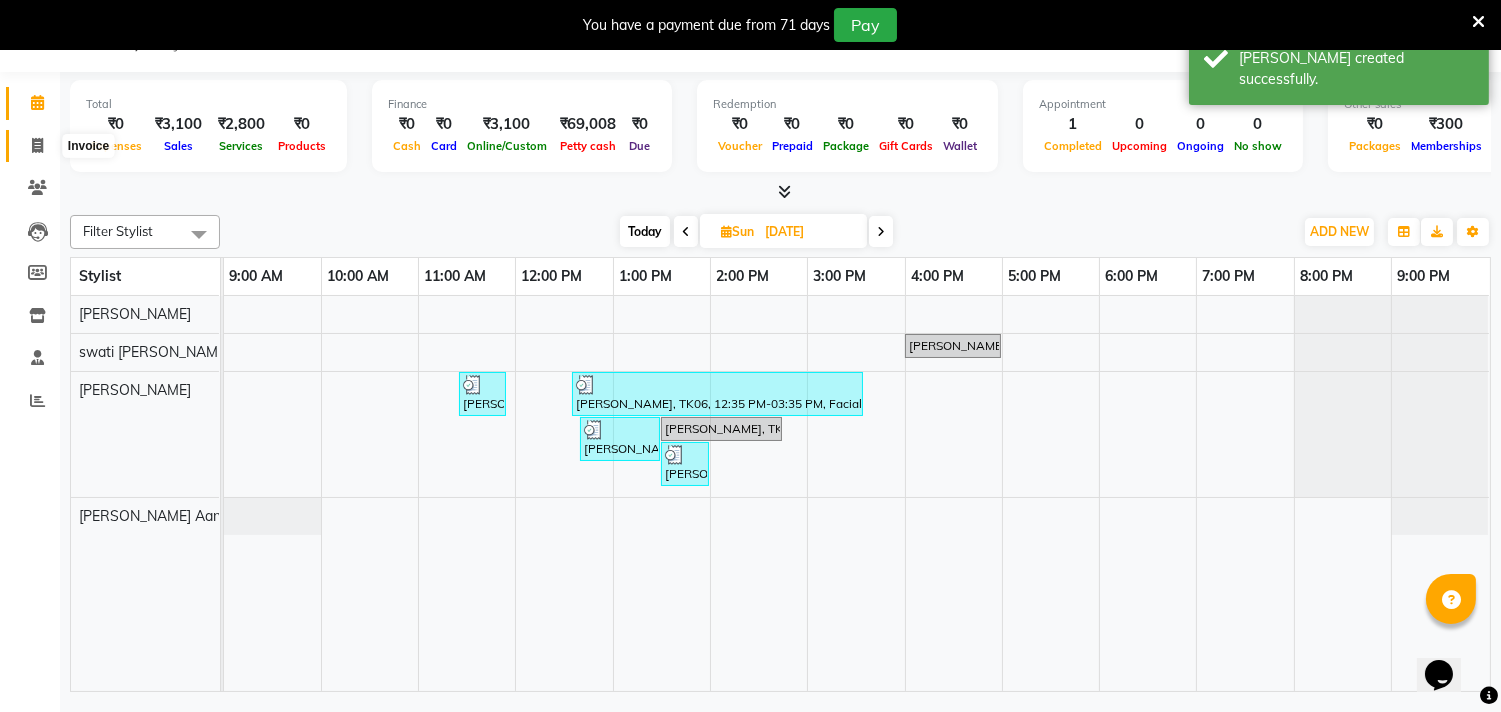 click 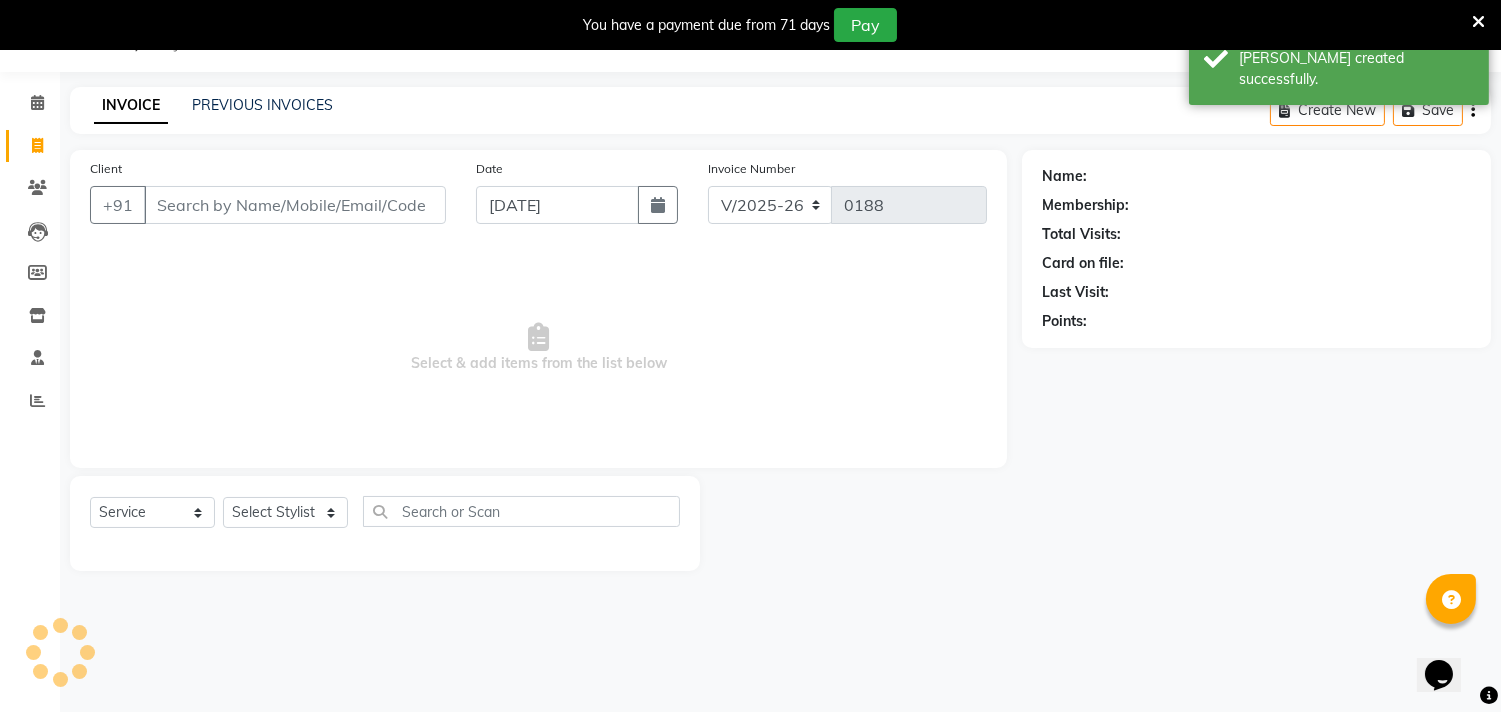 select on "membership" 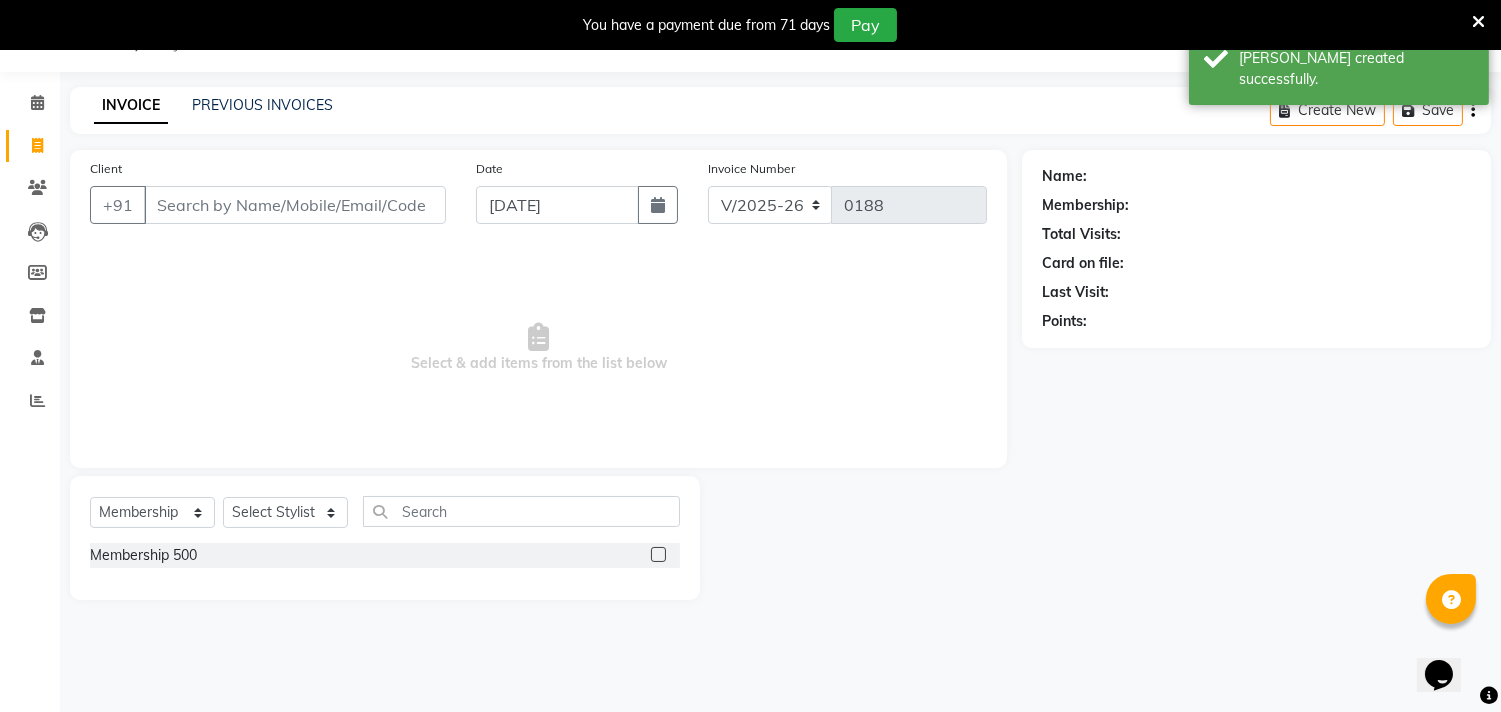 click on "Client" at bounding box center [295, 205] 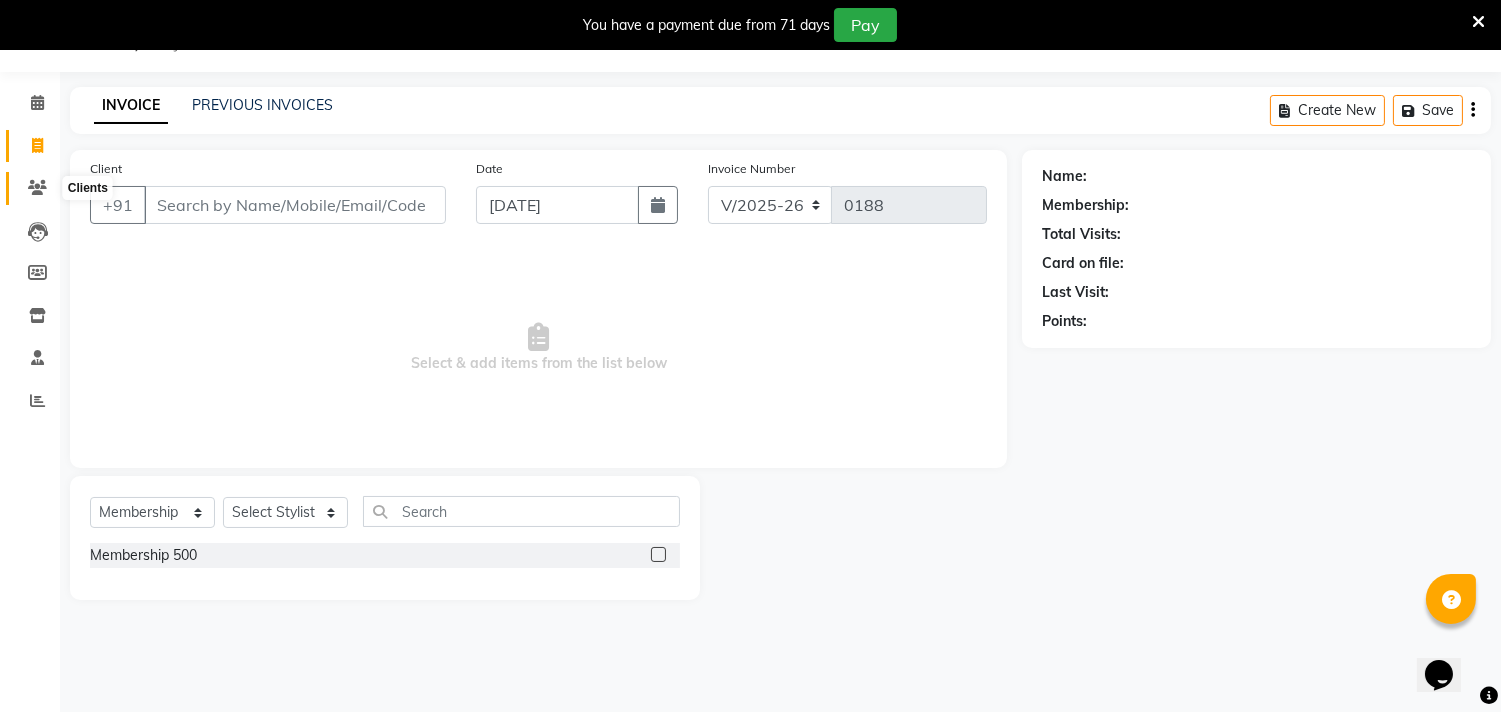 click 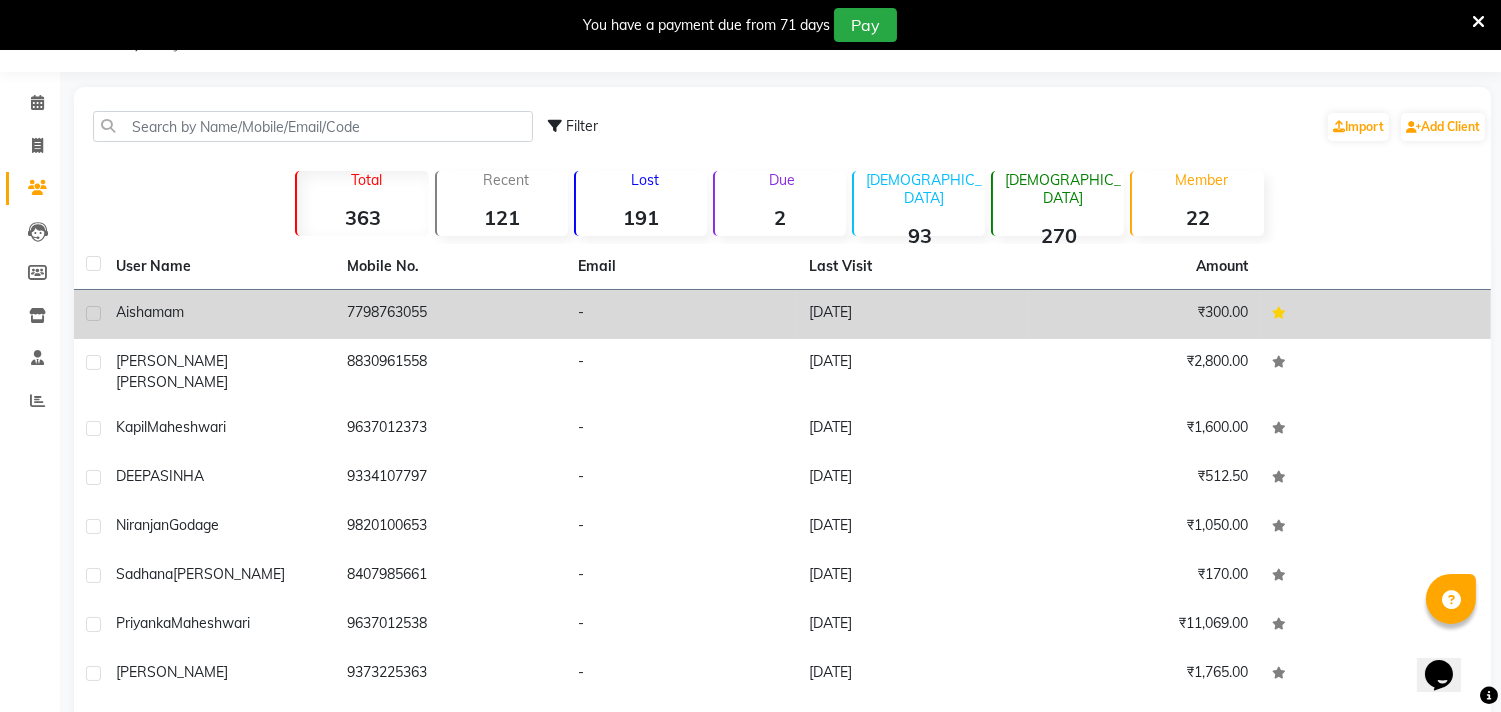 click on "aisha  mam" 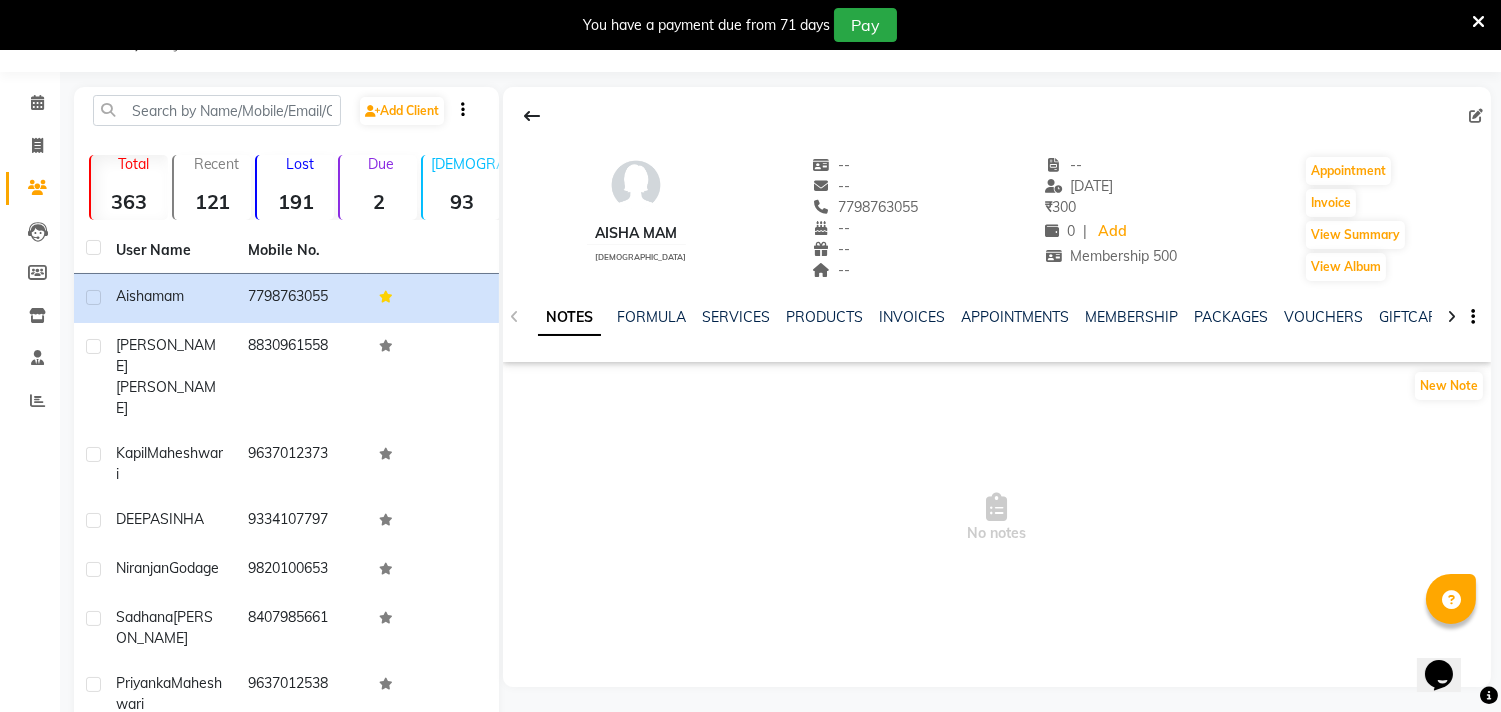 click on "aisha mam   female" 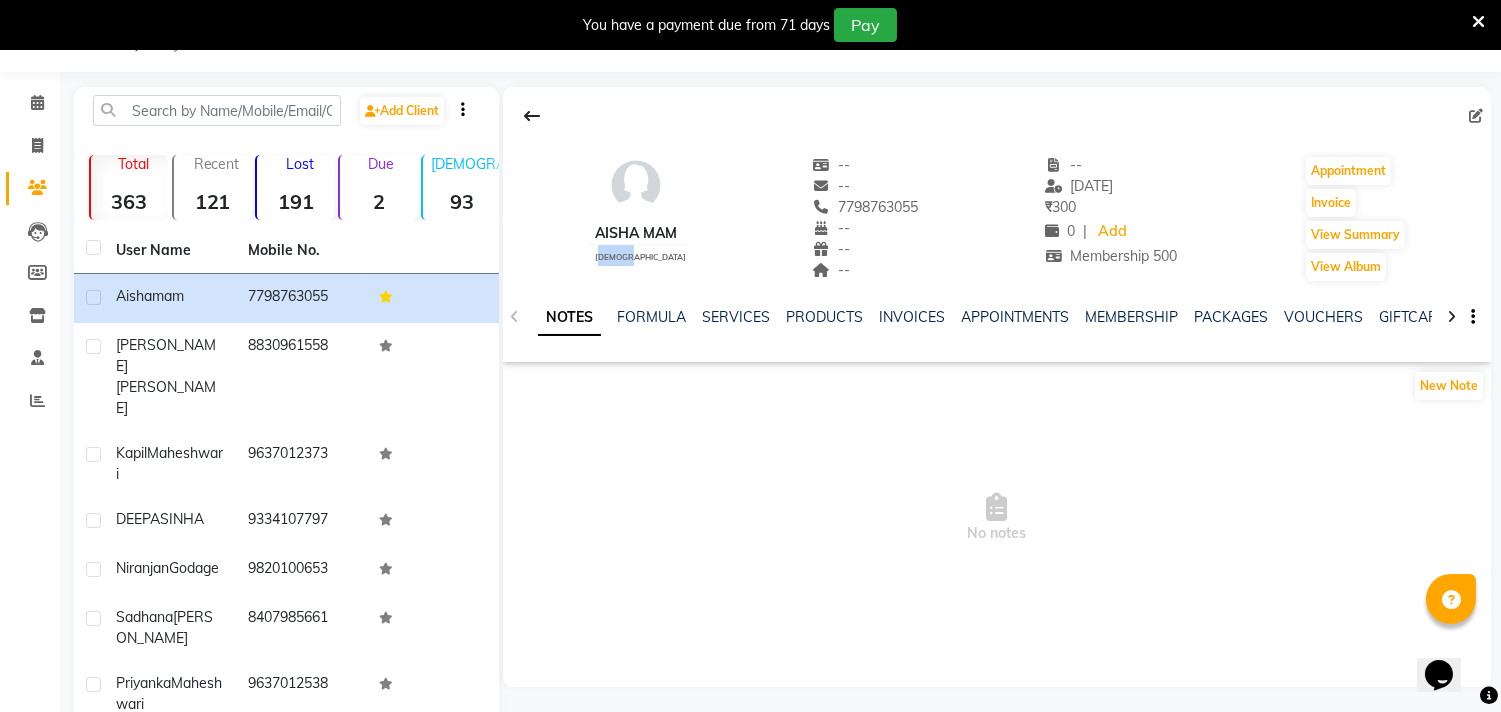 click on "aisha mam   female" 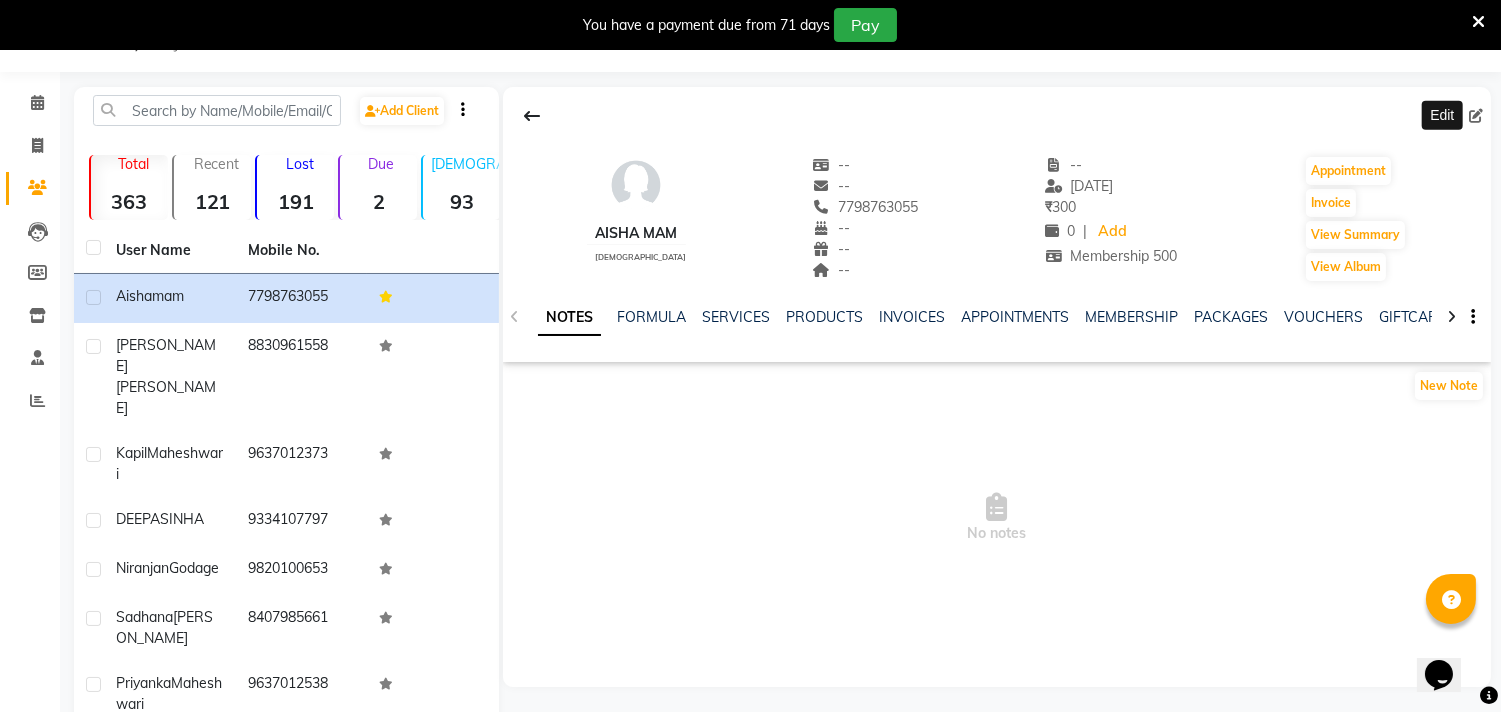 click 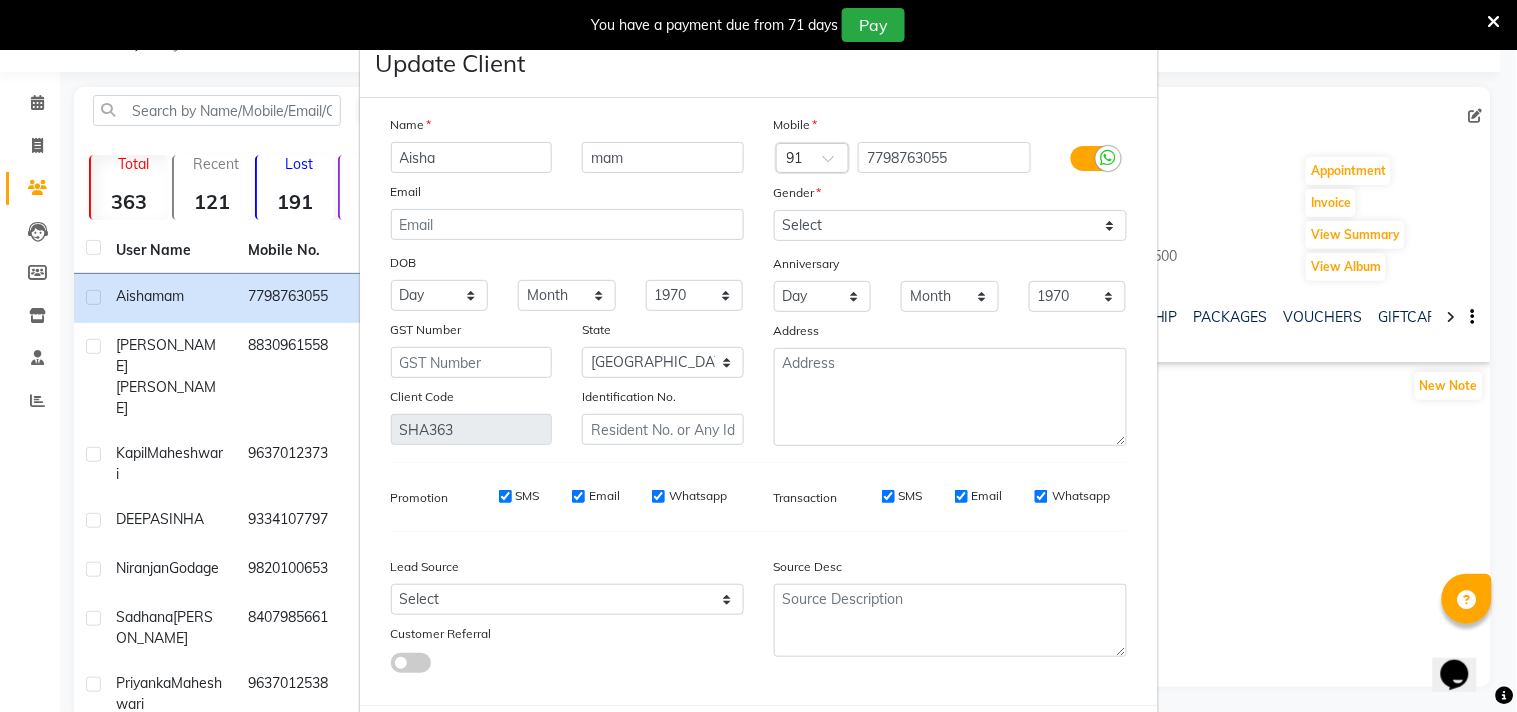 type on "Aisha" 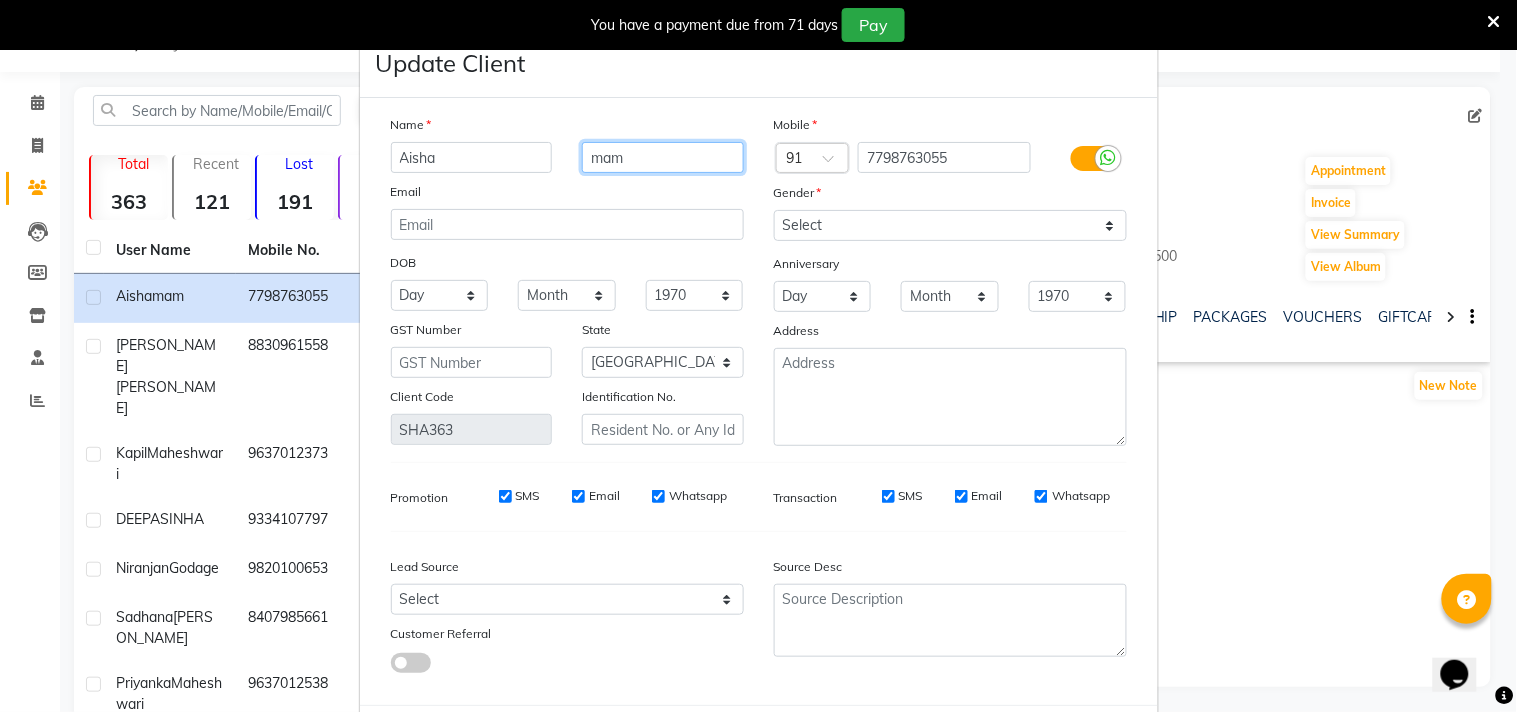 click on "mam" at bounding box center [663, 157] 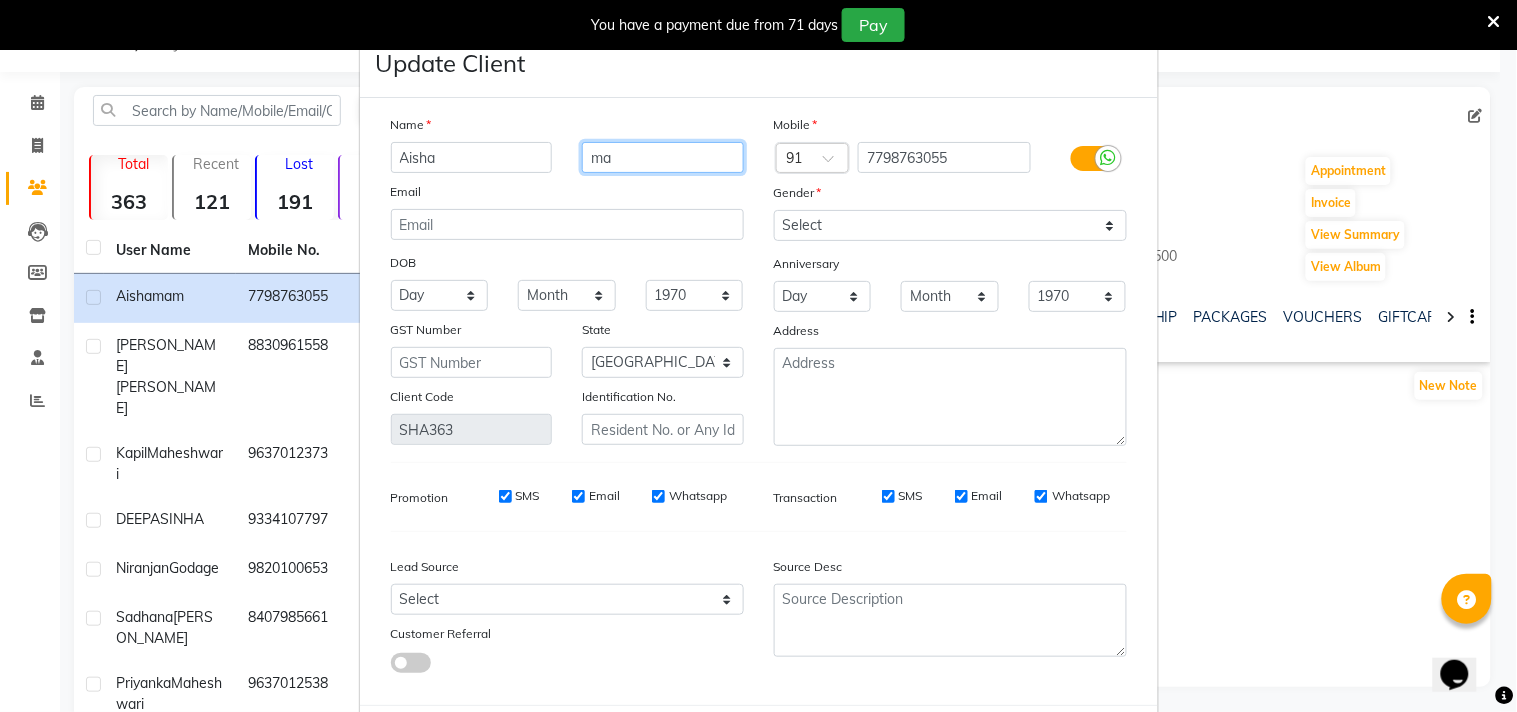 type on "m" 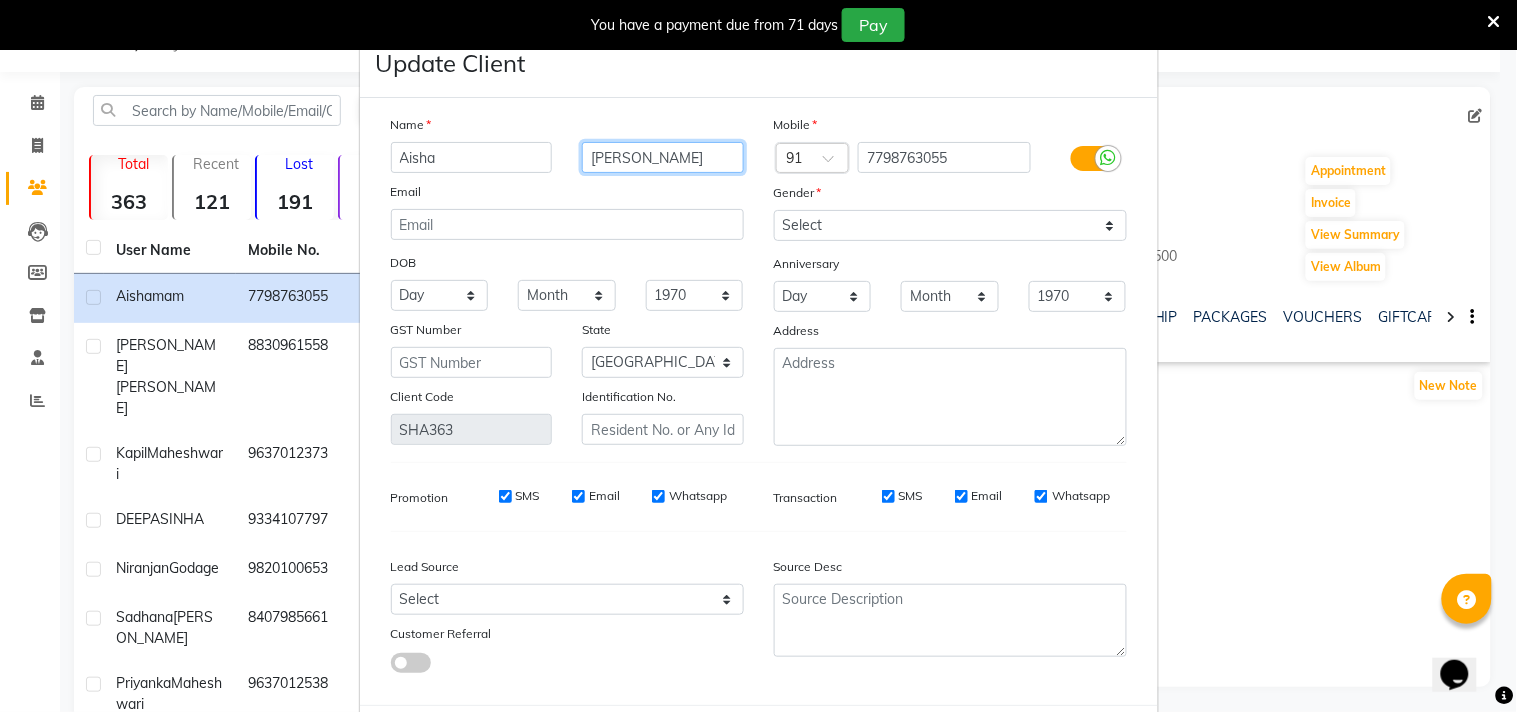 type on "Jamadar" 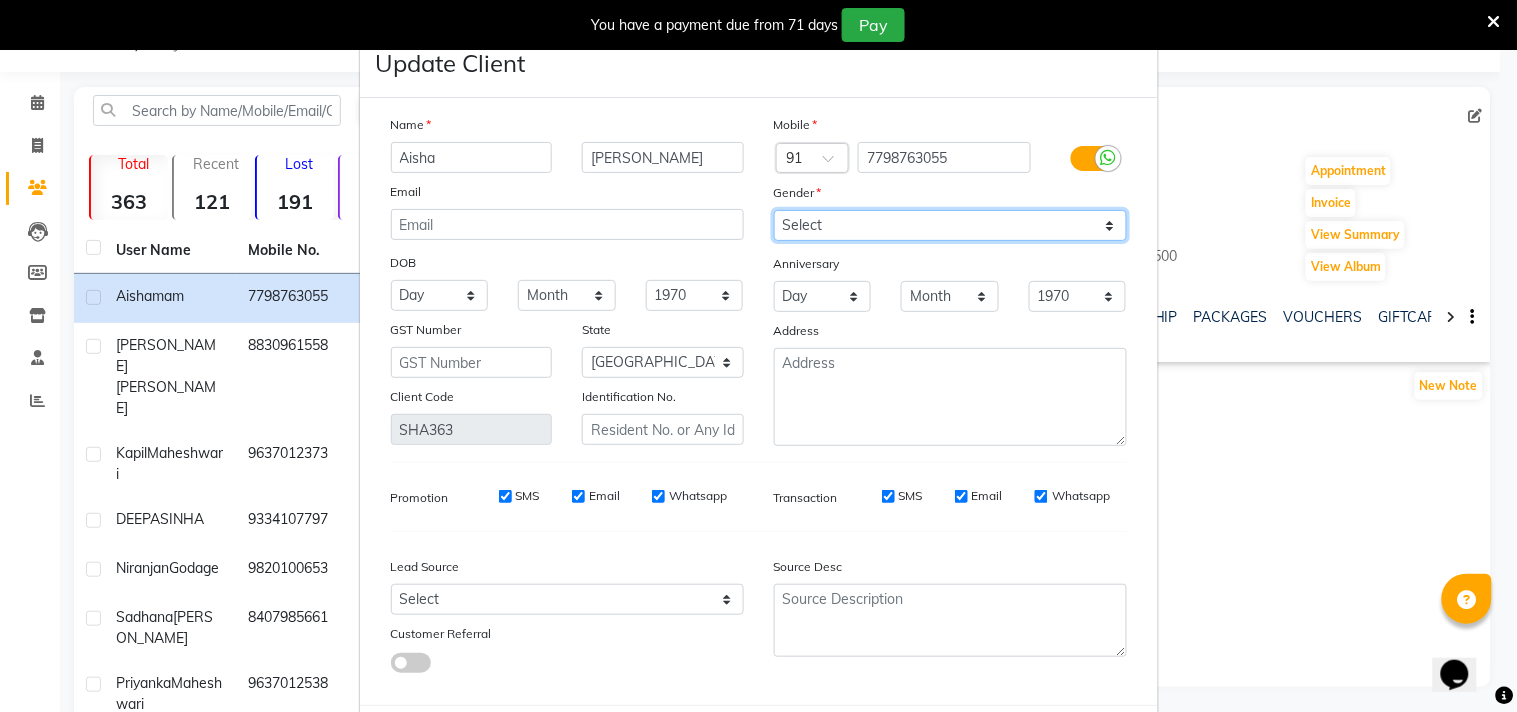 click on "Select [DEMOGRAPHIC_DATA] [DEMOGRAPHIC_DATA] Other Prefer Not To Say" at bounding box center (950, 225) 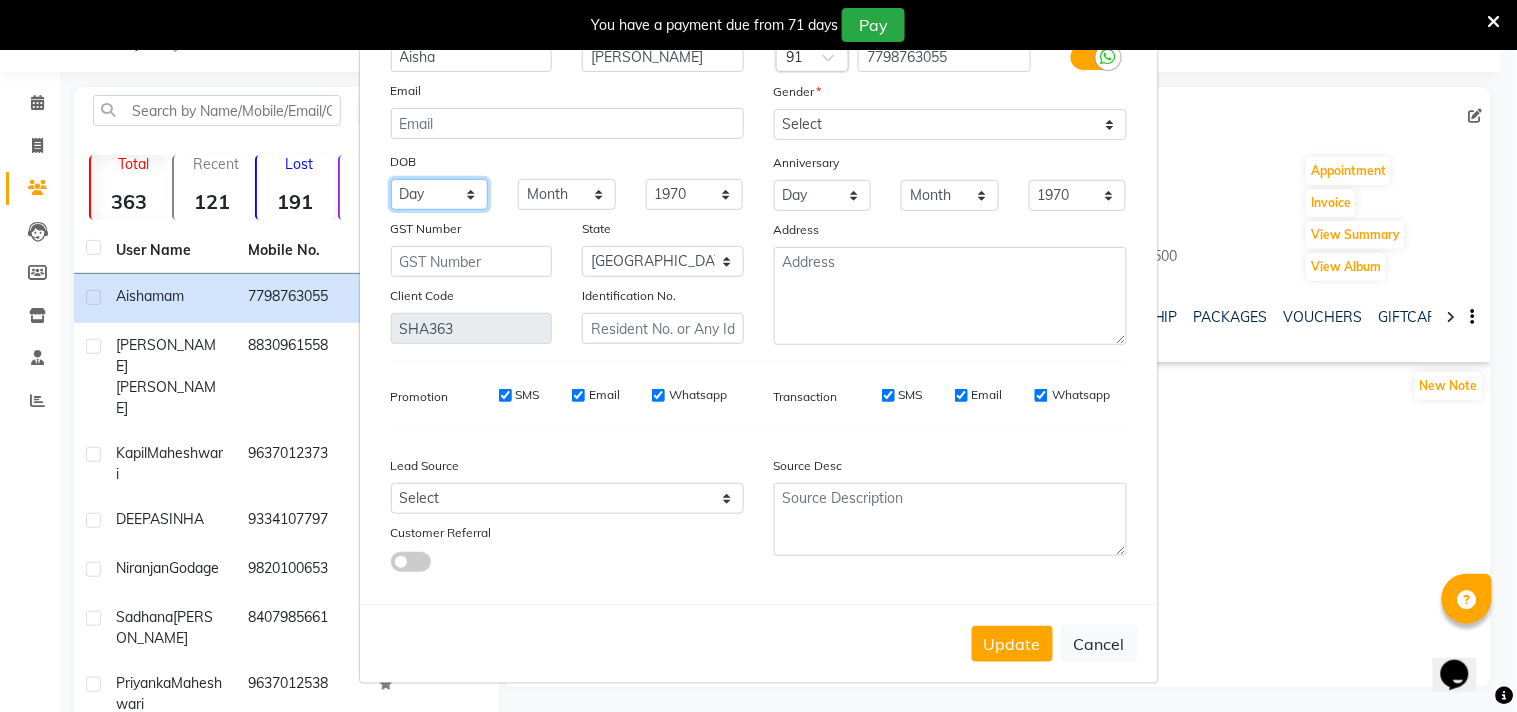 click on "Day 01 02 03 04 05 06 07 08 09 10 11 12 13 14 15 16 17 18 19 20 21 22 23 24 25 26 27 28 29 30 31" at bounding box center [440, 194] 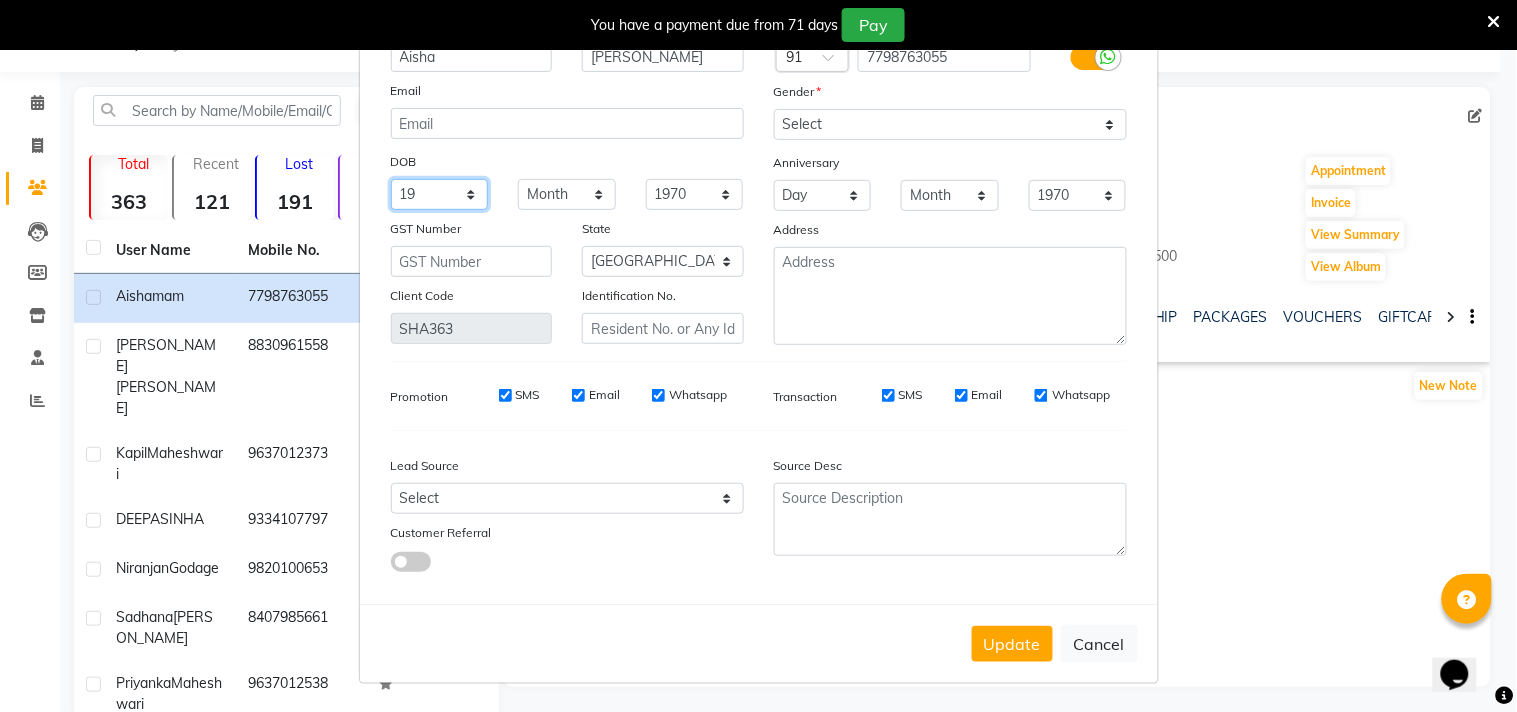 click on "Day 01 02 03 04 05 06 07 08 09 10 11 12 13 14 15 16 17 18 19 20 21 22 23 24 25 26 27 28 29 30 31" at bounding box center (440, 194) 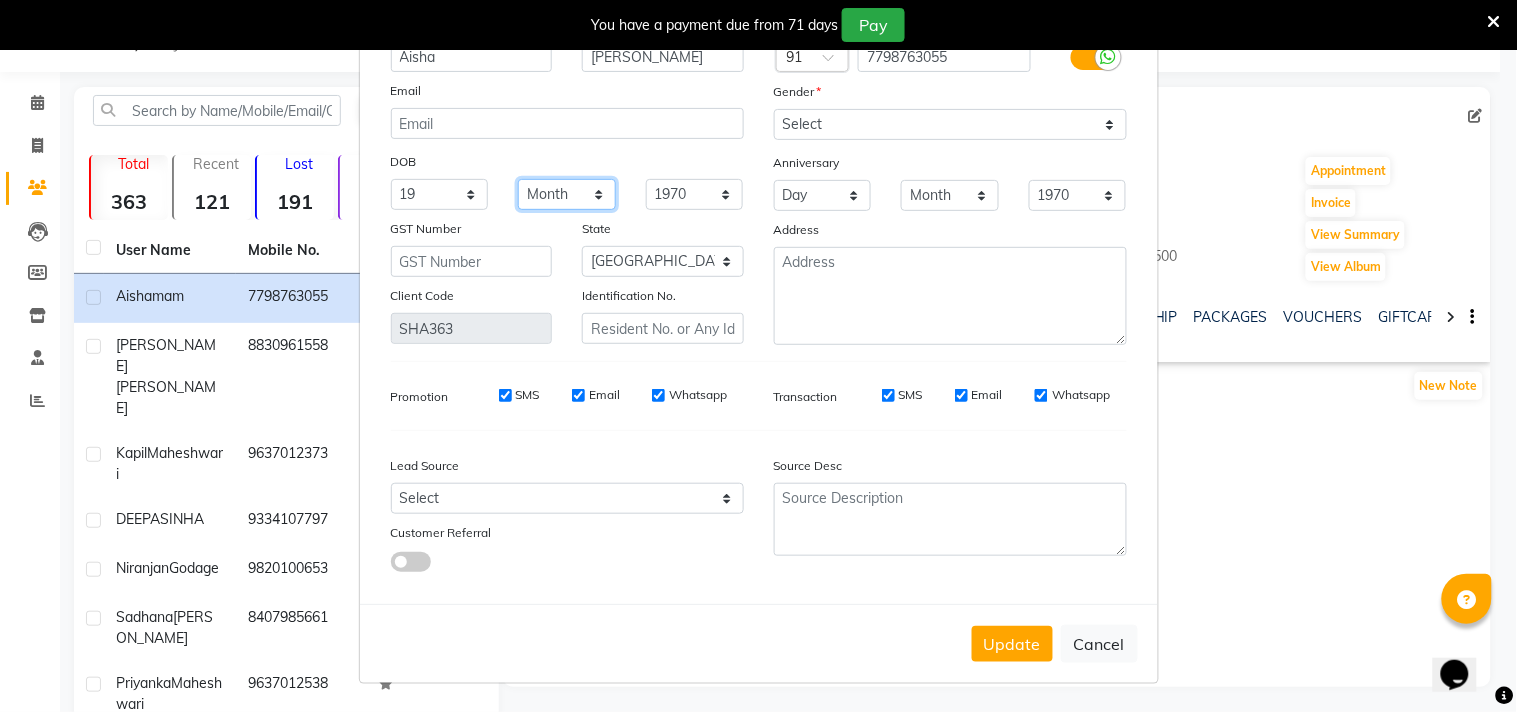 click on "Month January February March April May June July August September October November December" at bounding box center (567, 194) 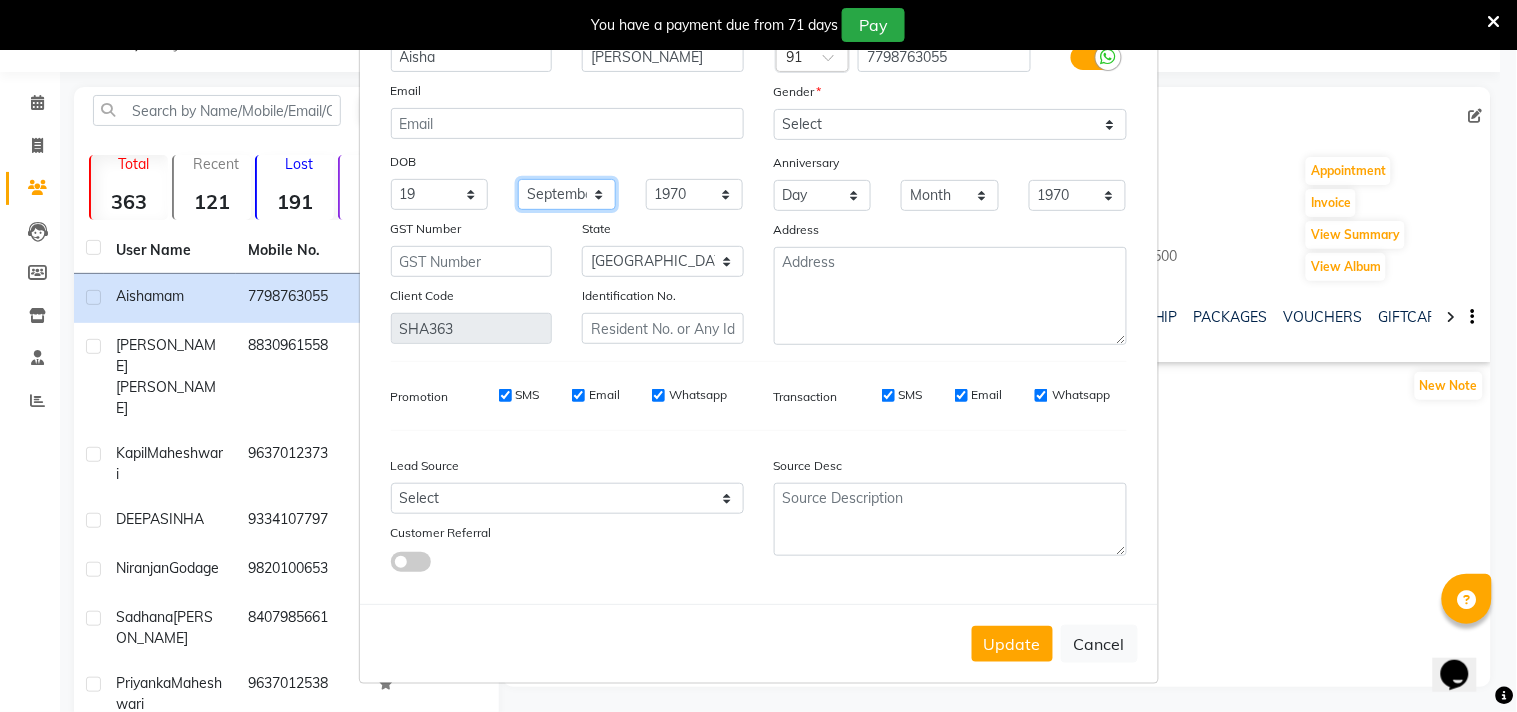 click on "Month January February March April May June July August September October November December" at bounding box center (567, 194) 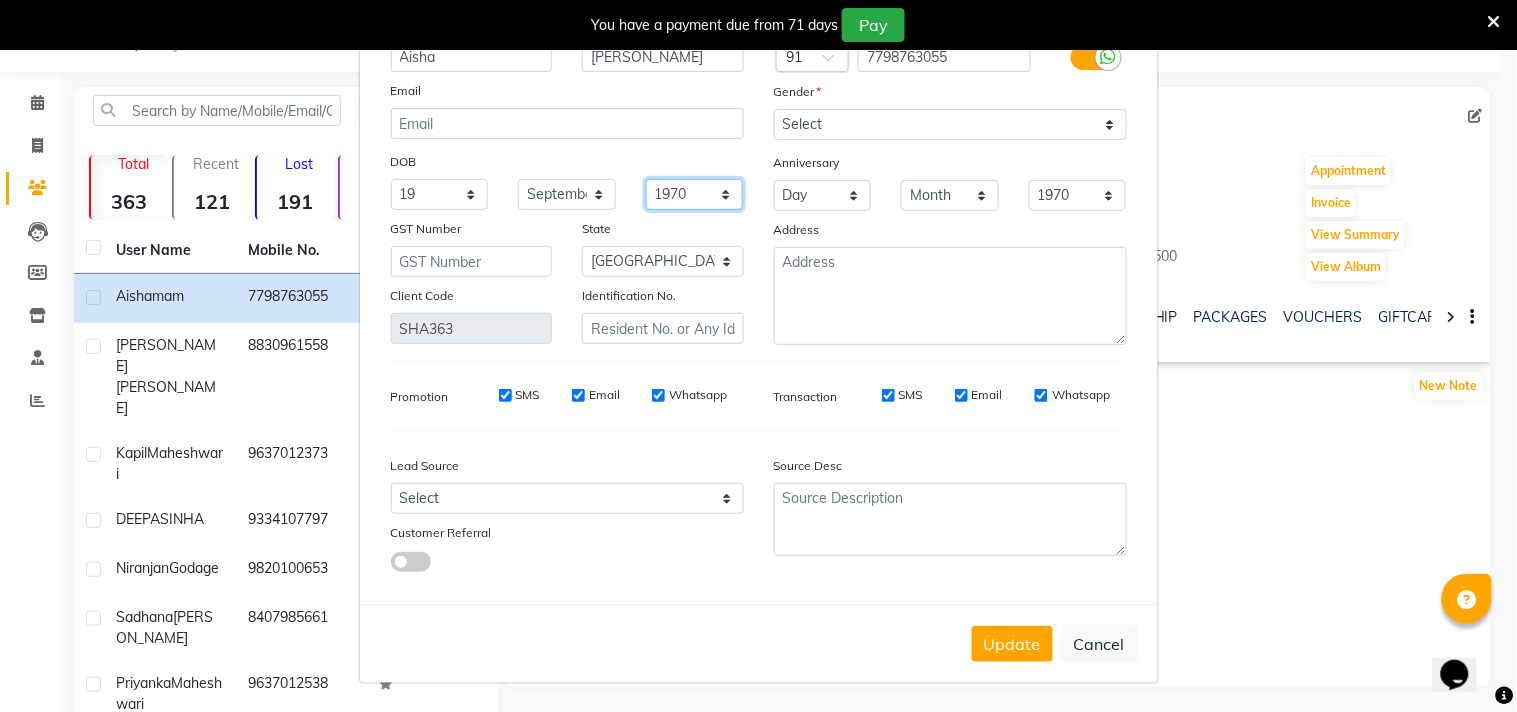 click on "1940 1941 1942 1943 1944 1945 1946 1947 1948 1949 1950 1951 1952 1953 1954 1955 1956 1957 1958 1959 1960 1961 1962 1963 1964 1965 1966 1967 1968 1969 1970 1971 1972 1973 1974 1975 1976 1977 1978 1979 1980 1981 1982 1983 1984 1985 1986 1987 1988 1989 1990 1991 1992 1993 1994 1995 1996 1997 1998 1999 2000 2001 2002 2003 2004 2005 2006 2007 2008 2009 2010 2011 2012 2013 2014 2015 2016 2017 2018 2019 2020 2021 2022 2023 2024" at bounding box center (695, 194) 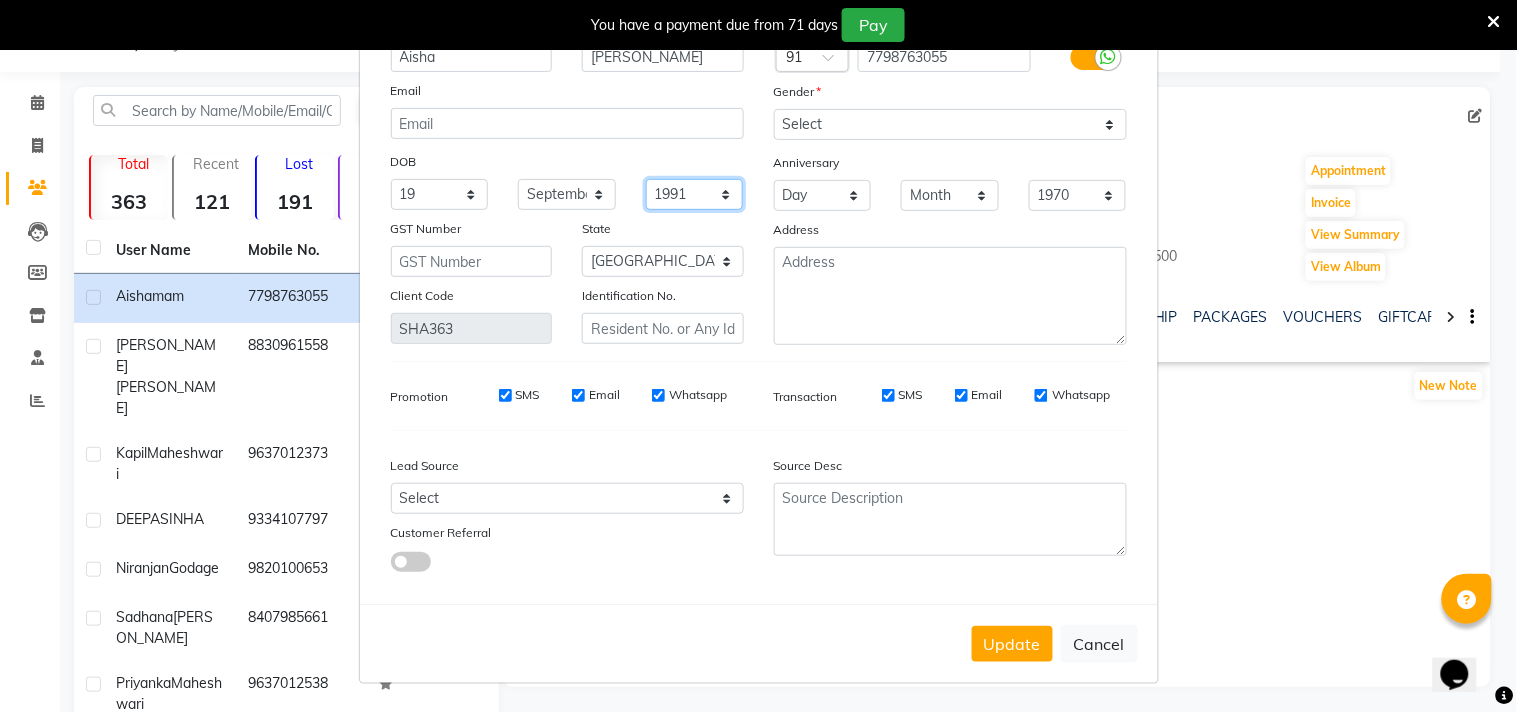 click on "1940 1941 1942 1943 1944 1945 1946 1947 1948 1949 1950 1951 1952 1953 1954 1955 1956 1957 1958 1959 1960 1961 1962 1963 1964 1965 1966 1967 1968 1969 1970 1971 1972 1973 1974 1975 1976 1977 1978 1979 1980 1981 1982 1983 1984 1985 1986 1987 1988 1989 1990 1991 1992 1993 1994 1995 1996 1997 1998 1999 2000 2001 2002 2003 2004 2005 2006 2007 2008 2009 2010 2011 2012 2013 2014 2015 2016 2017 2018 2019 2020 2021 2022 2023 2024" at bounding box center [695, 194] 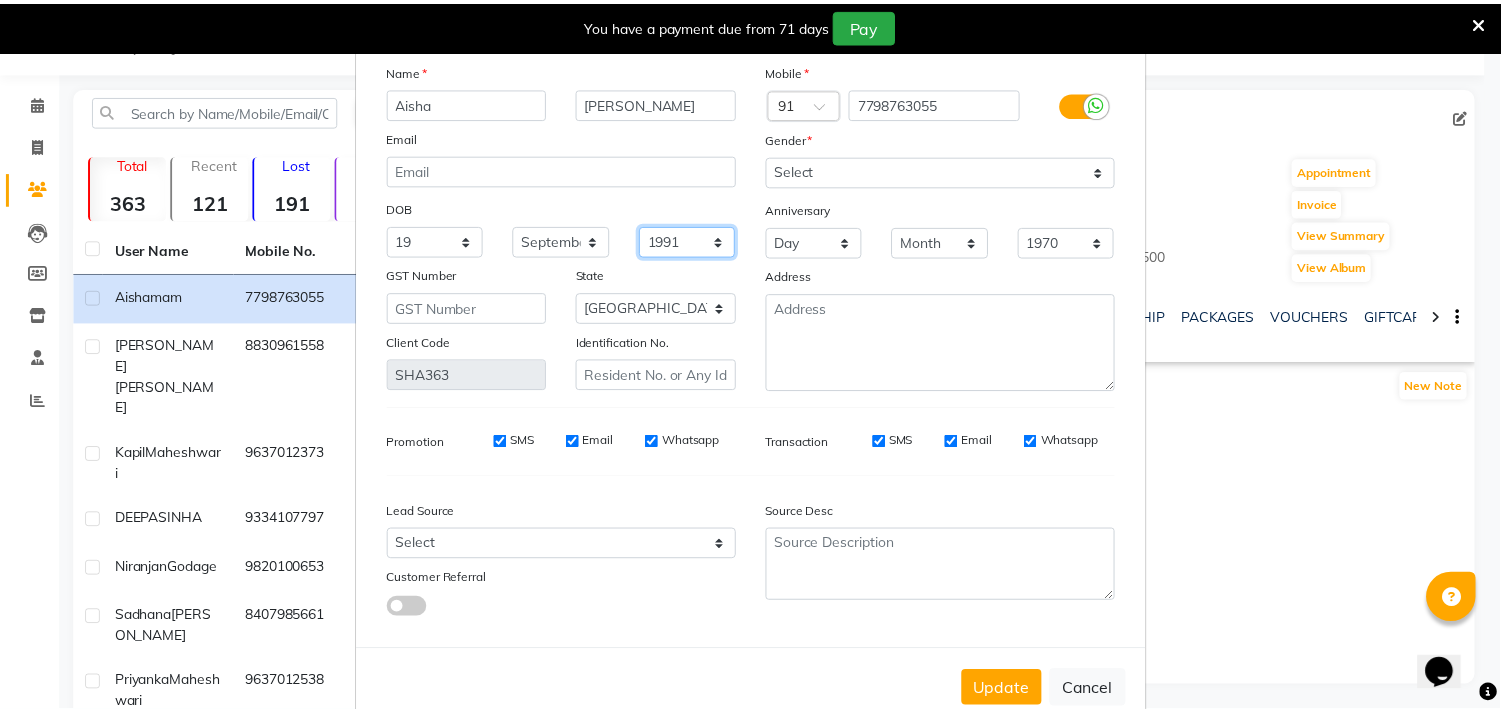 scroll, scrollTop: 103, scrollLeft: 0, axis: vertical 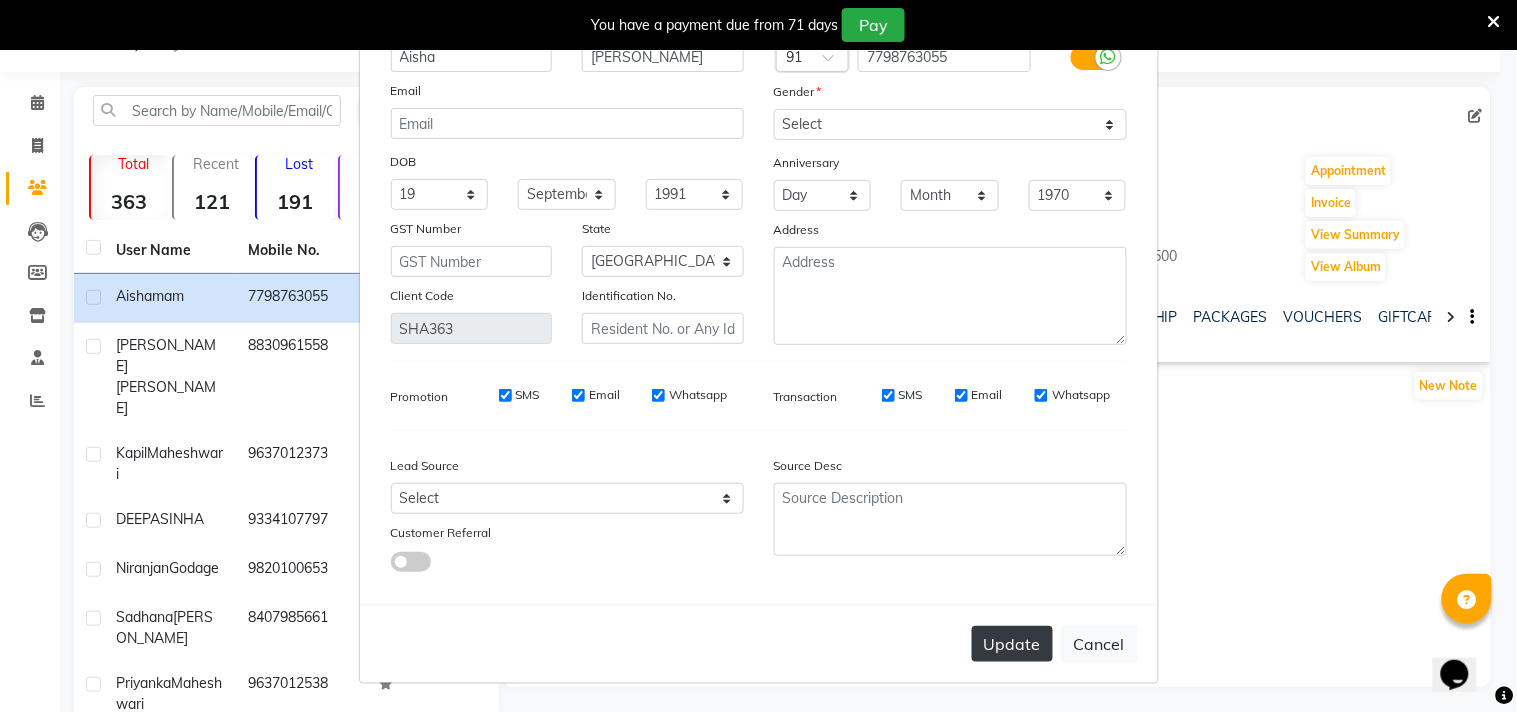 click on "Update" at bounding box center [1012, 644] 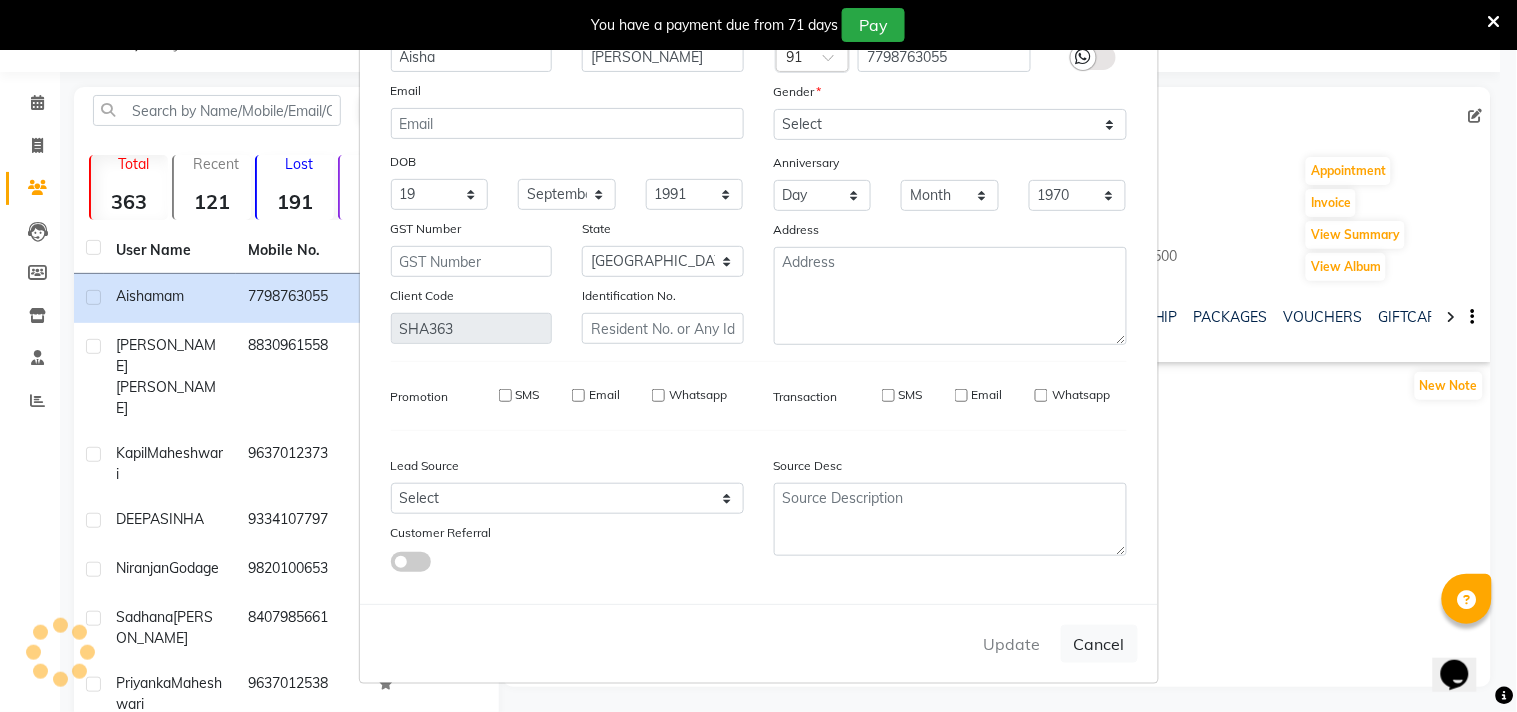 type 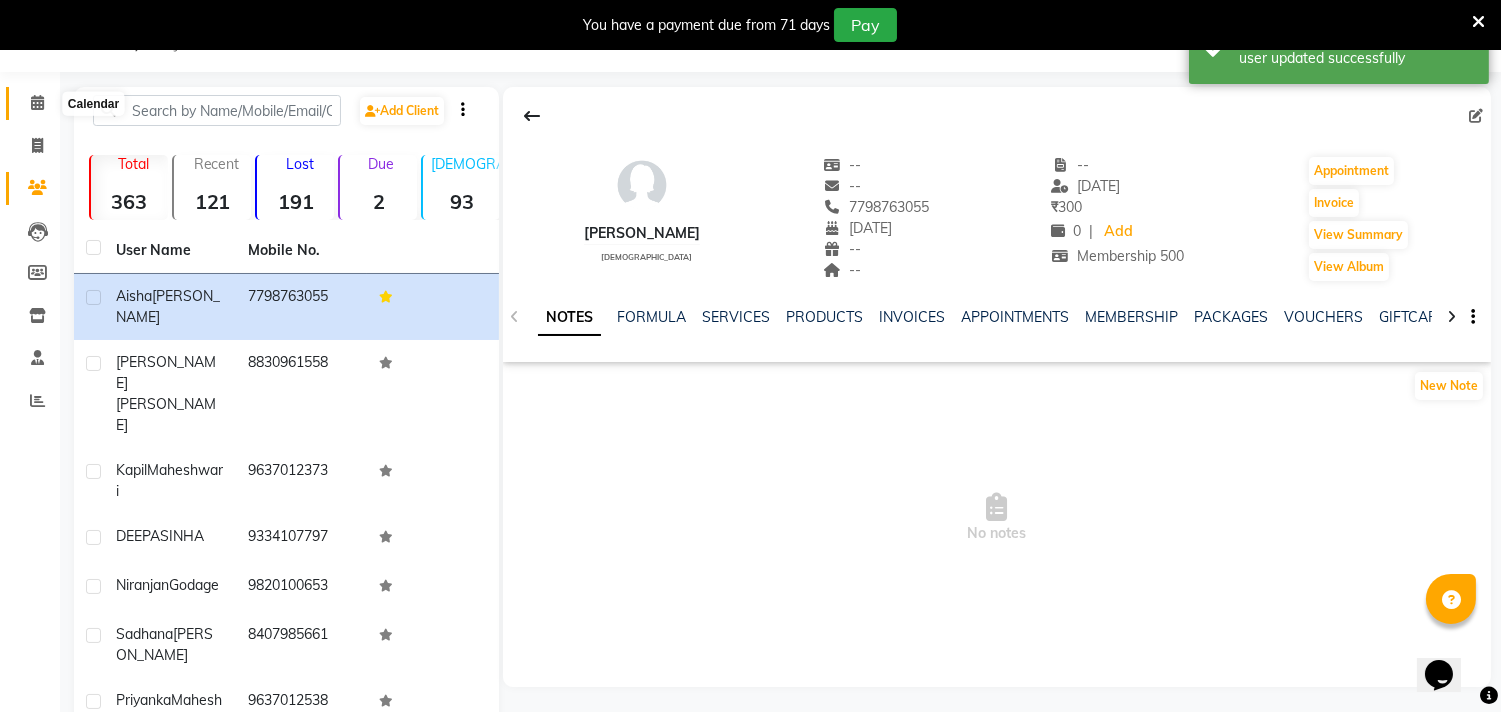 click 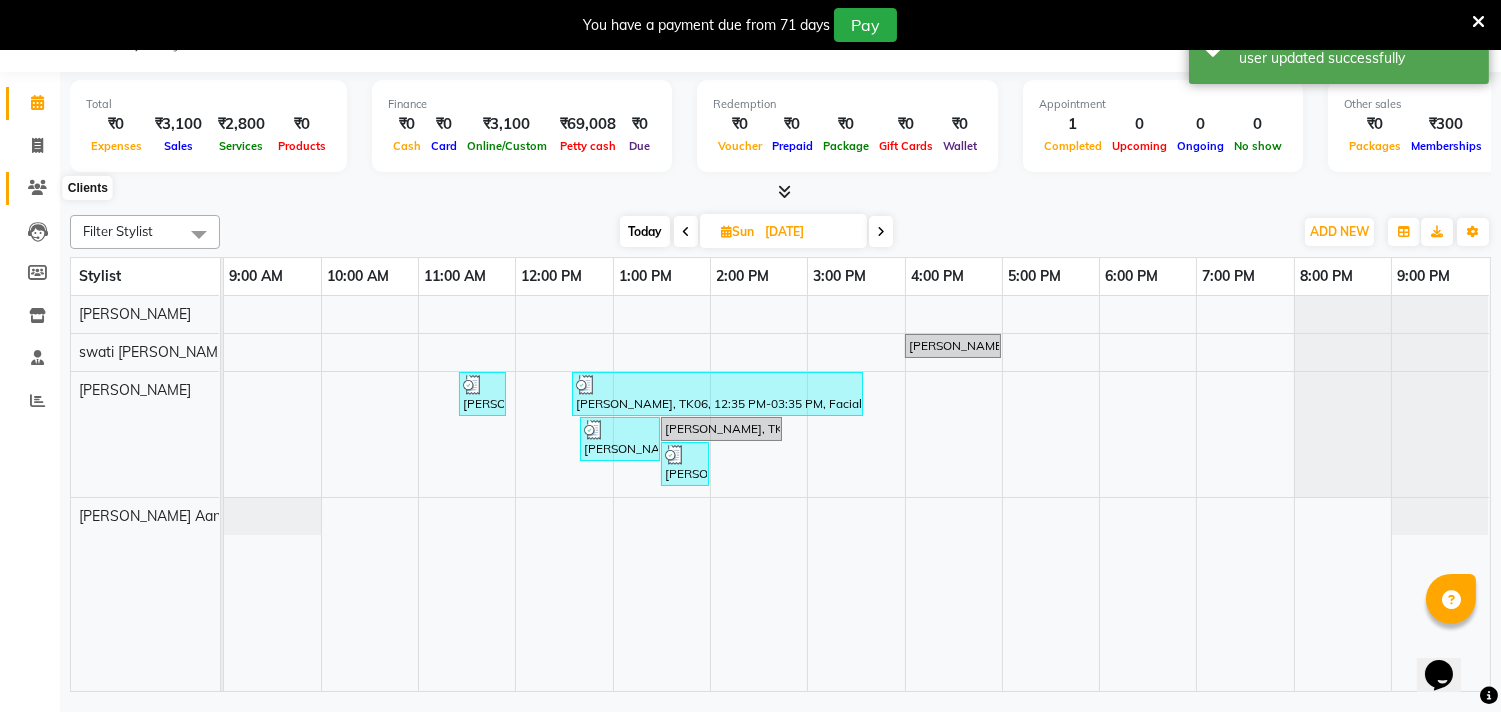 click 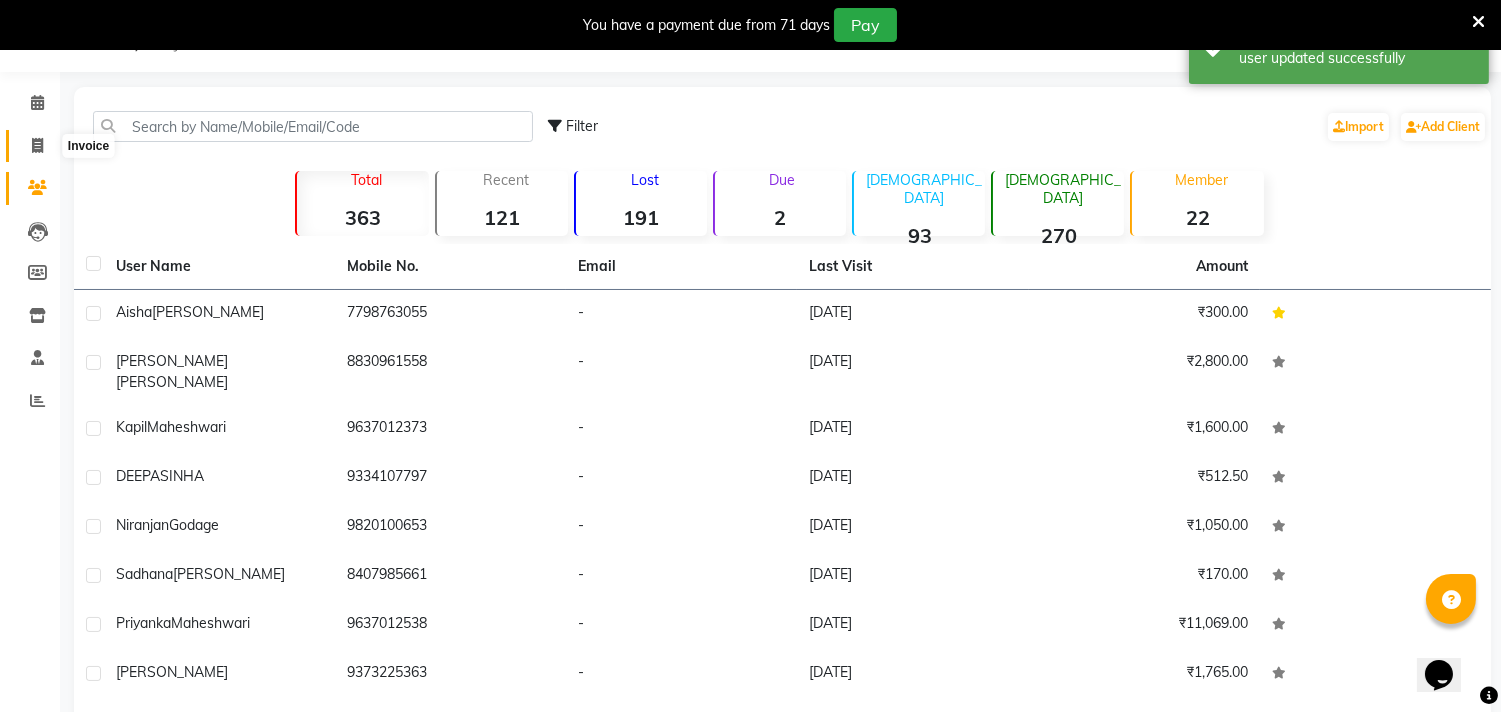 click 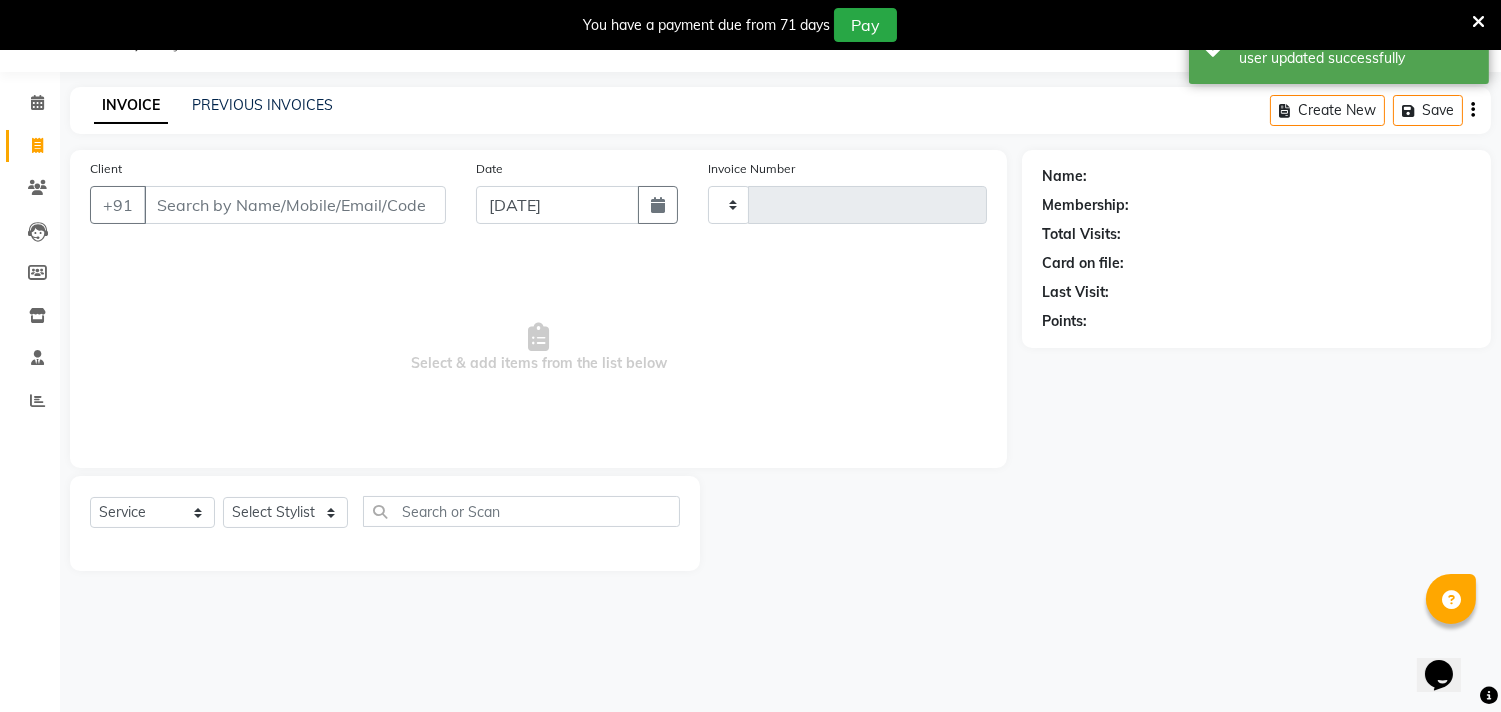 type on "0188" 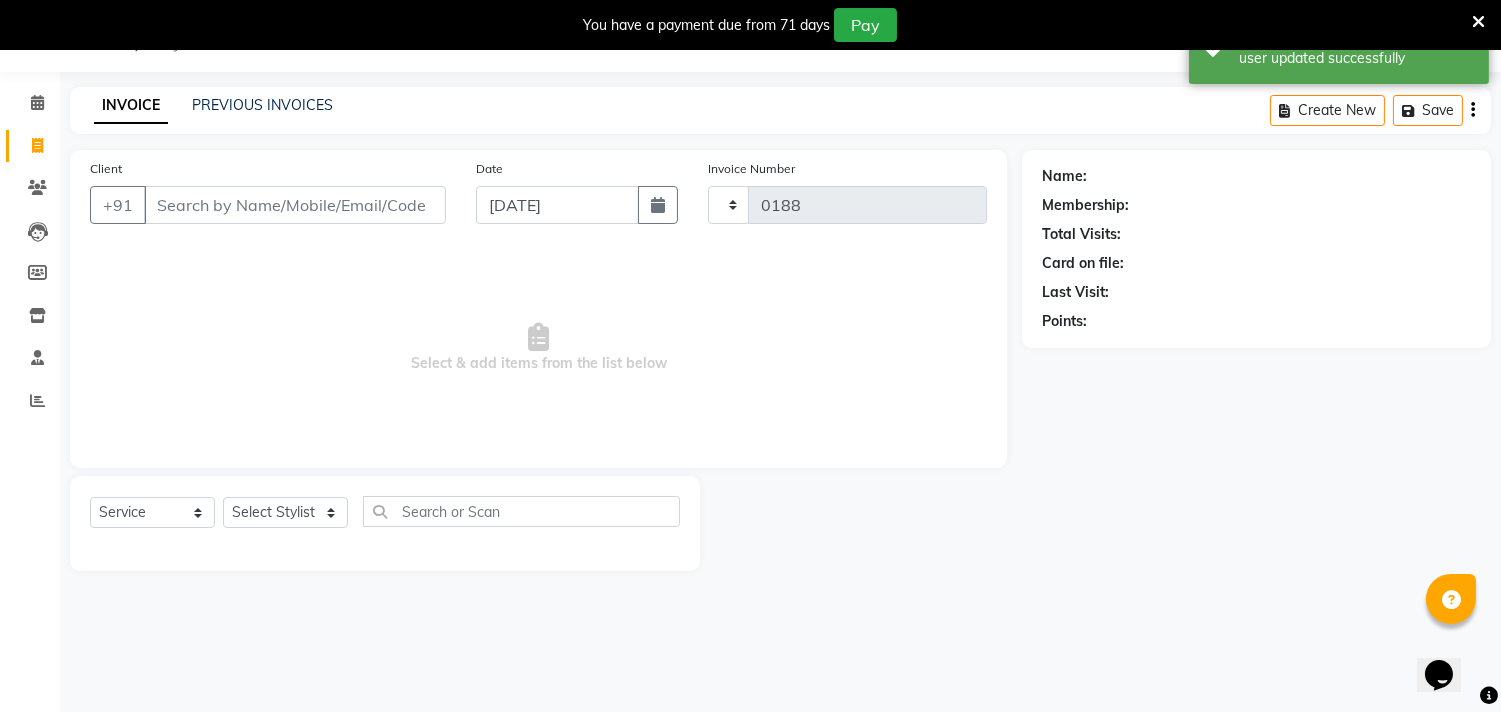 select on "7195" 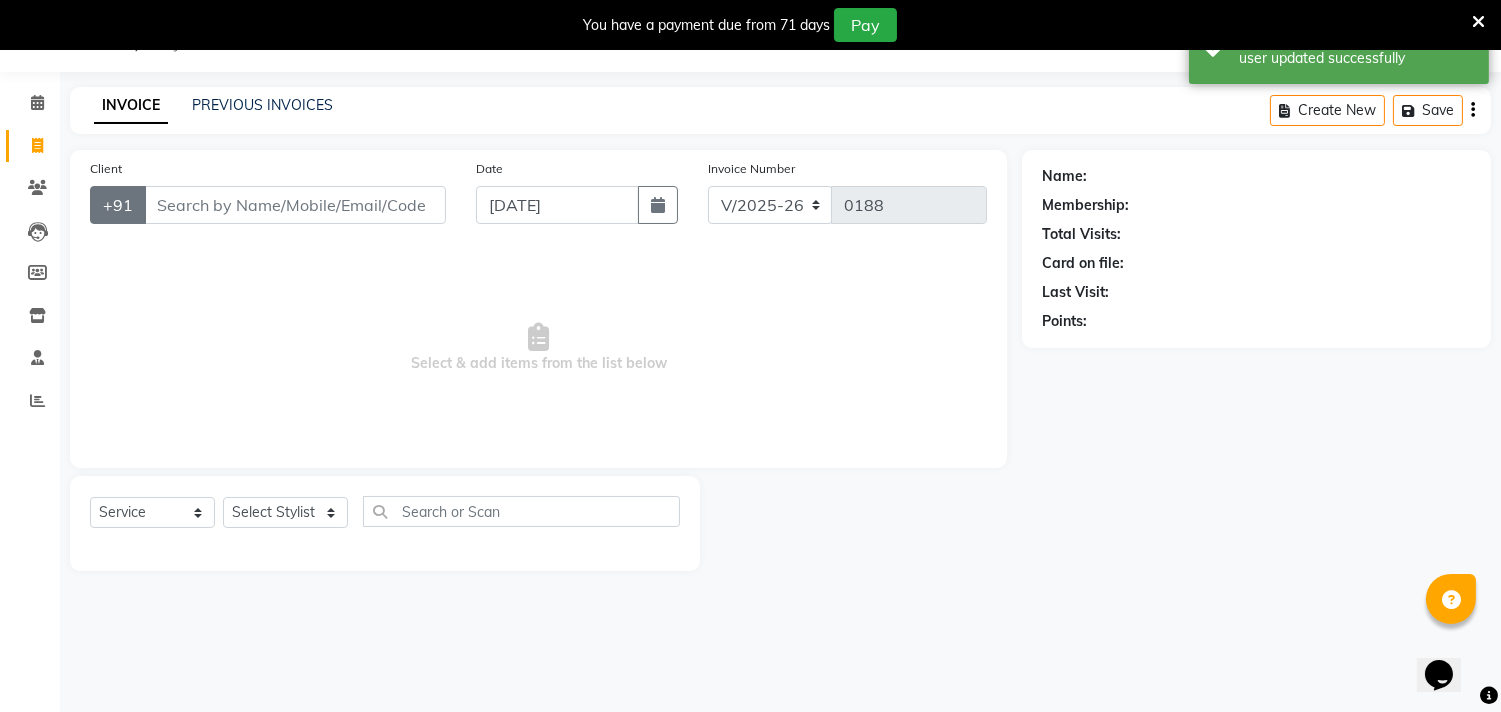 select on "membership" 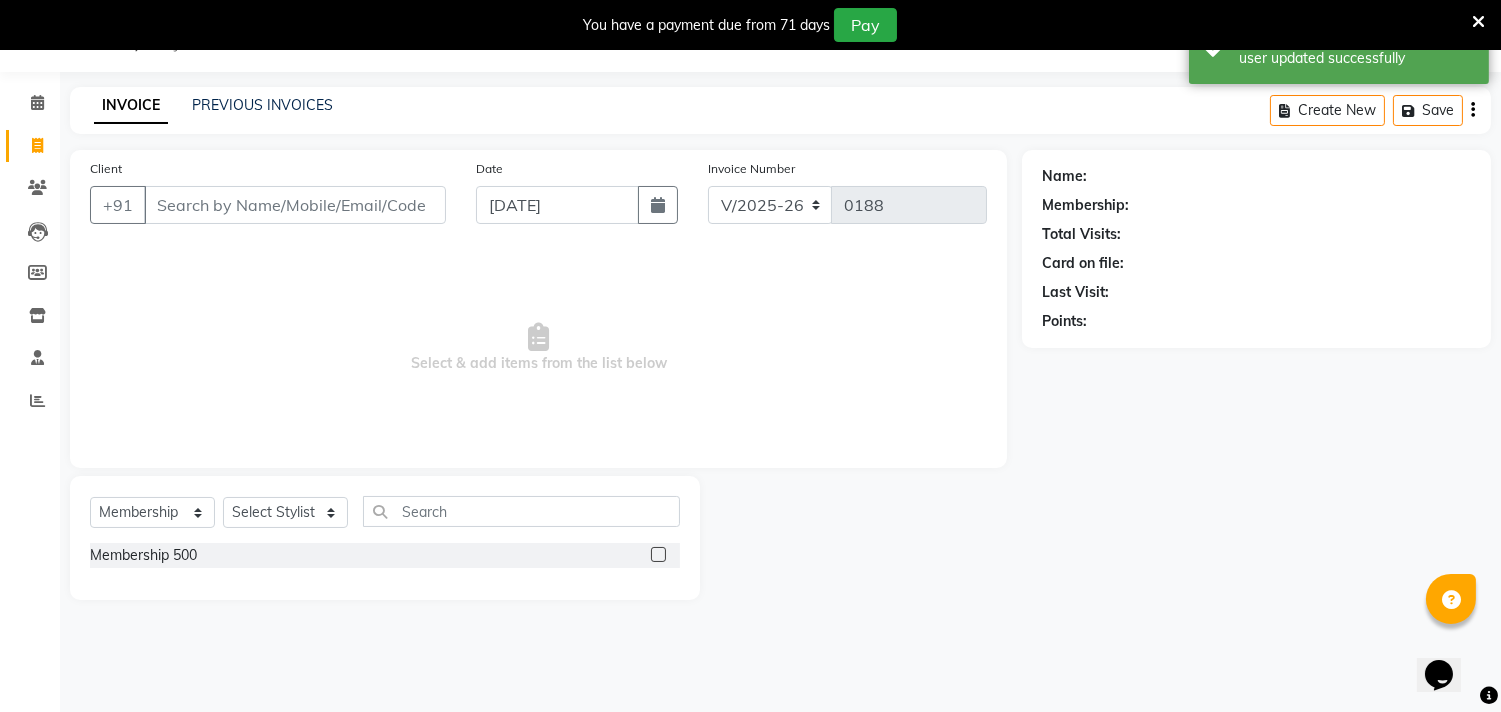 click on "Client" at bounding box center [295, 205] 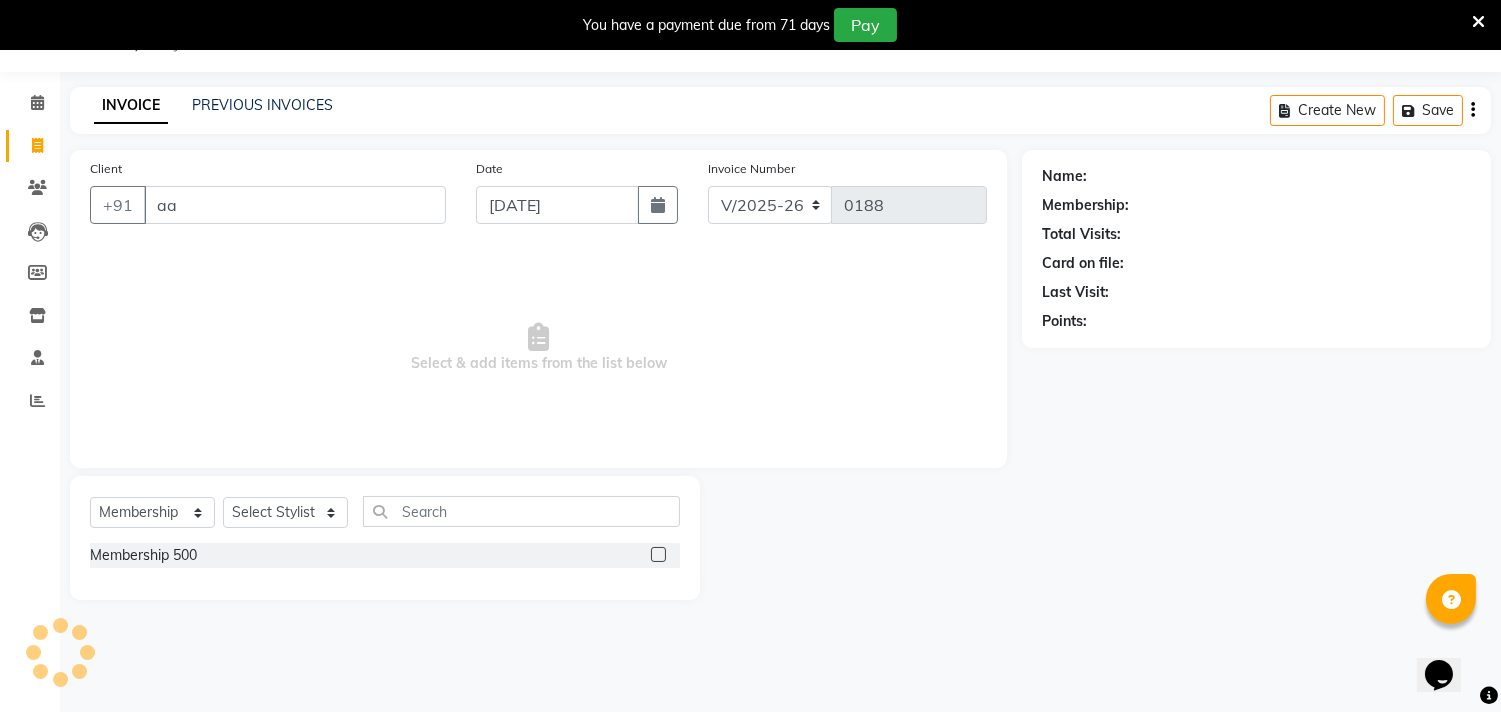 type on "a" 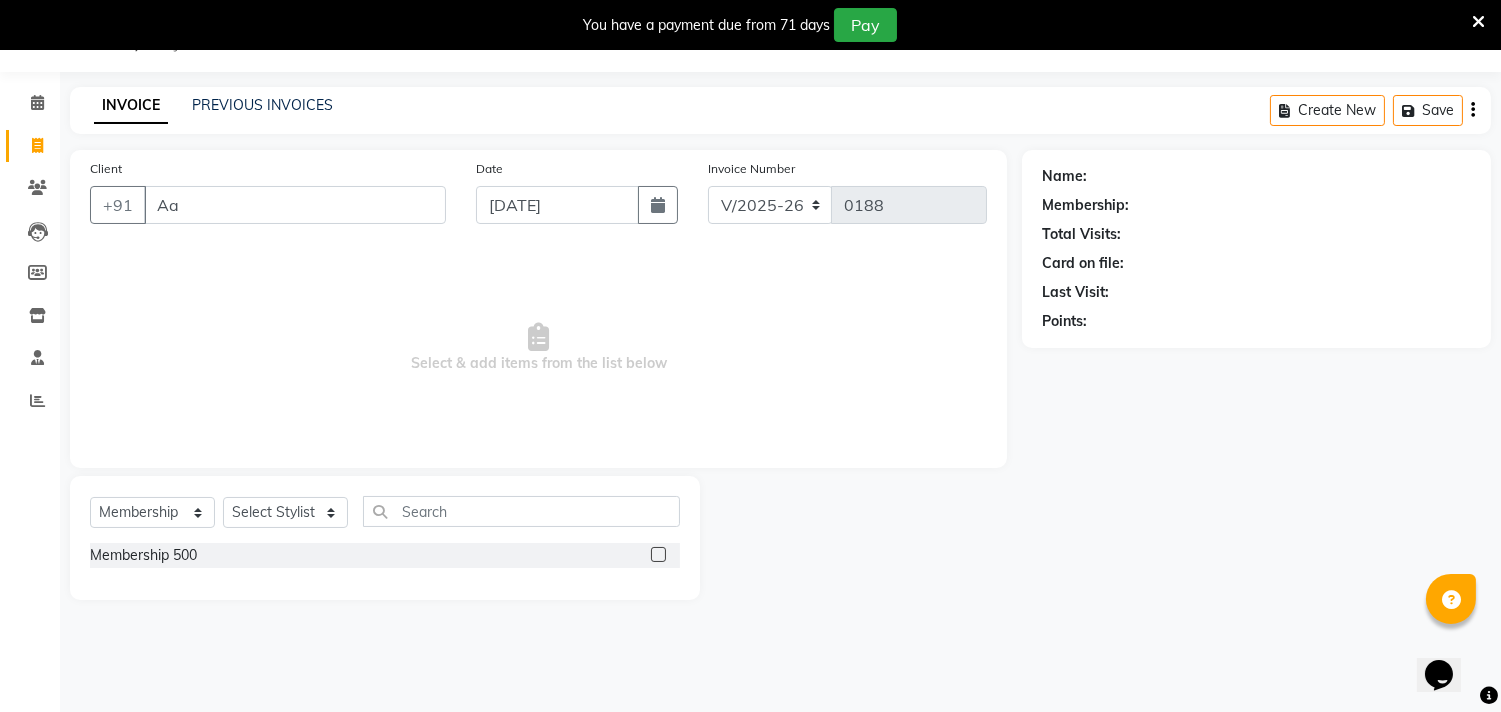 type on "A" 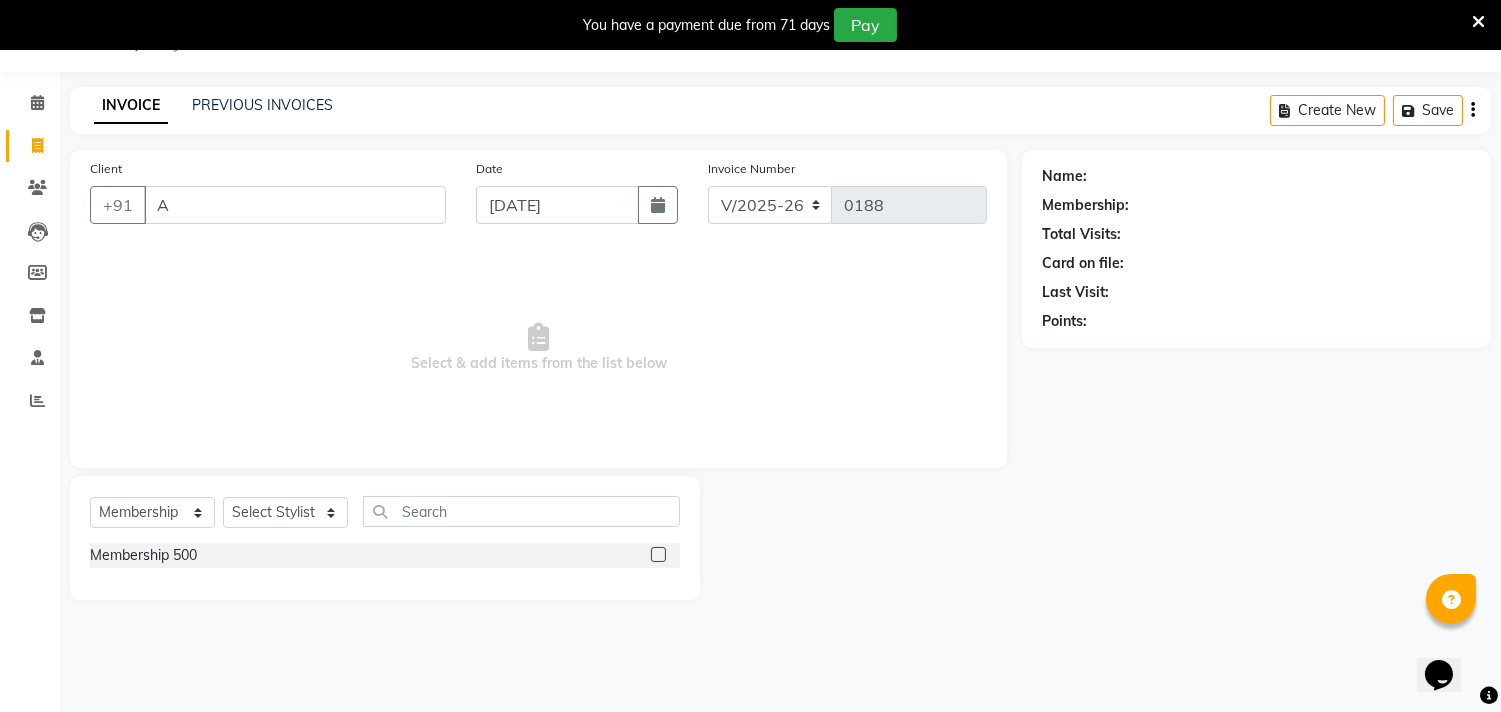 type 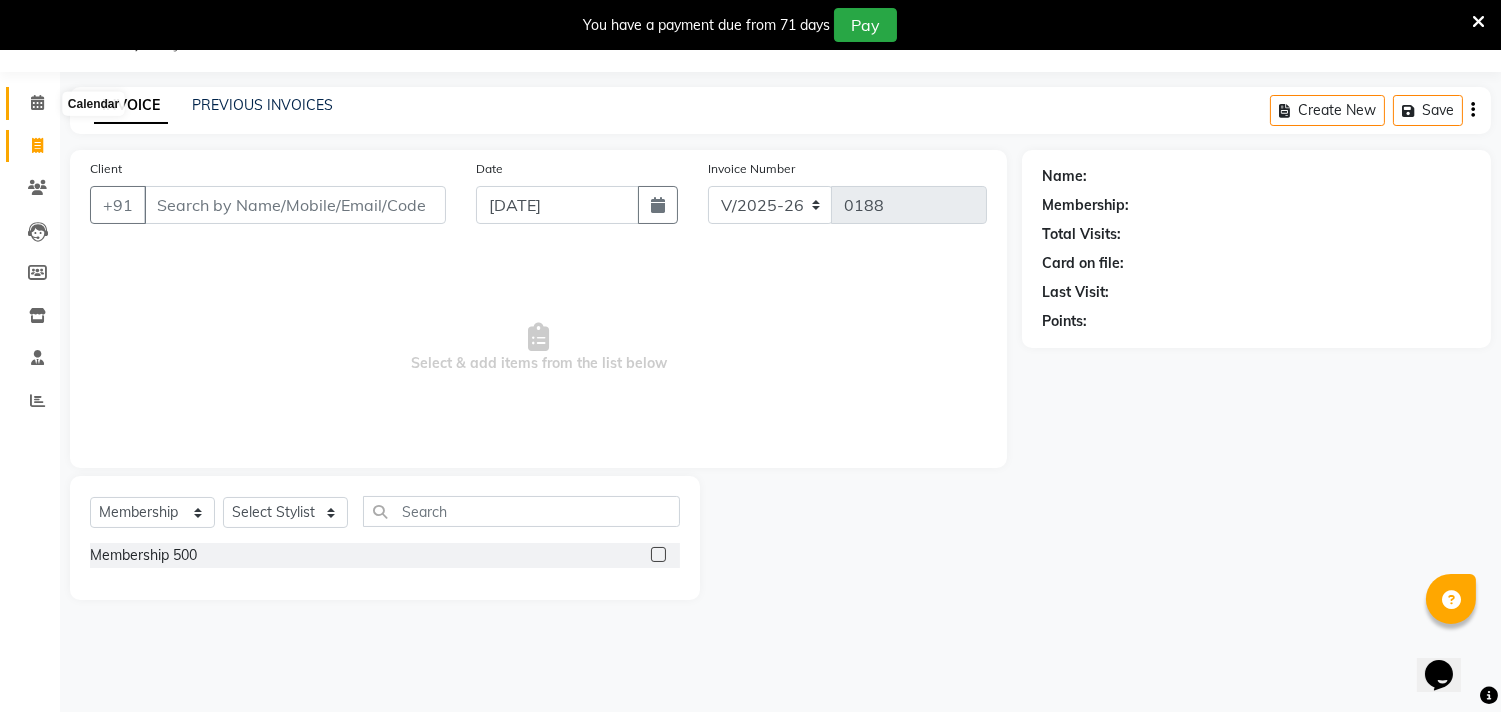 click 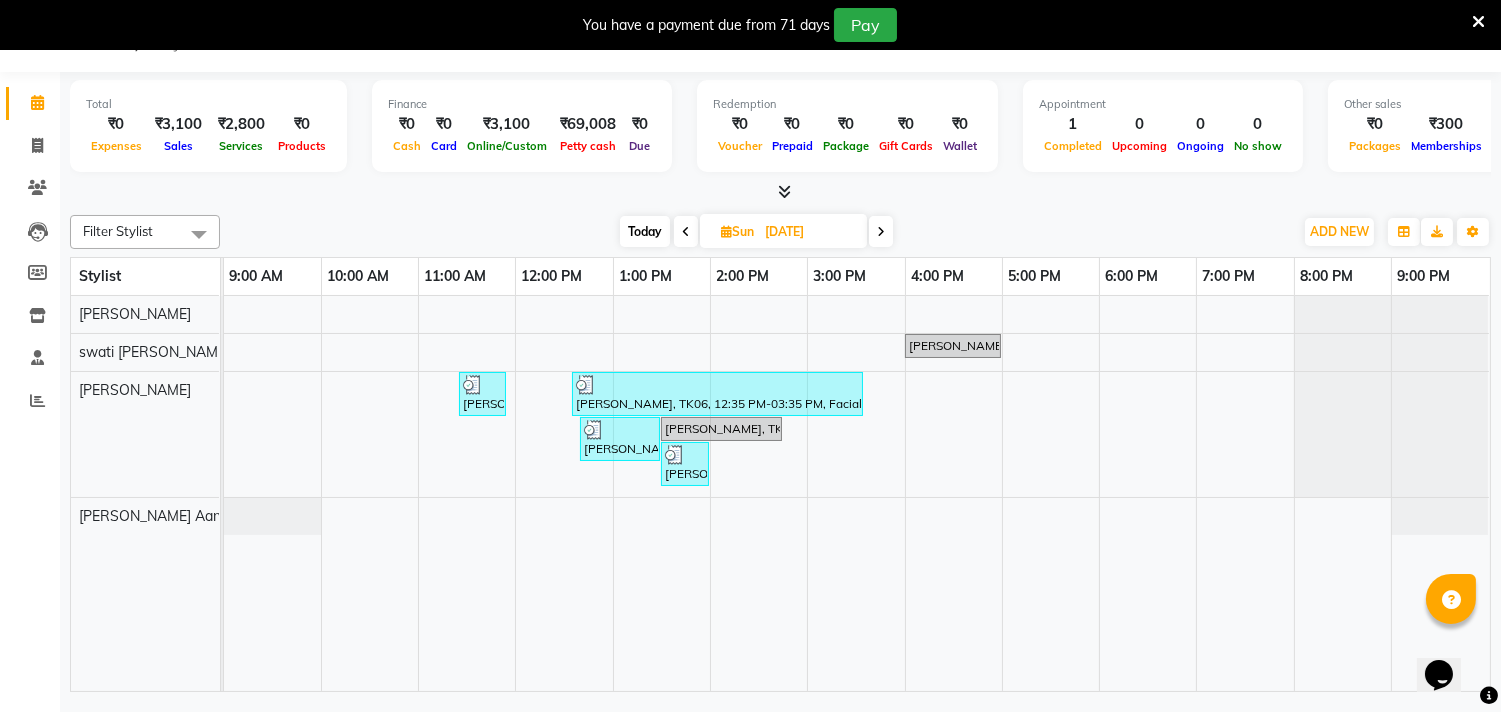 click at bounding box center [881, 232] 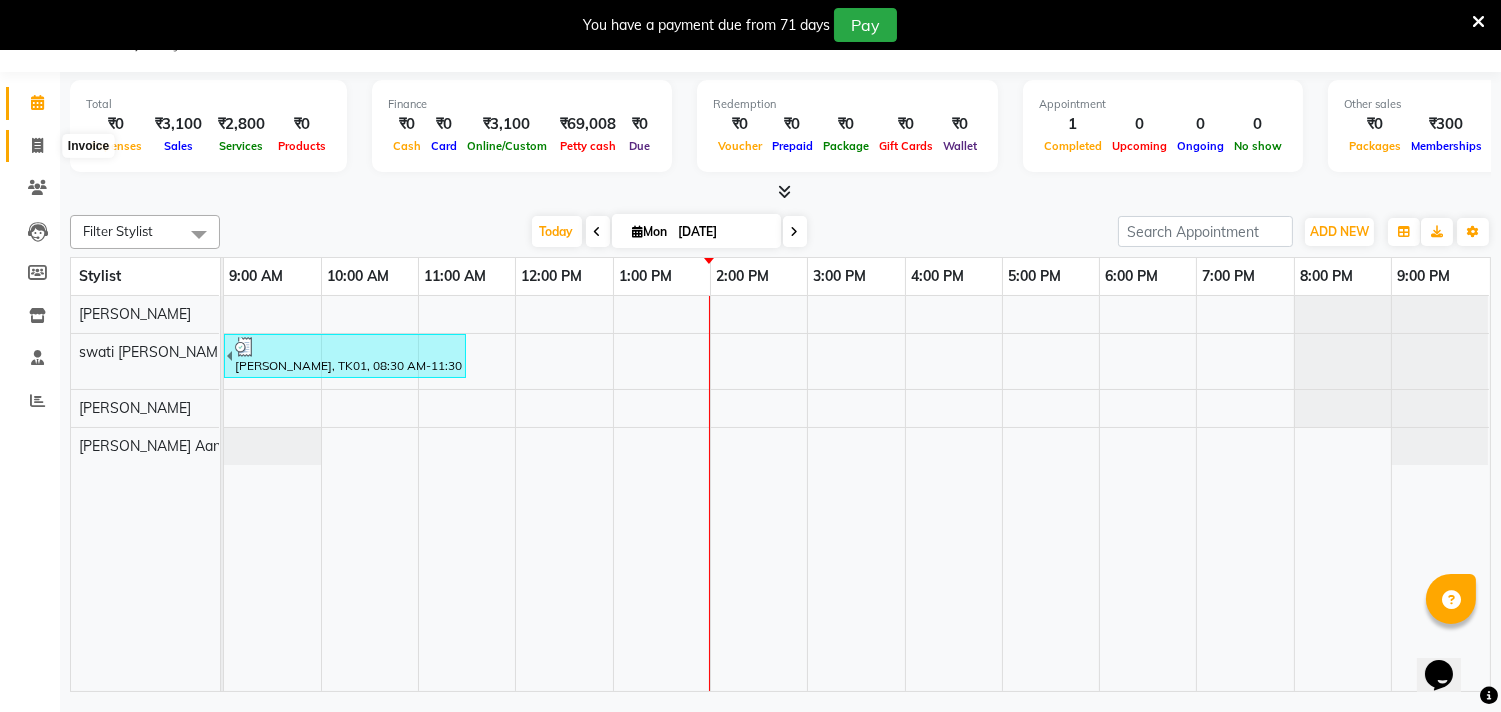 click 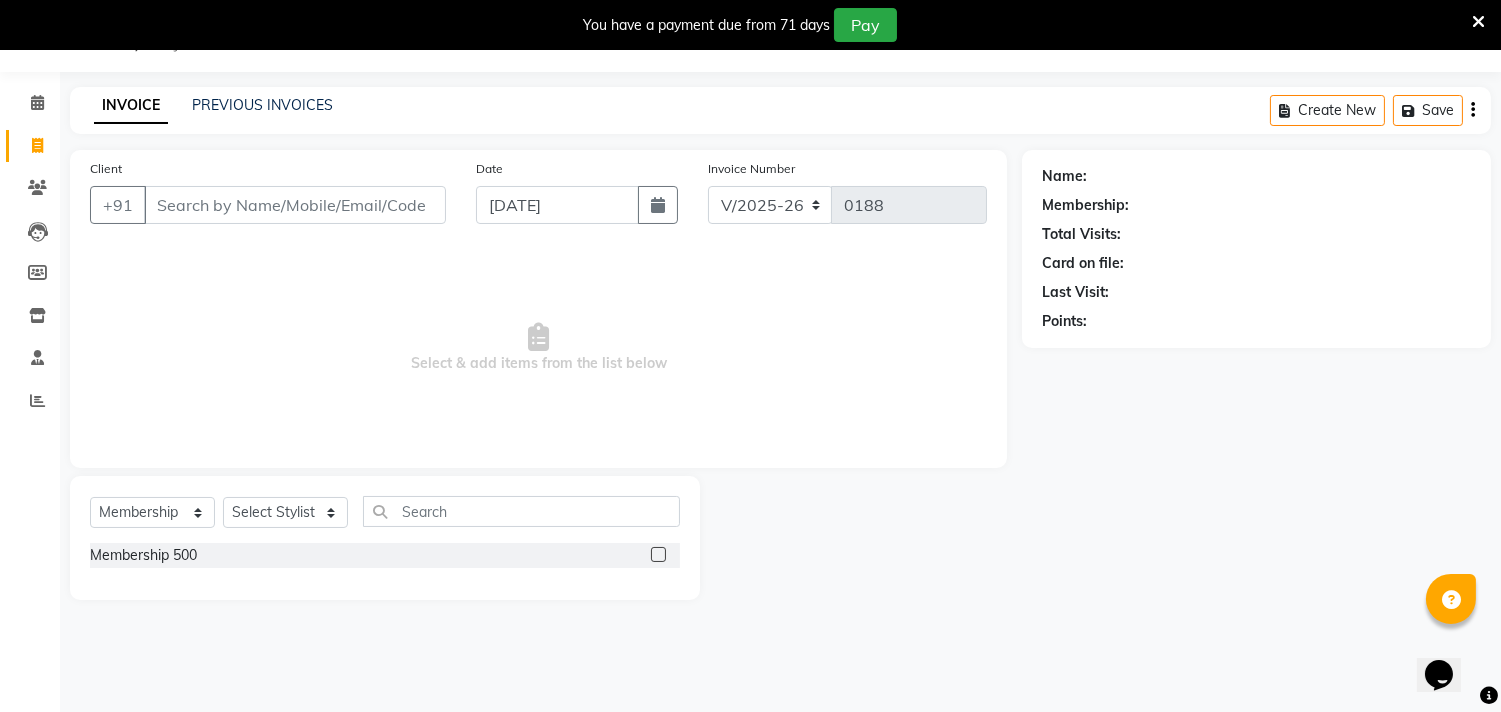 click on "Client" at bounding box center [295, 205] 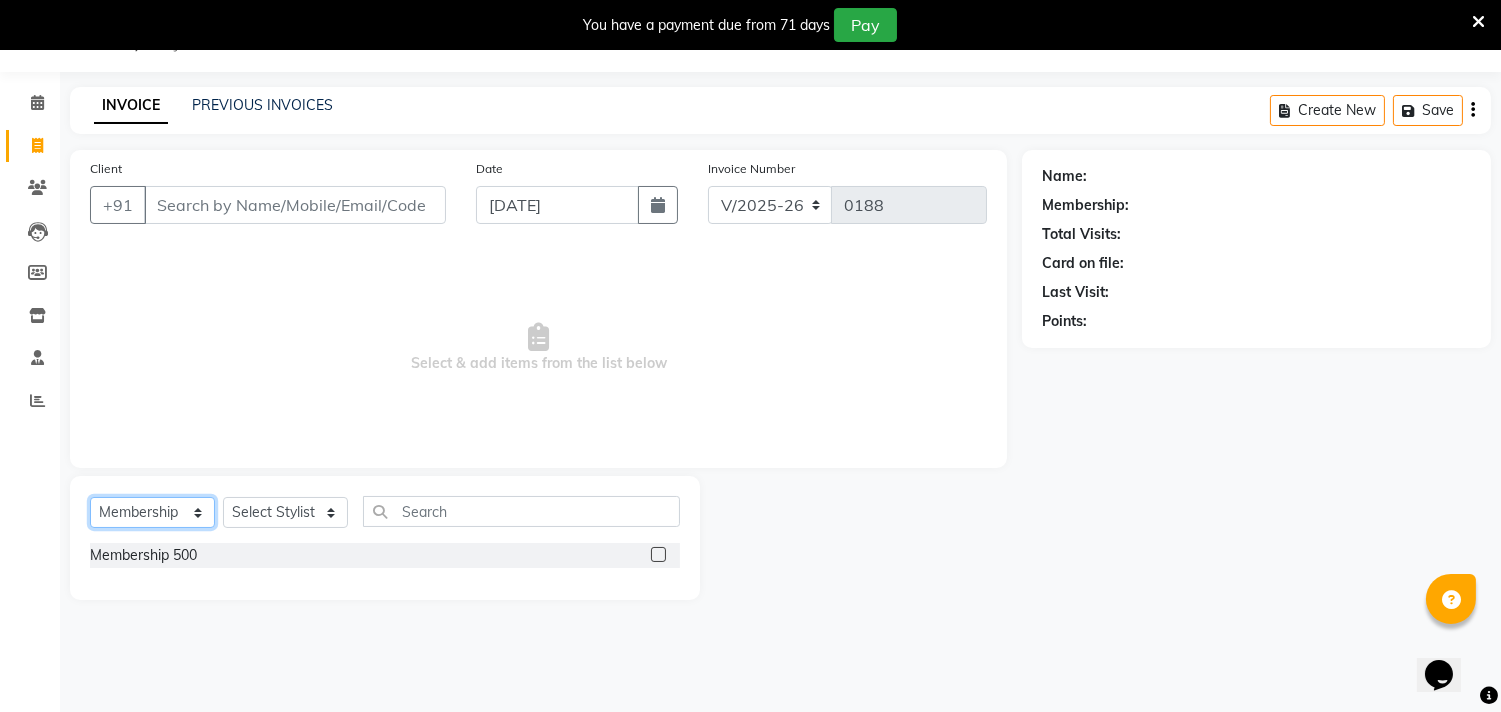 click on "Select  Service  Product  Membership  Package Voucher Prepaid Gift Card" 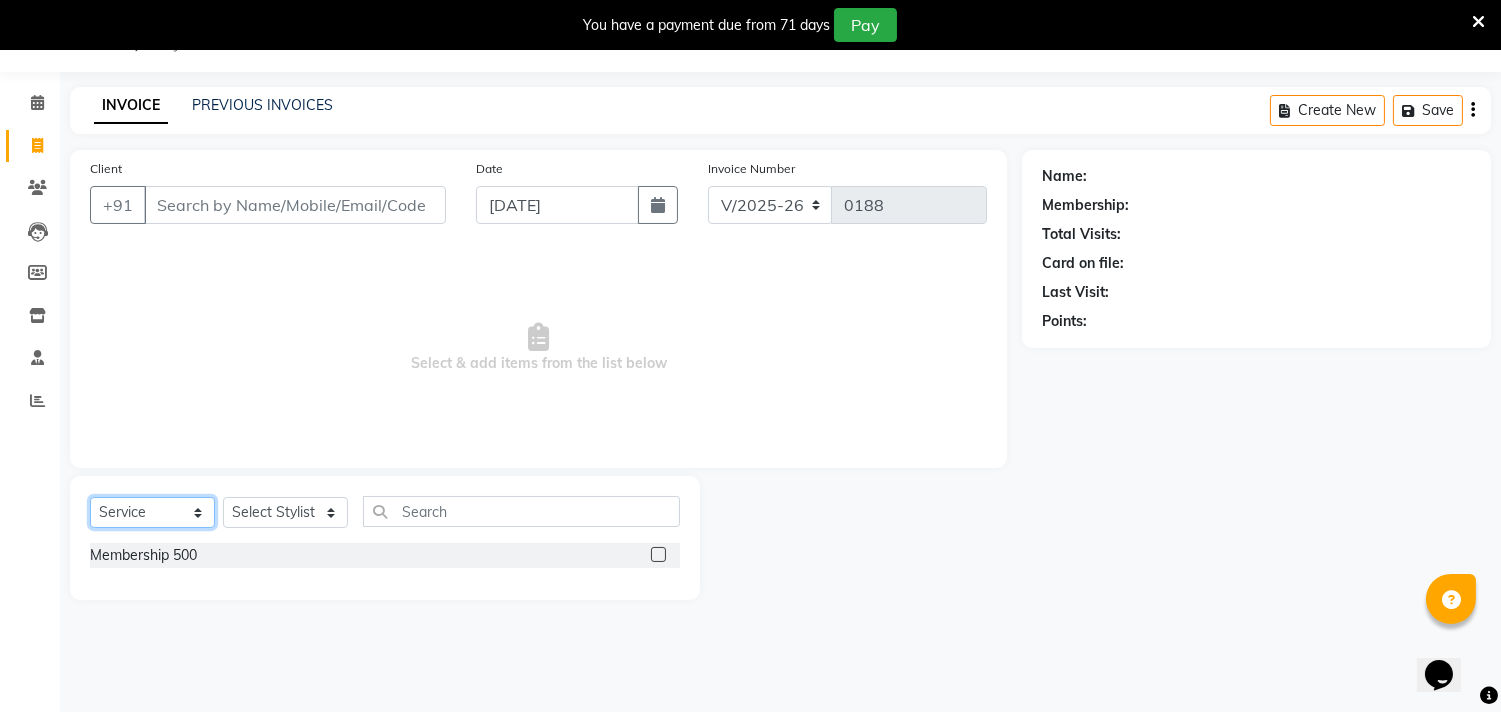 click on "Select  Service  Product  Membership  Package Voucher Prepaid Gift Card" 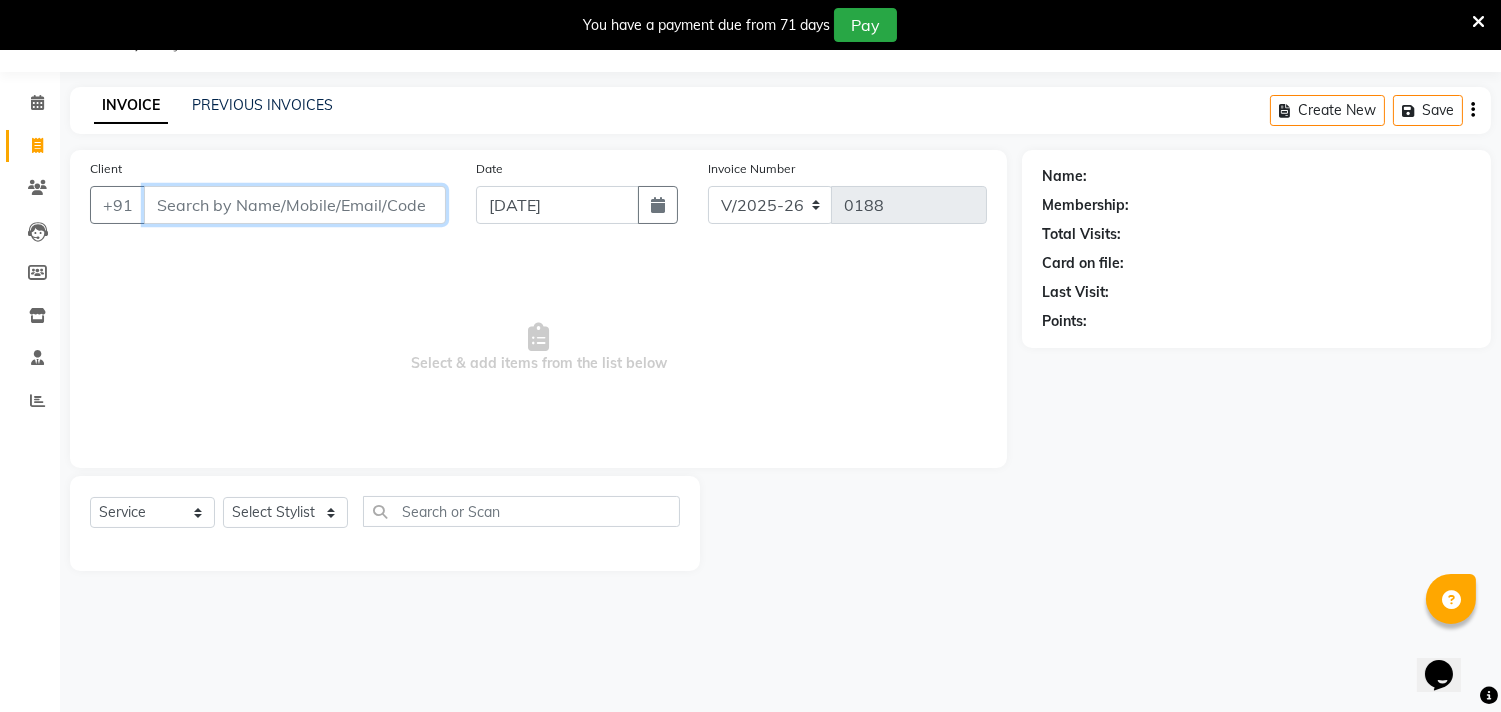 click on "Client" at bounding box center (295, 205) 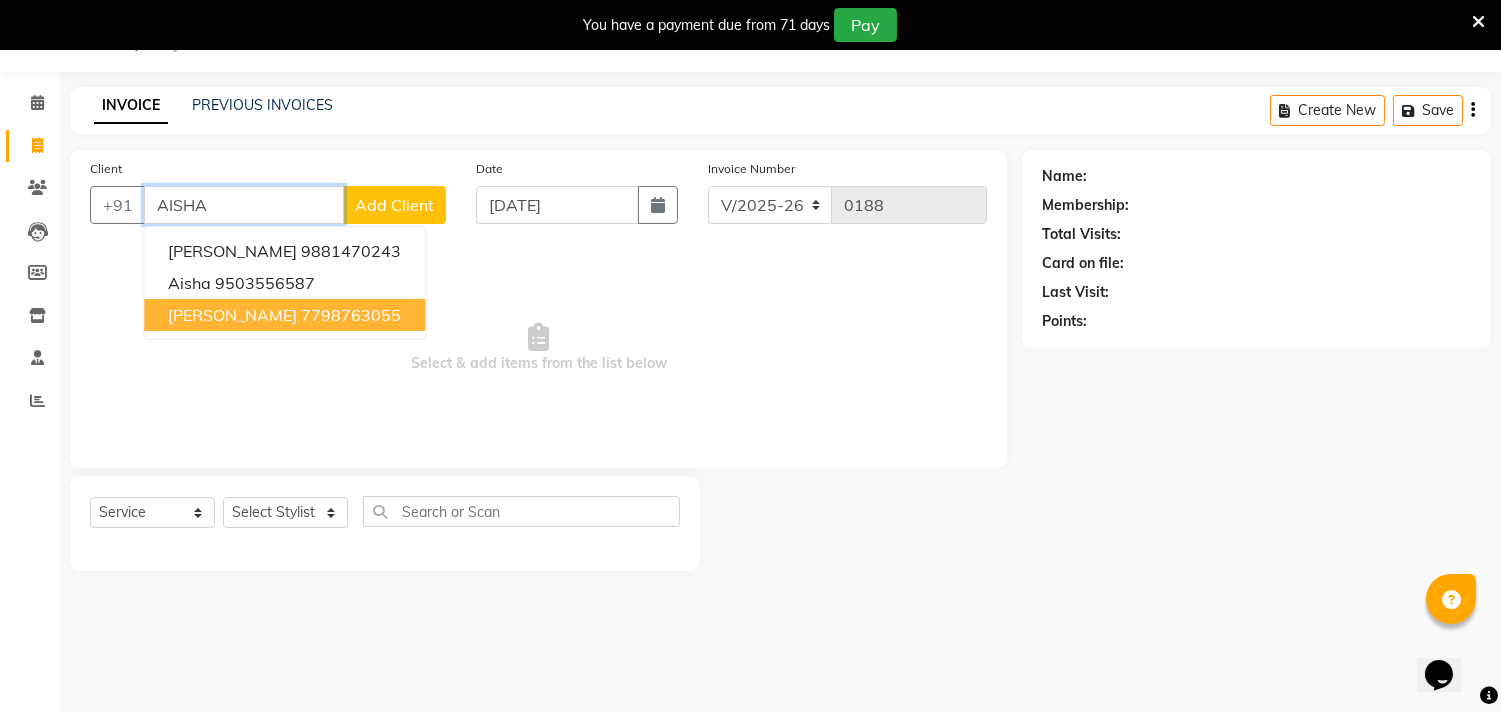 click on "Aisha Jamadar" at bounding box center [232, 315] 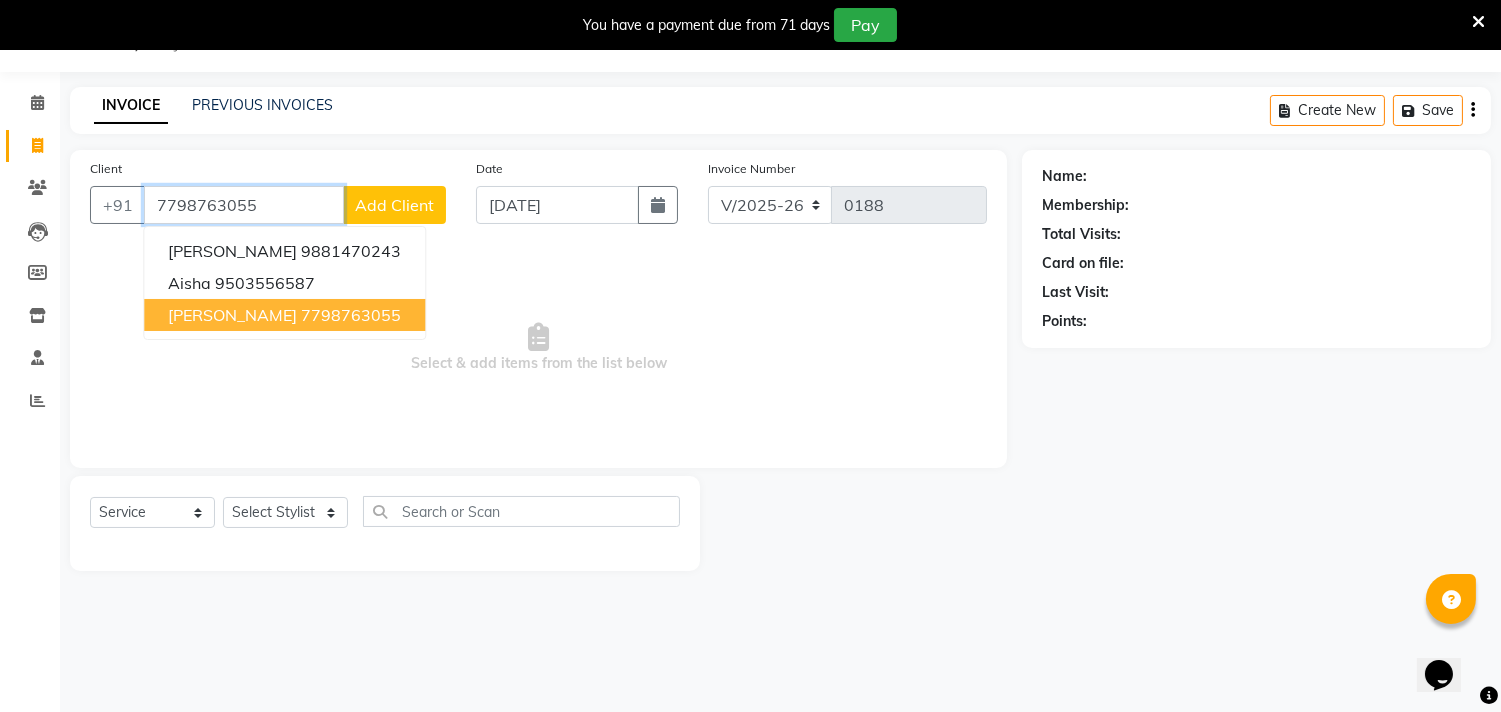 type on "7798763055" 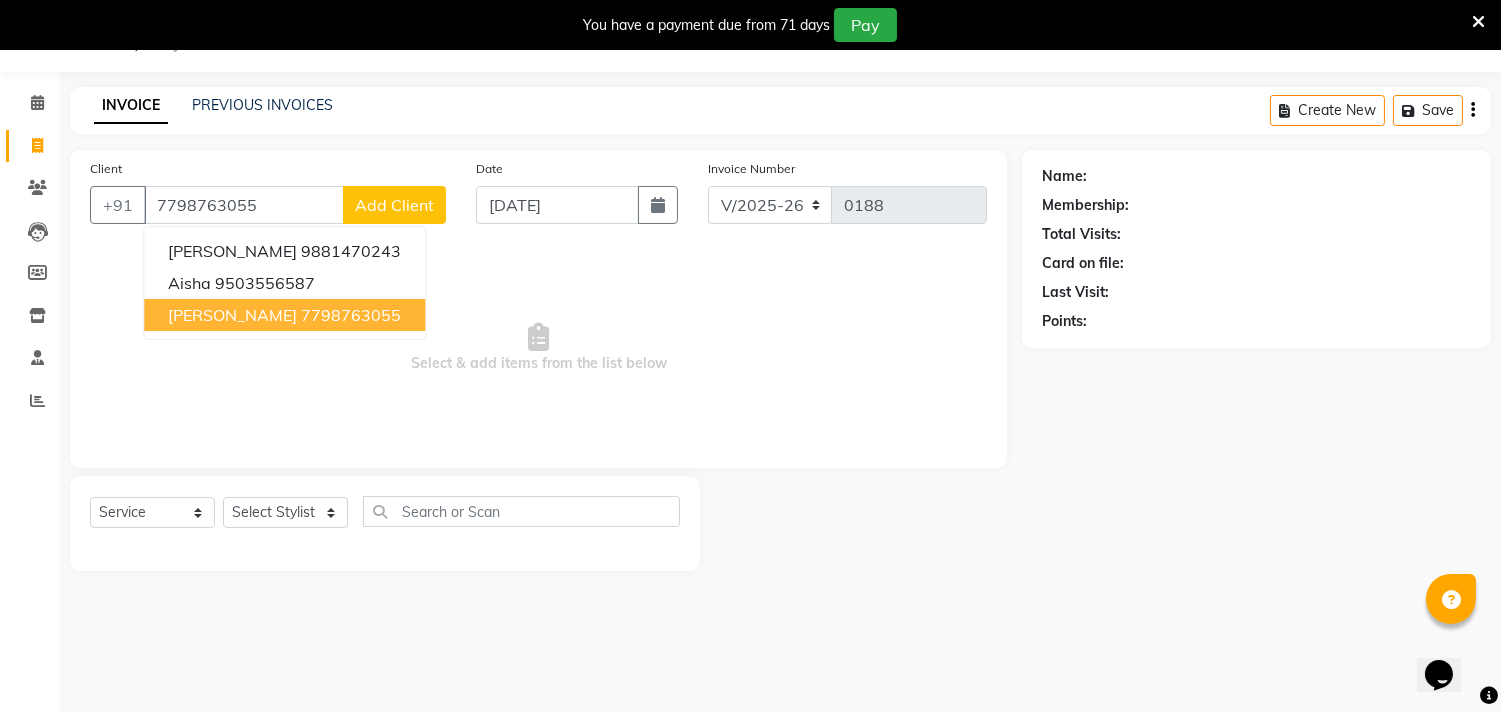select on "1: Object" 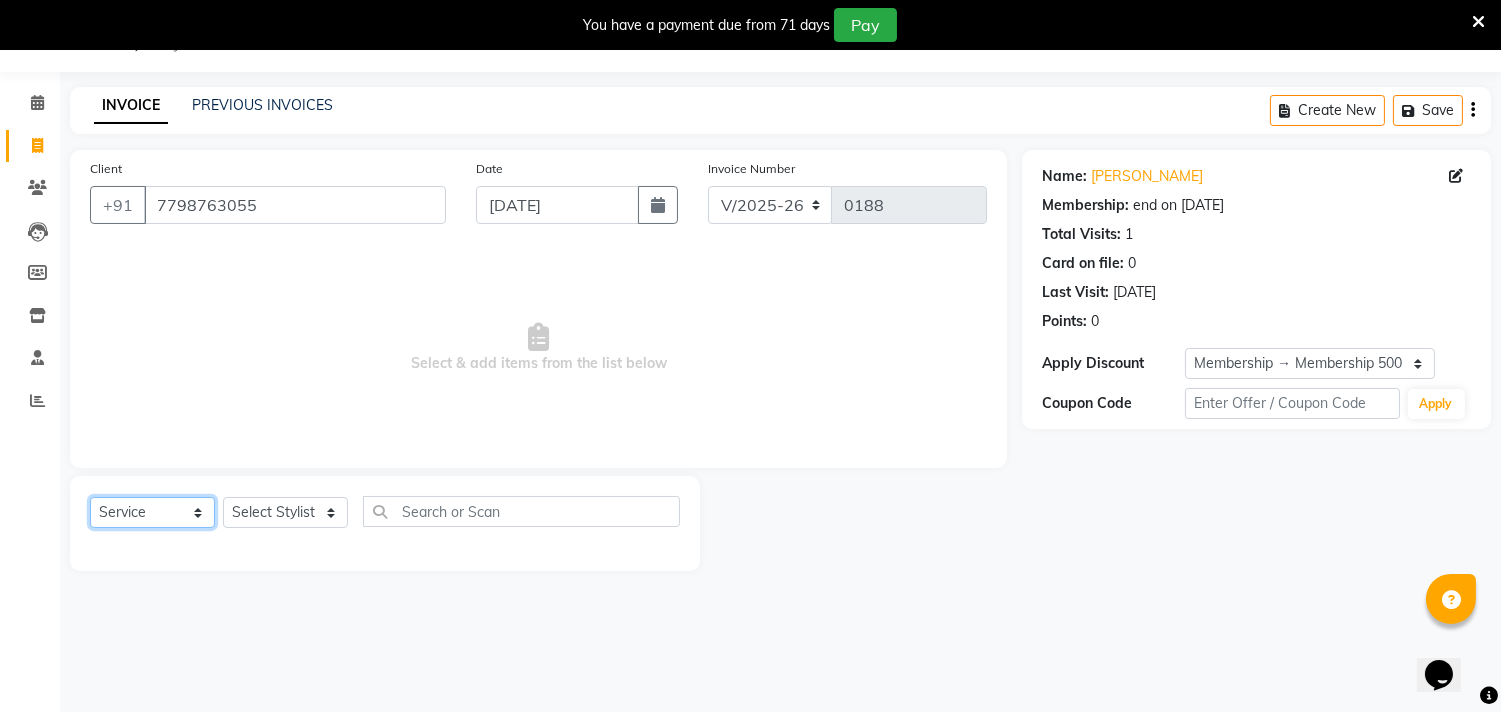 click on "Select  Service  Product  Membership  Package Voucher Prepaid Gift Card" 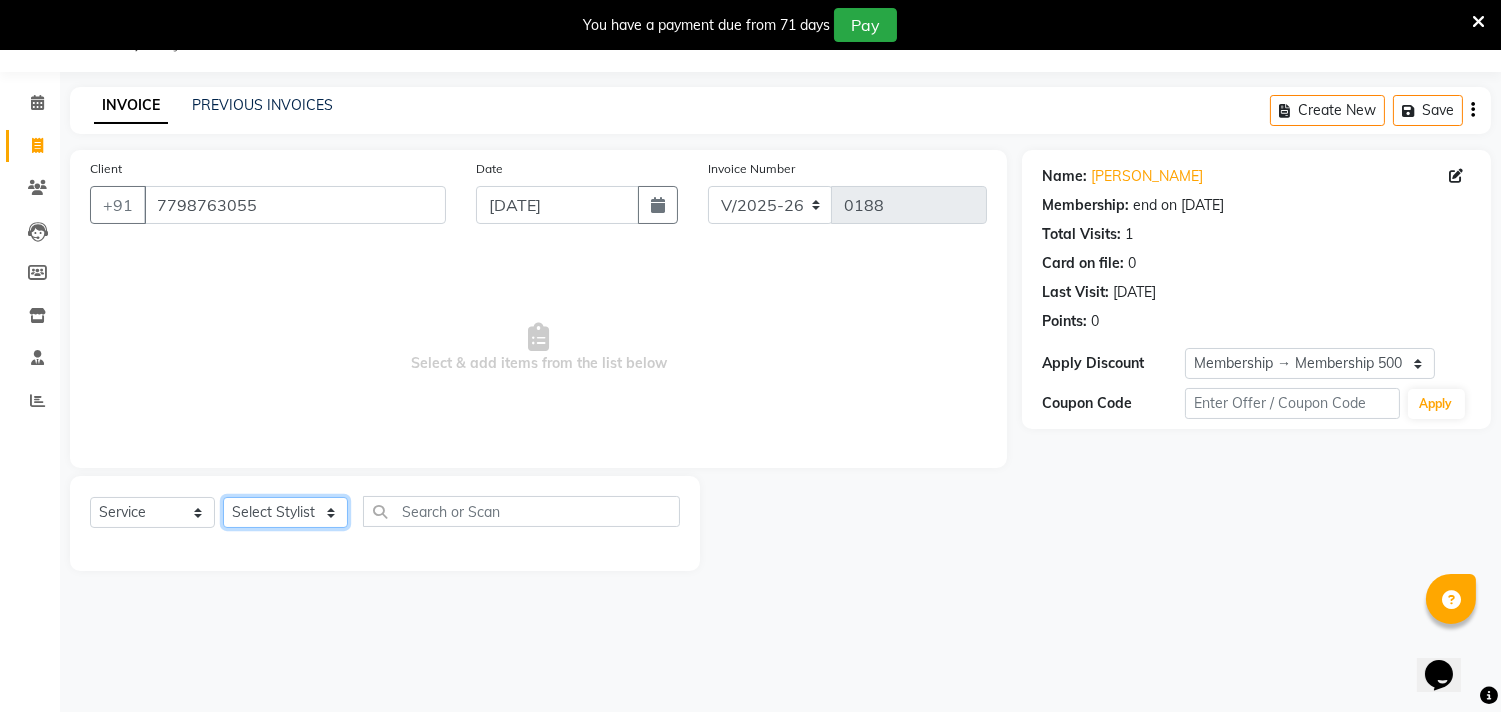 click on "Select Stylist [PERSON_NAME] Manager radha [PERSON_NAME]  [PERSON_NAME] swati [PERSON_NAME] [PERSON_NAME] Aangule" 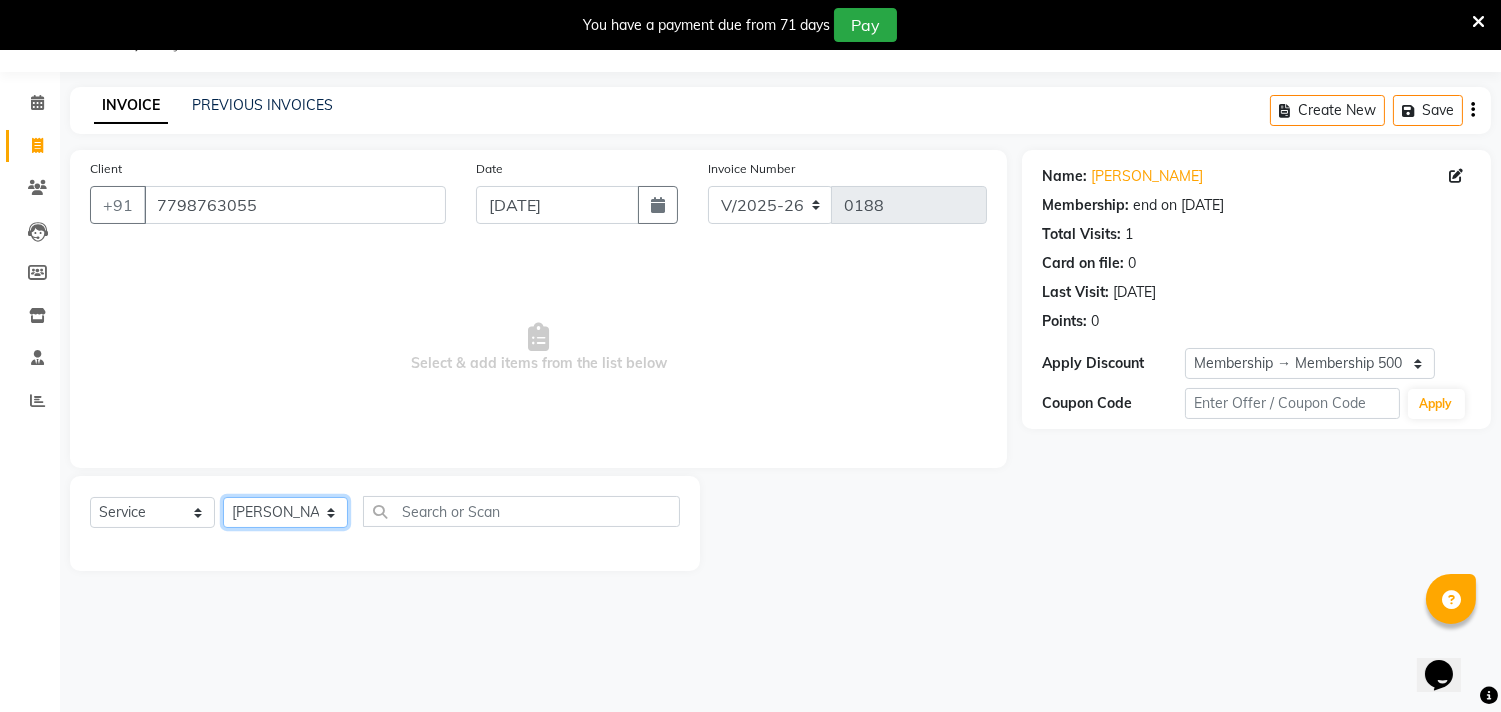click on "Select Stylist [PERSON_NAME] Manager radha [PERSON_NAME]  [PERSON_NAME] swati [PERSON_NAME] [PERSON_NAME] Aangule" 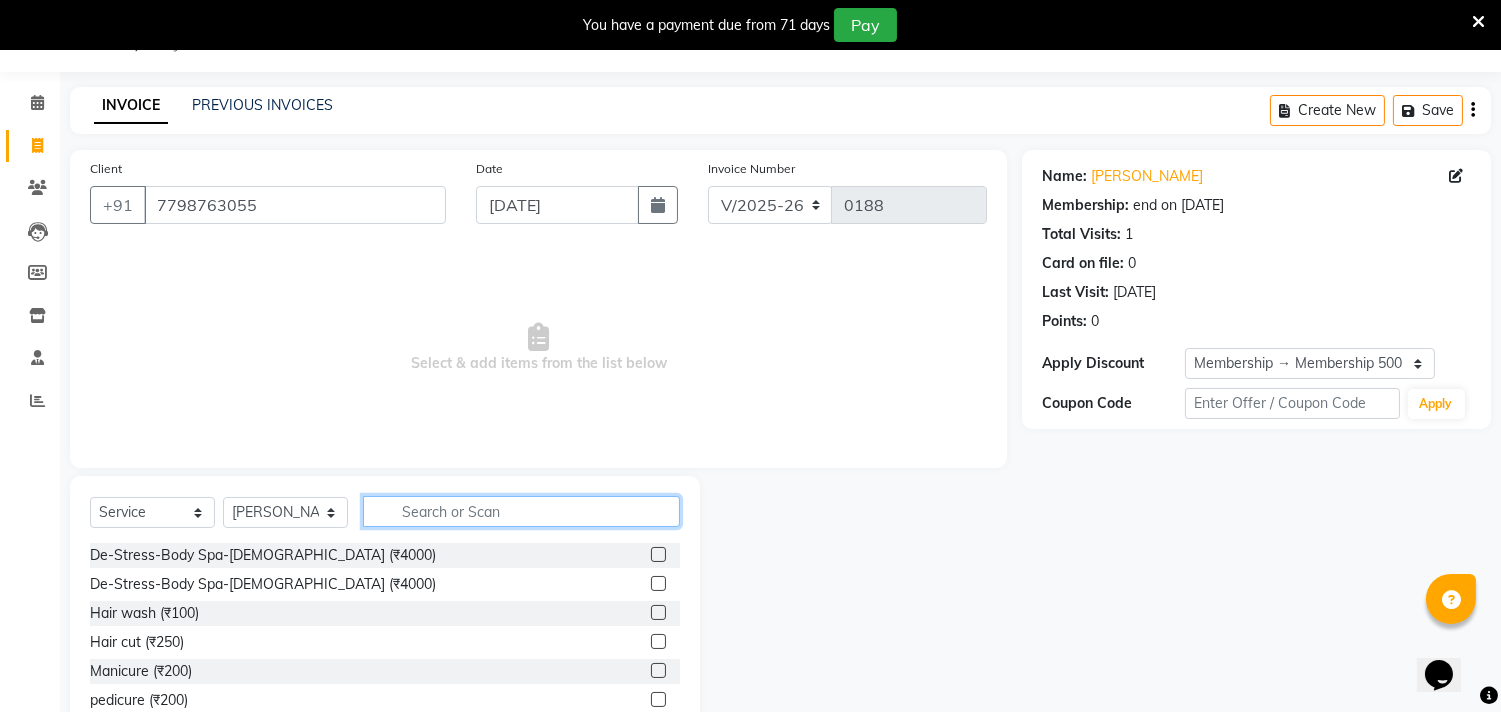 click 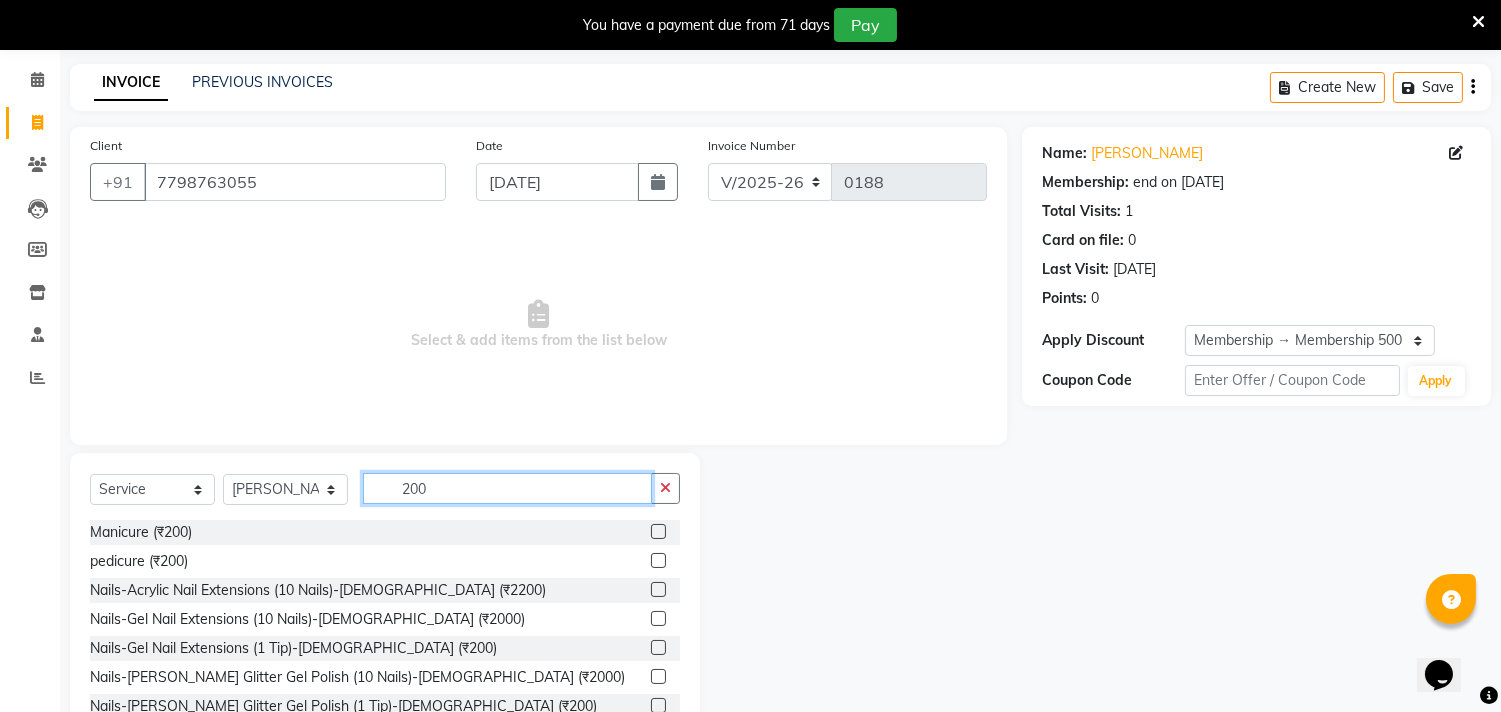 scroll, scrollTop: 138, scrollLeft: 0, axis: vertical 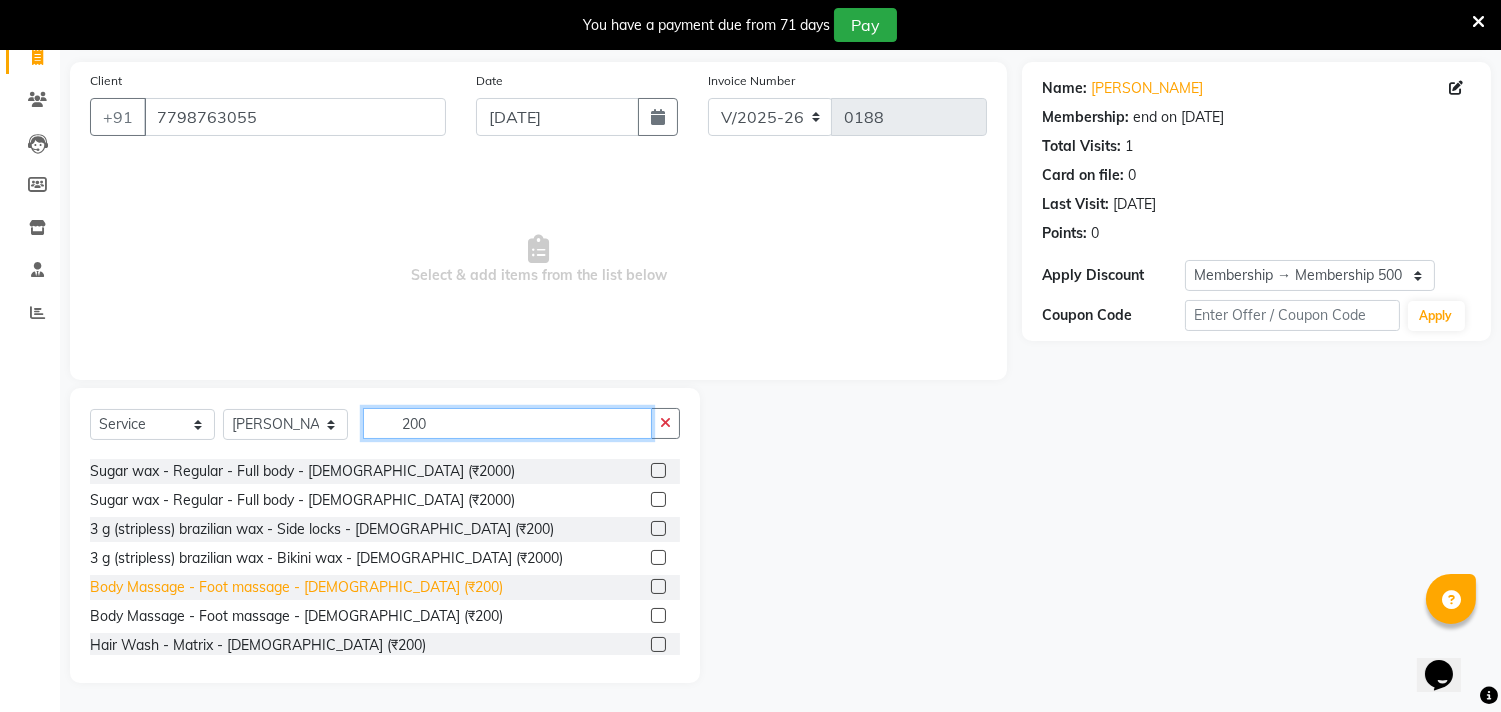 type on "200" 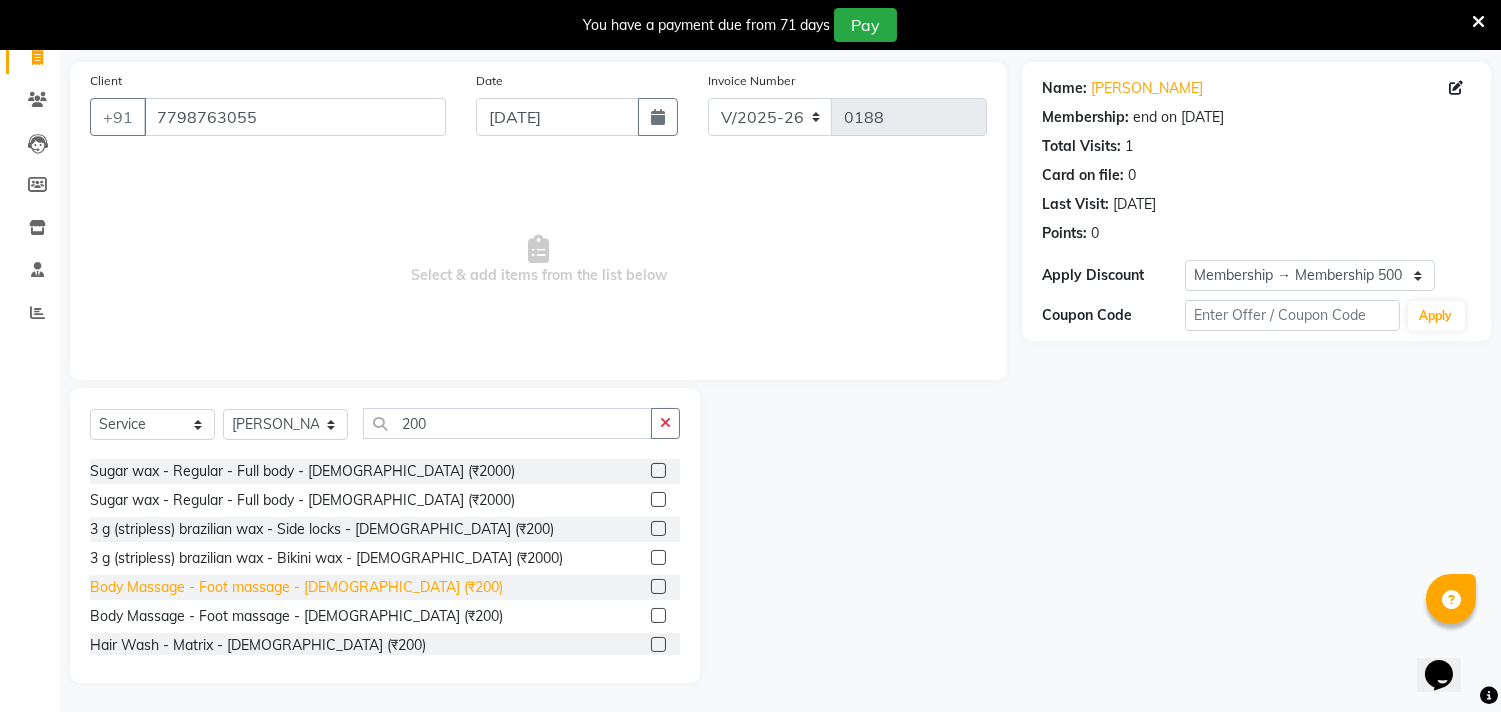 click on "Body Massage - Foot massage - Female (₹200)" 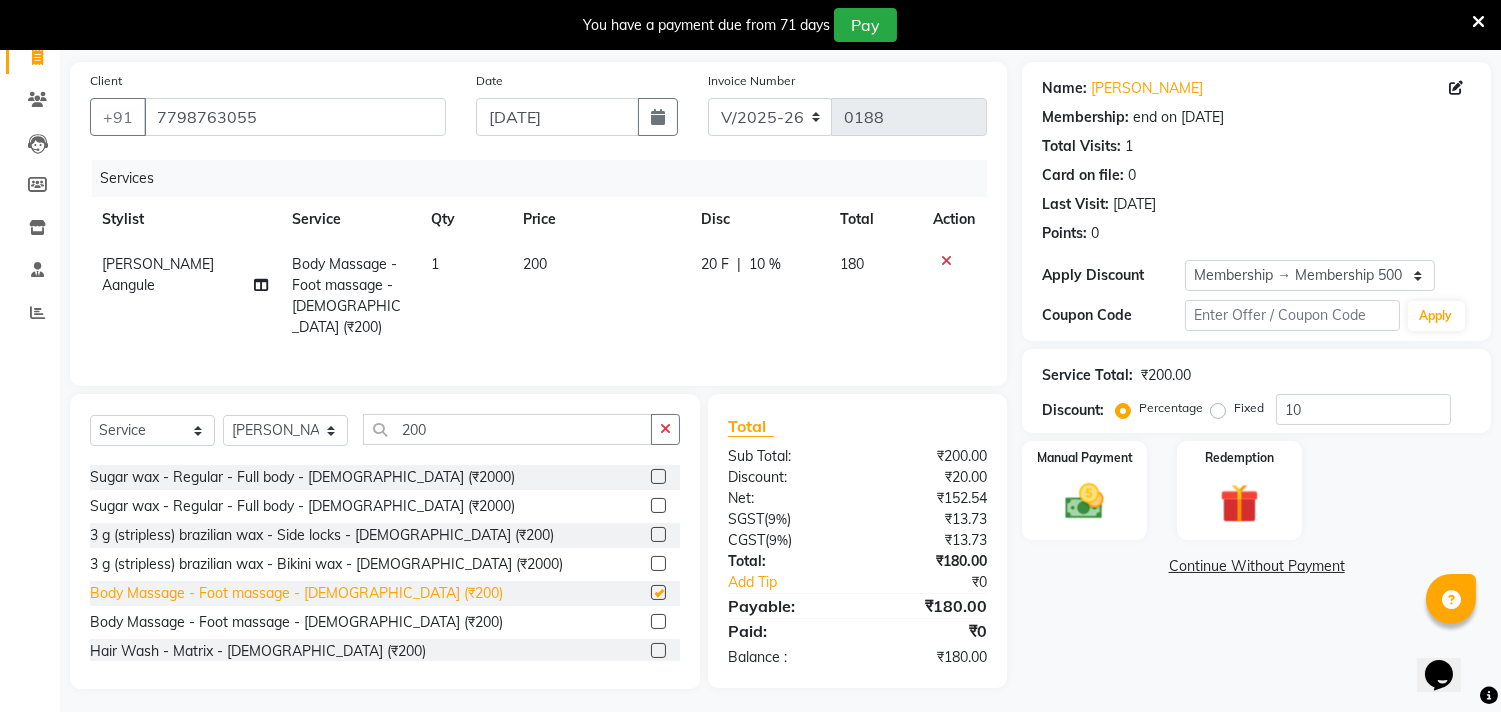 checkbox on "false" 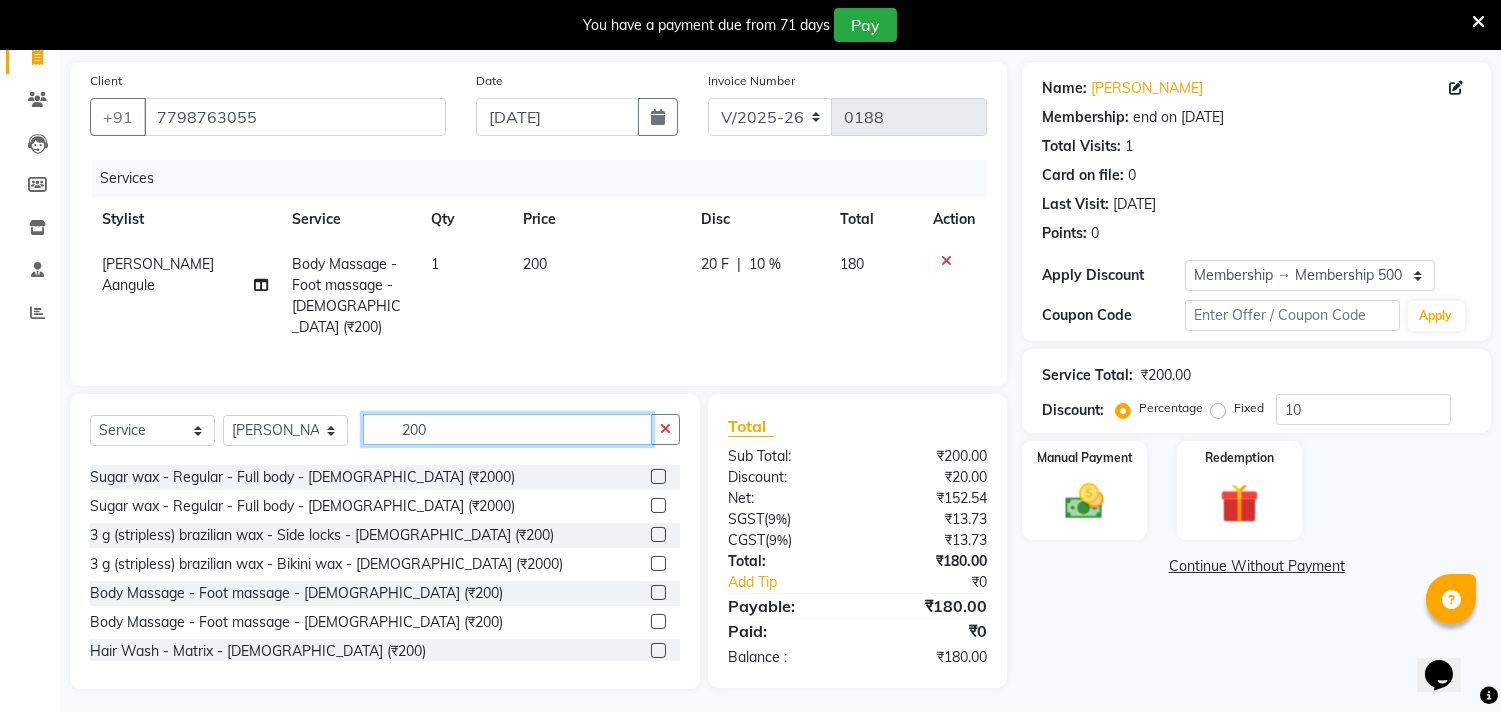 click on "200" 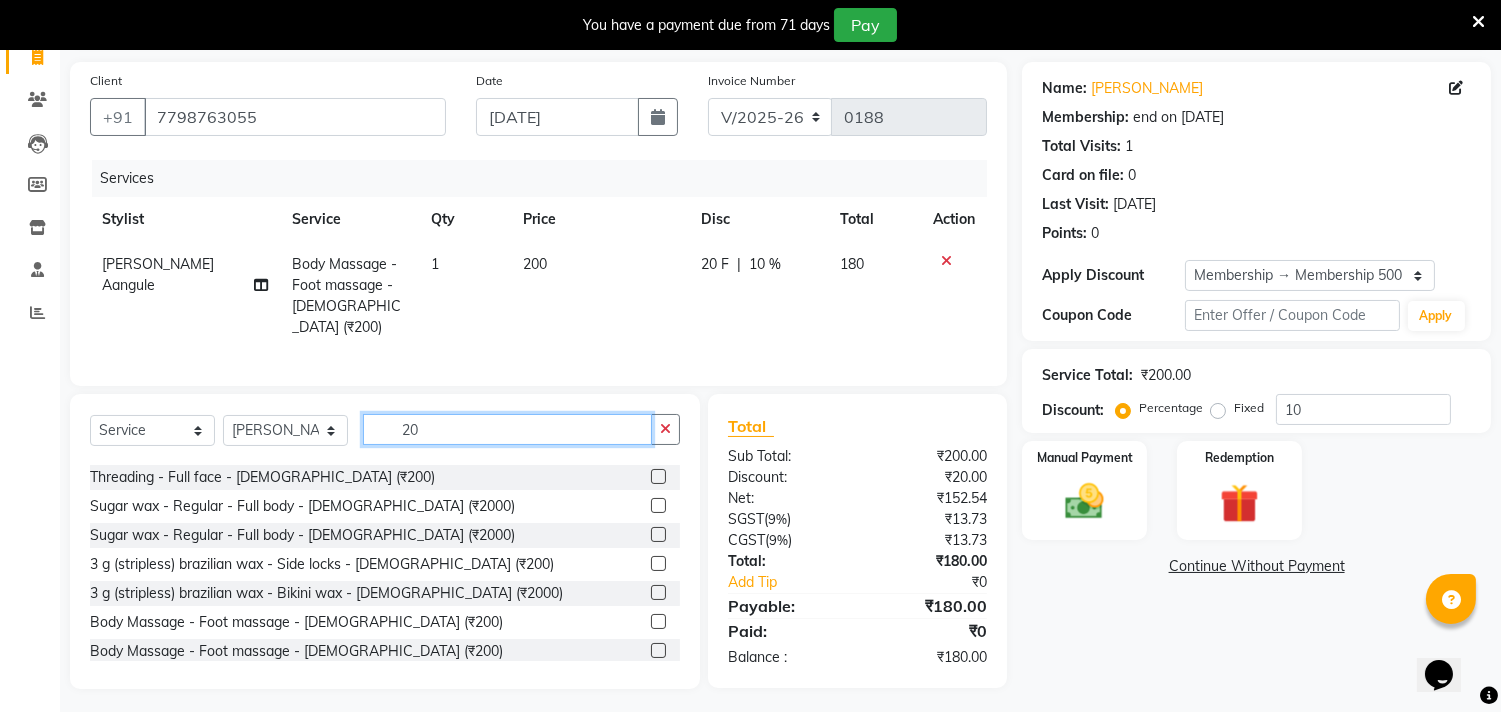 scroll, scrollTop: 806, scrollLeft: 0, axis: vertical 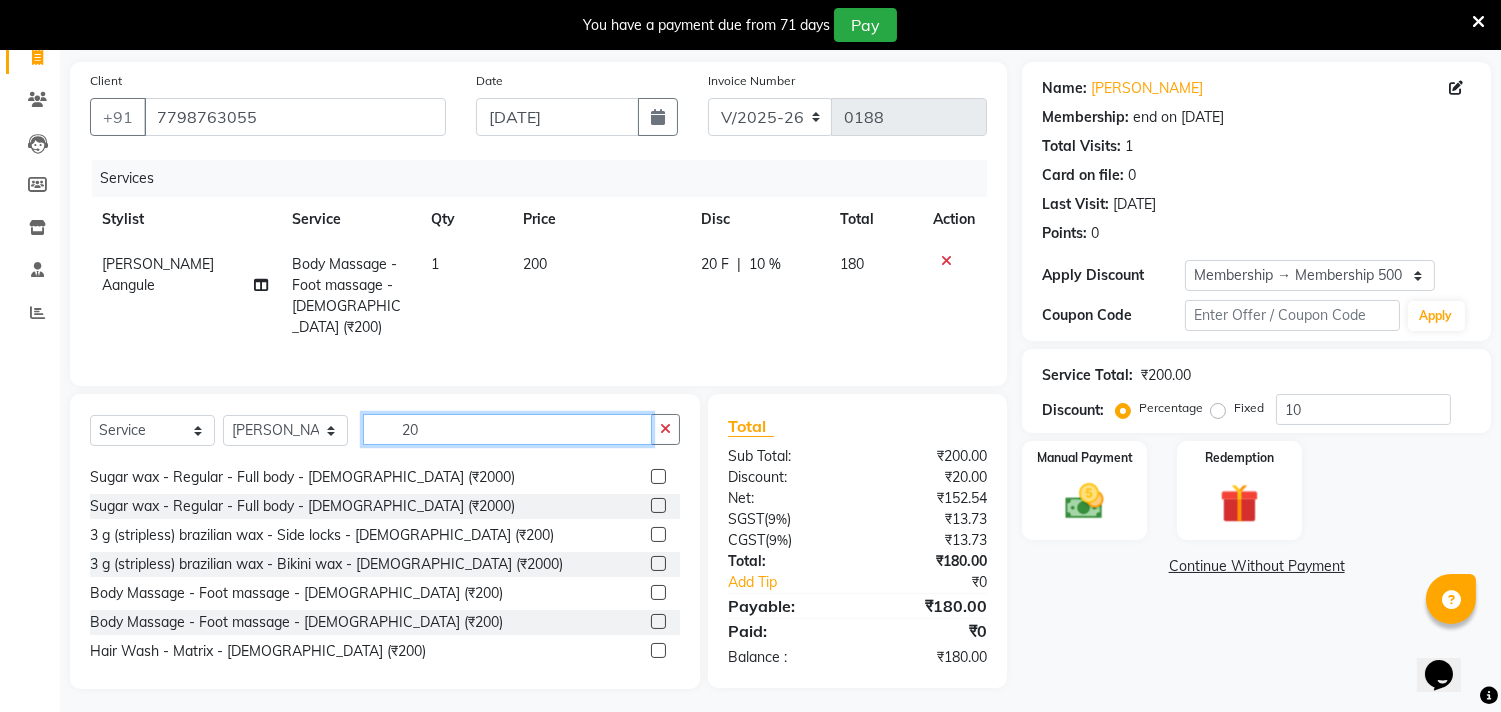 type on "2" 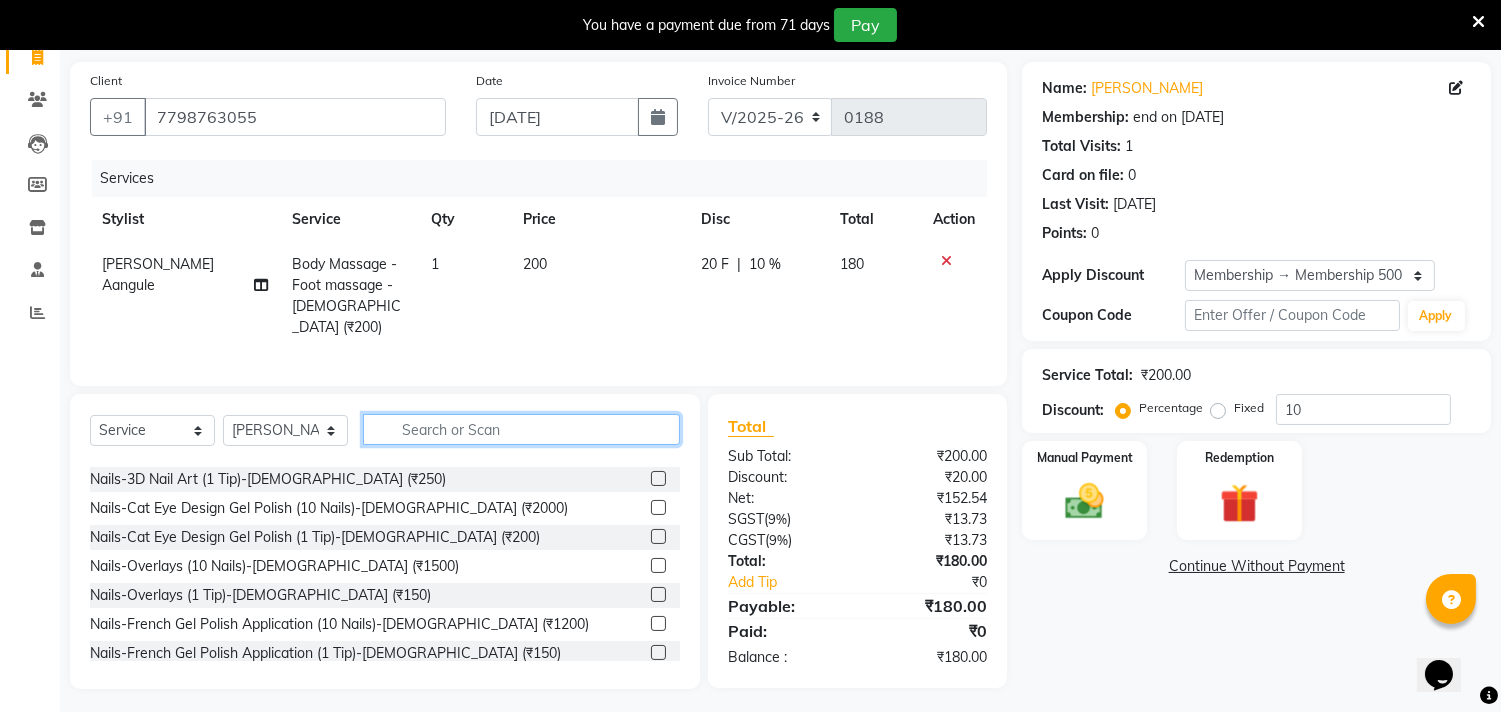 type 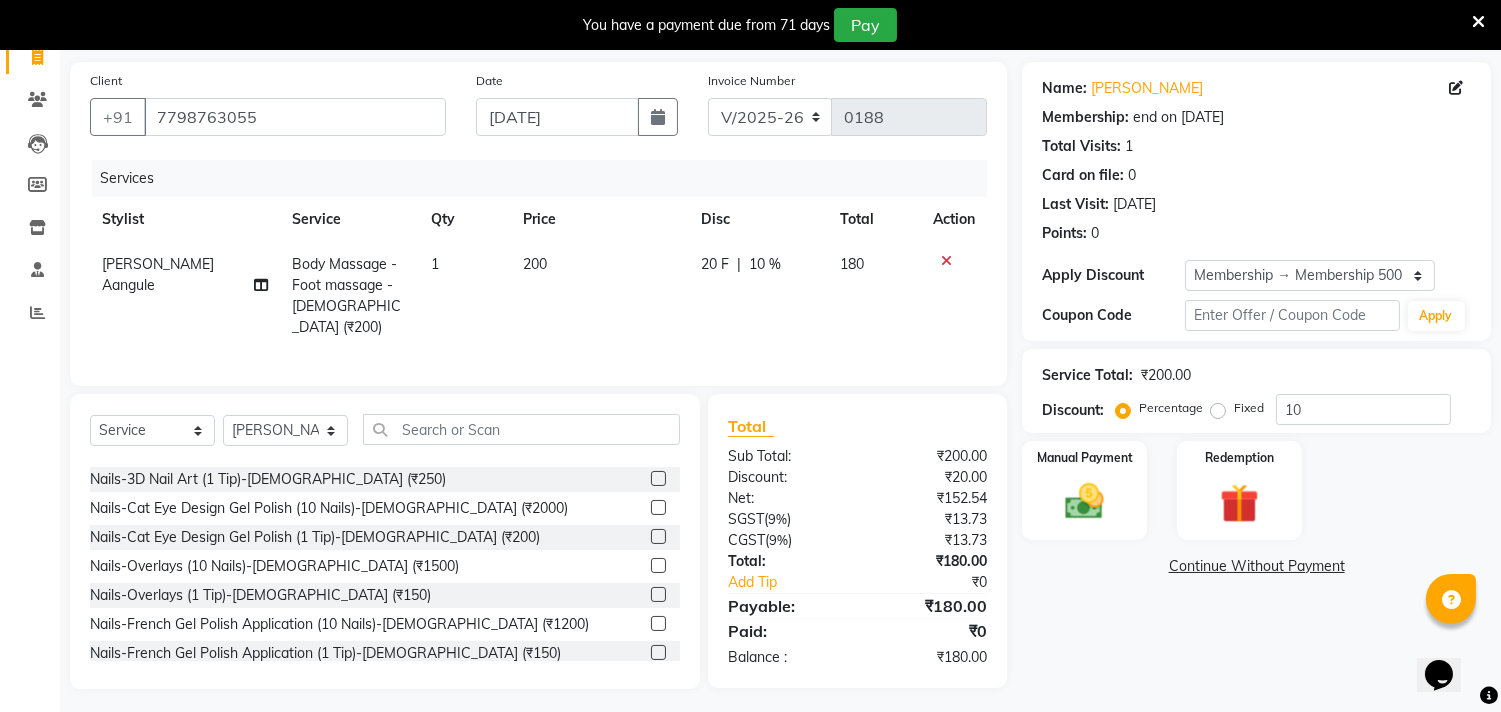 click on "200" 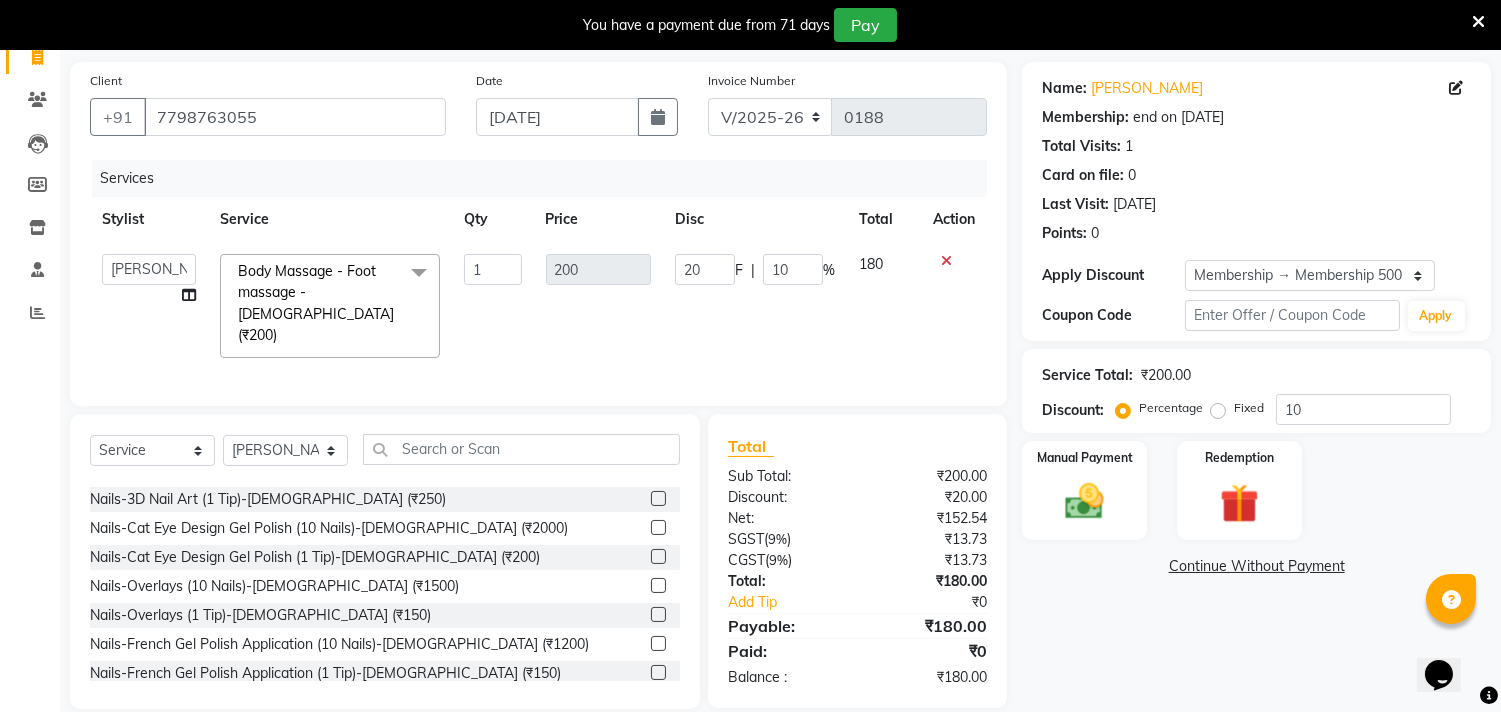 scroll, scrollTop: 917, scrollLeft: 0, axis: vertical 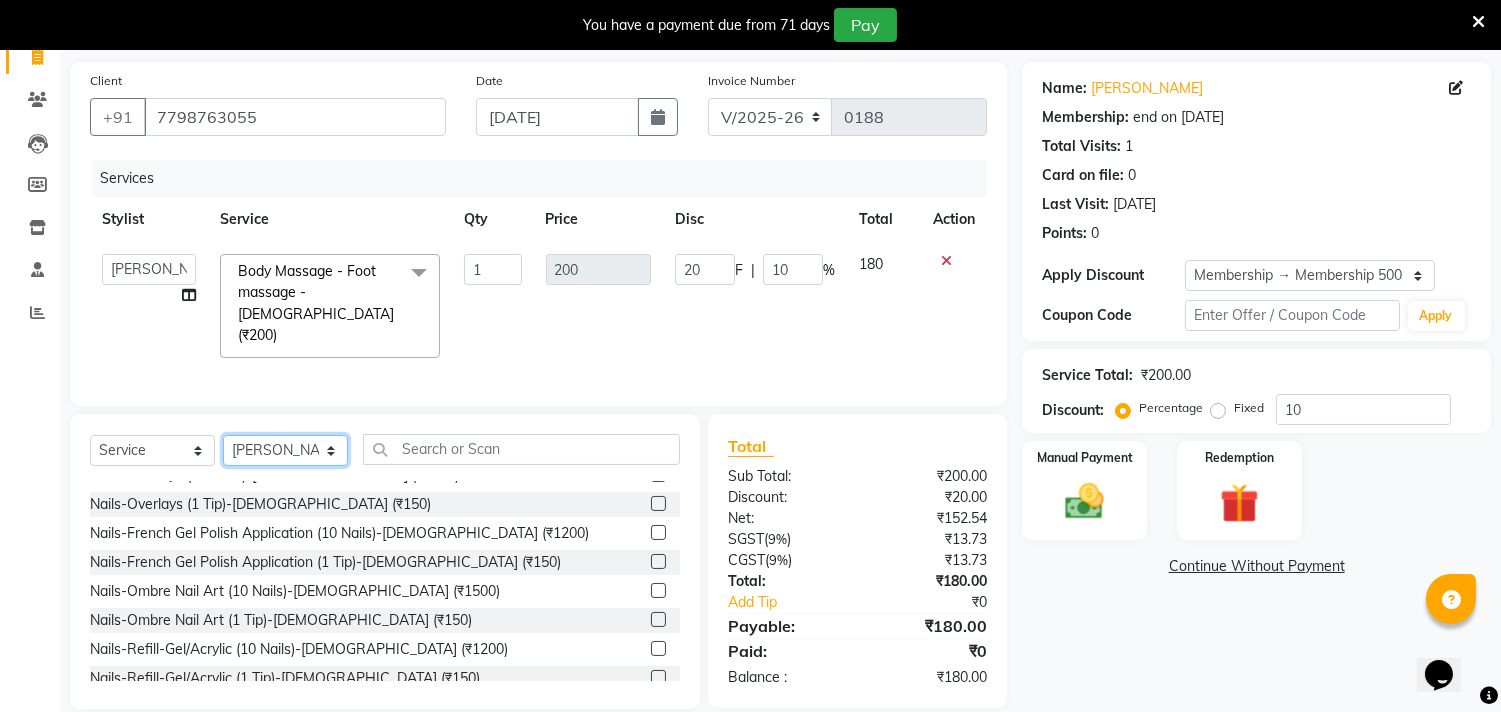 click on "Select Stylist [PERSON_NAME] Manager radha [PERSON_NAME]  [PERSON_NAME] swati [PERSON_NAME] [PERSON_NAME] Aangule" 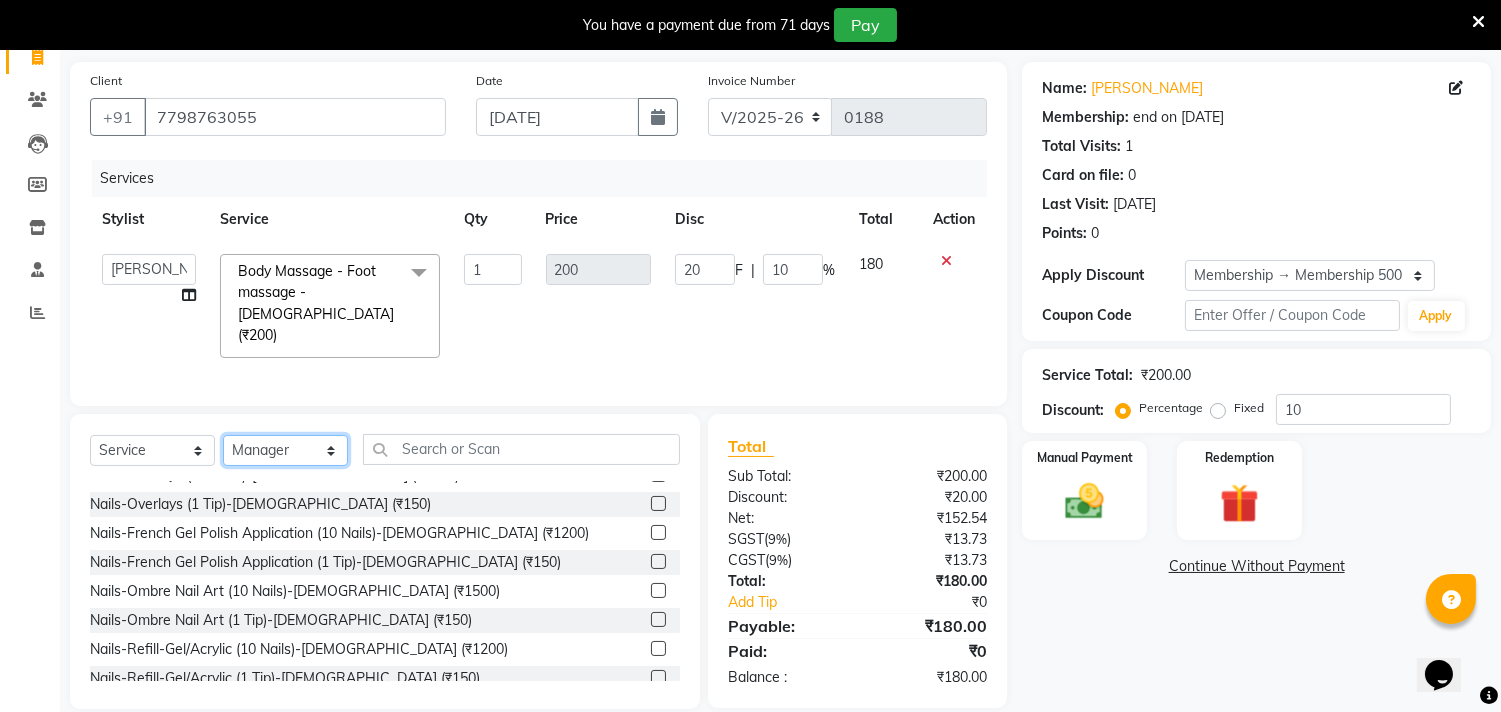 click on "Select Stylist [PERSON_NAME] Manager radha [PERSON_NAME]  [PERSON_NAME] swati [PERSON_NAME] [PERSON_NAME] Aangule" 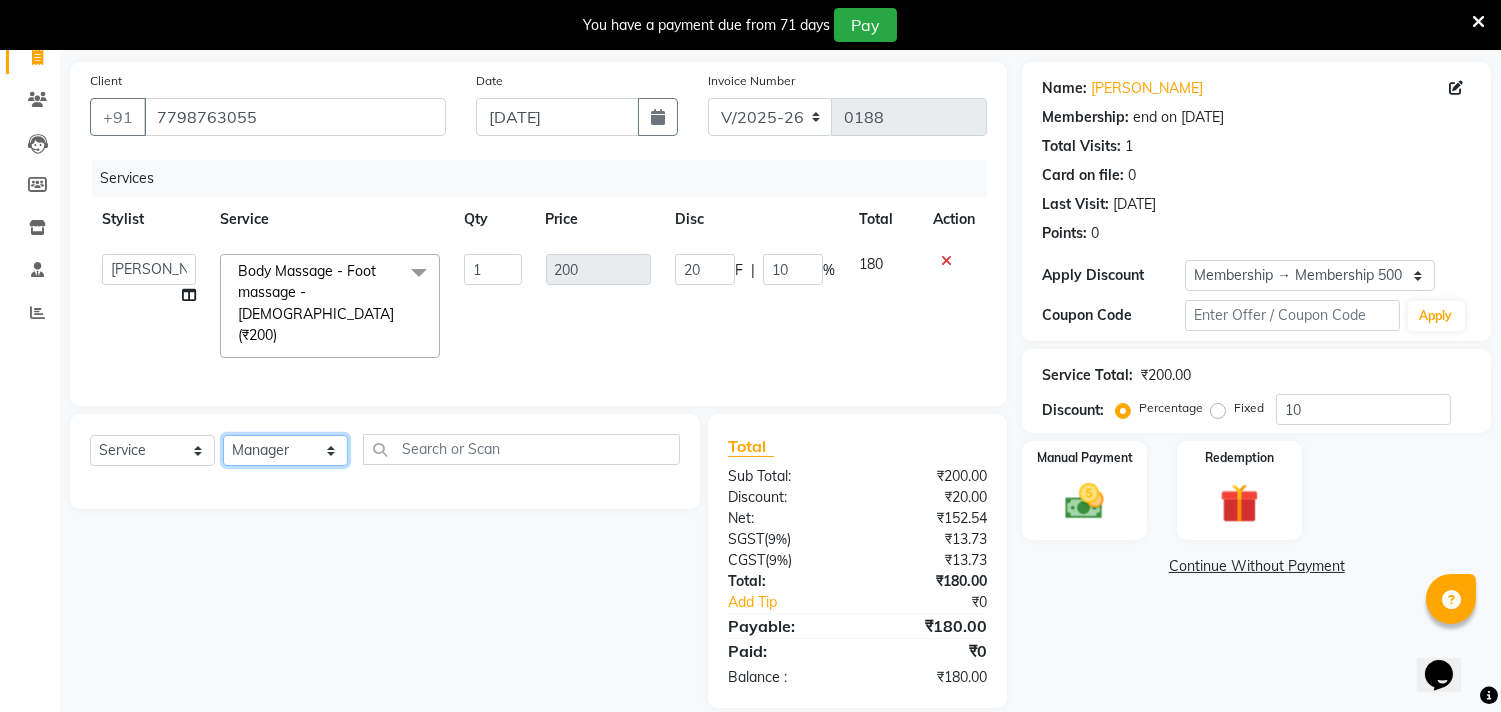 scroll, scrollTop: 0, scrollLeft: 0, axis: both 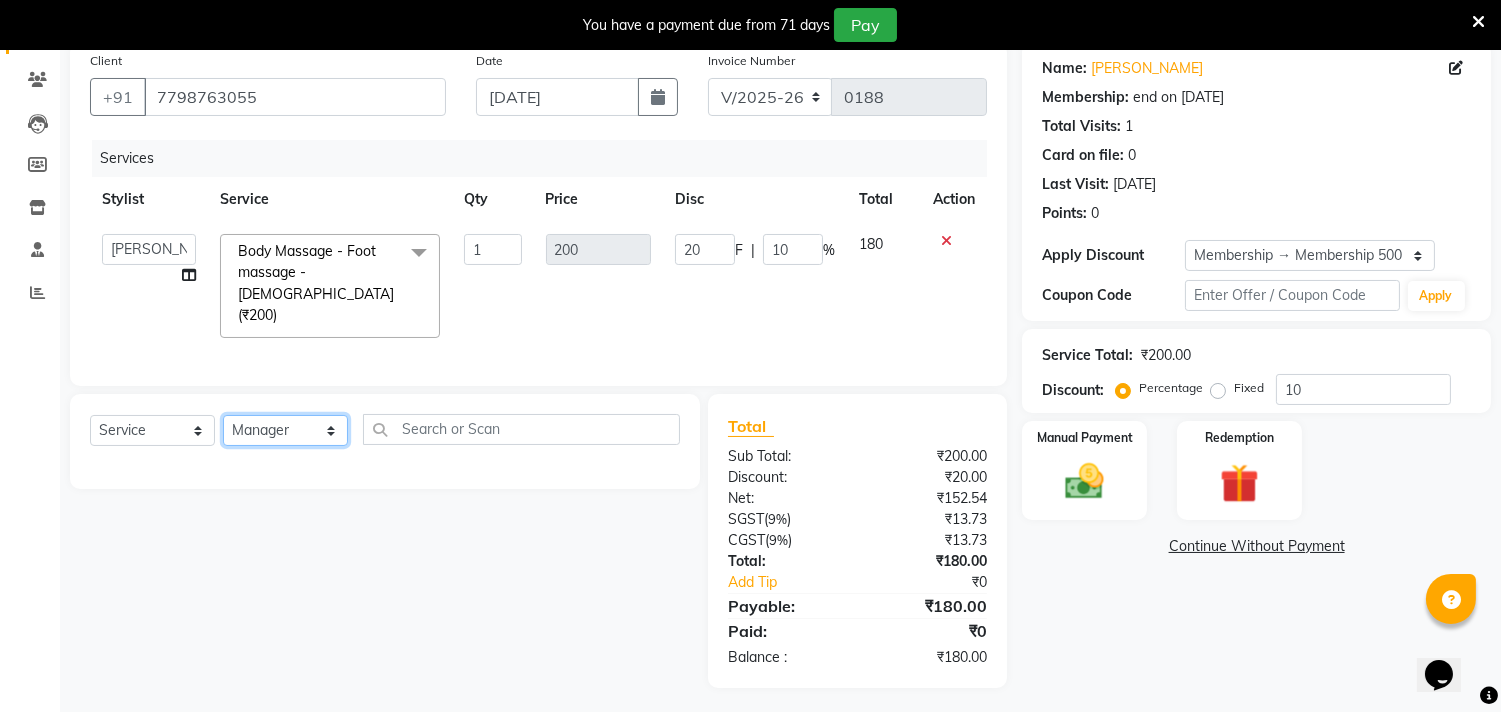 click on "Select Stylist [PERSON_NAME] Manager radha [PERSON_NAME]  [PERSON_NAME] swati [PERSON_NAME] [PERSON_NAME] Aangule" 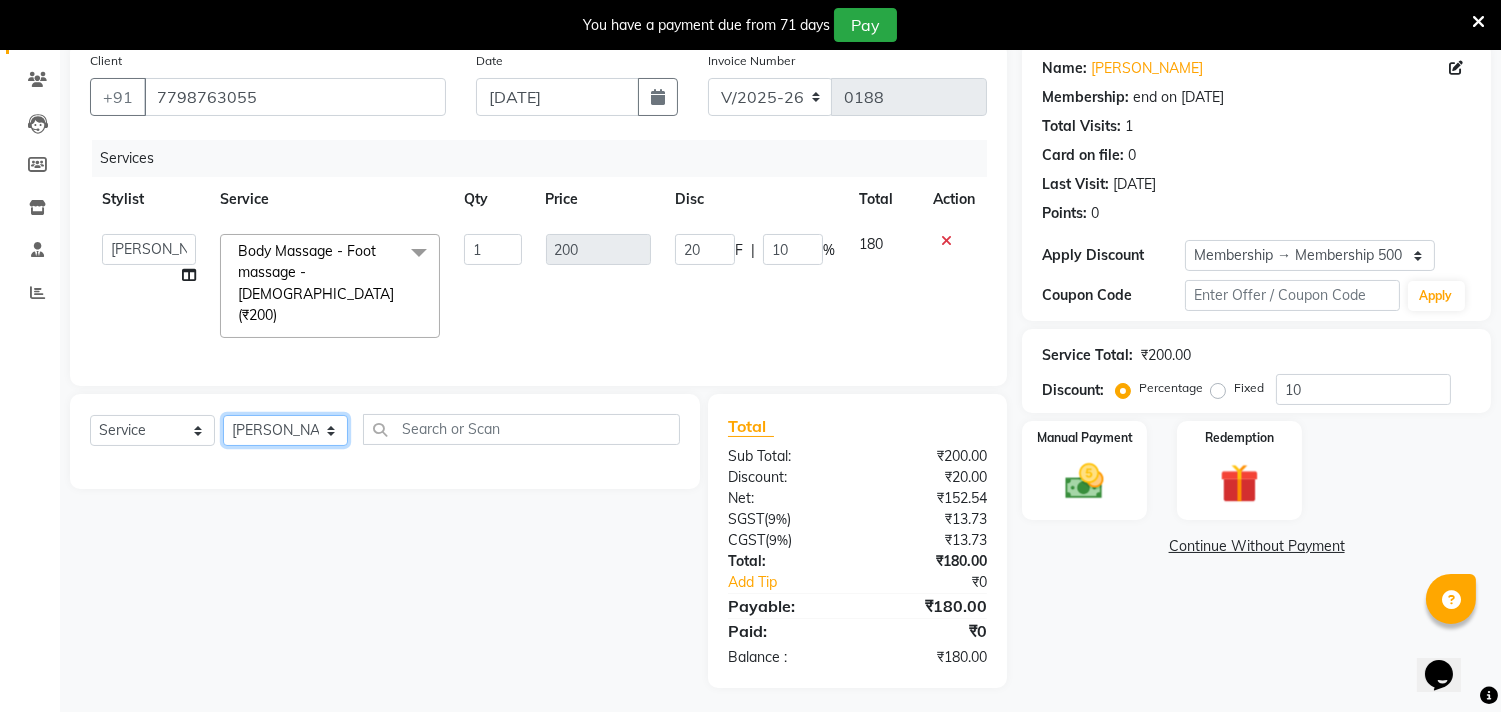 click on "Select Stylist [PERSON_NAME] Manager radha [PERSON_NAME]  [PERSON_NAME] swati [PERSON_NAME] [PERSON_NAME] Aangule" 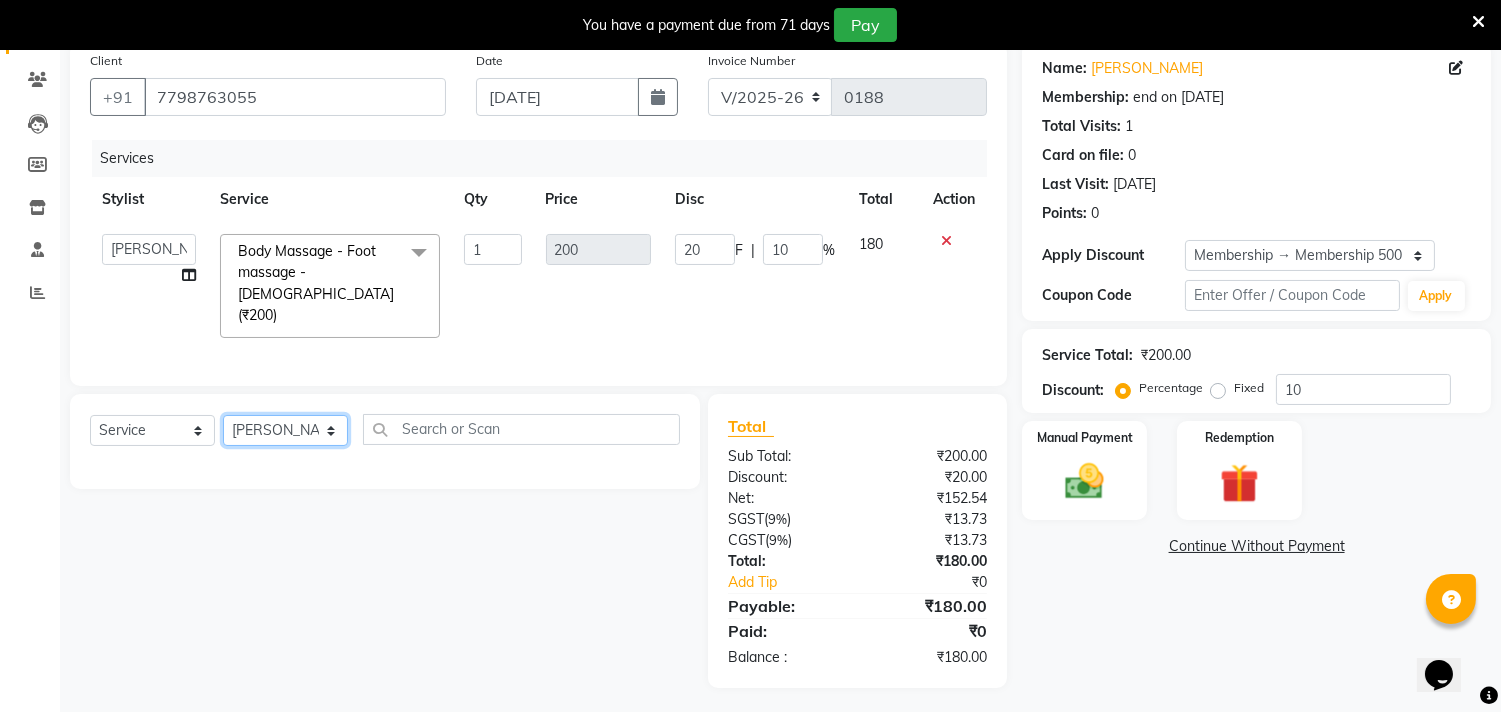 select on "60646" 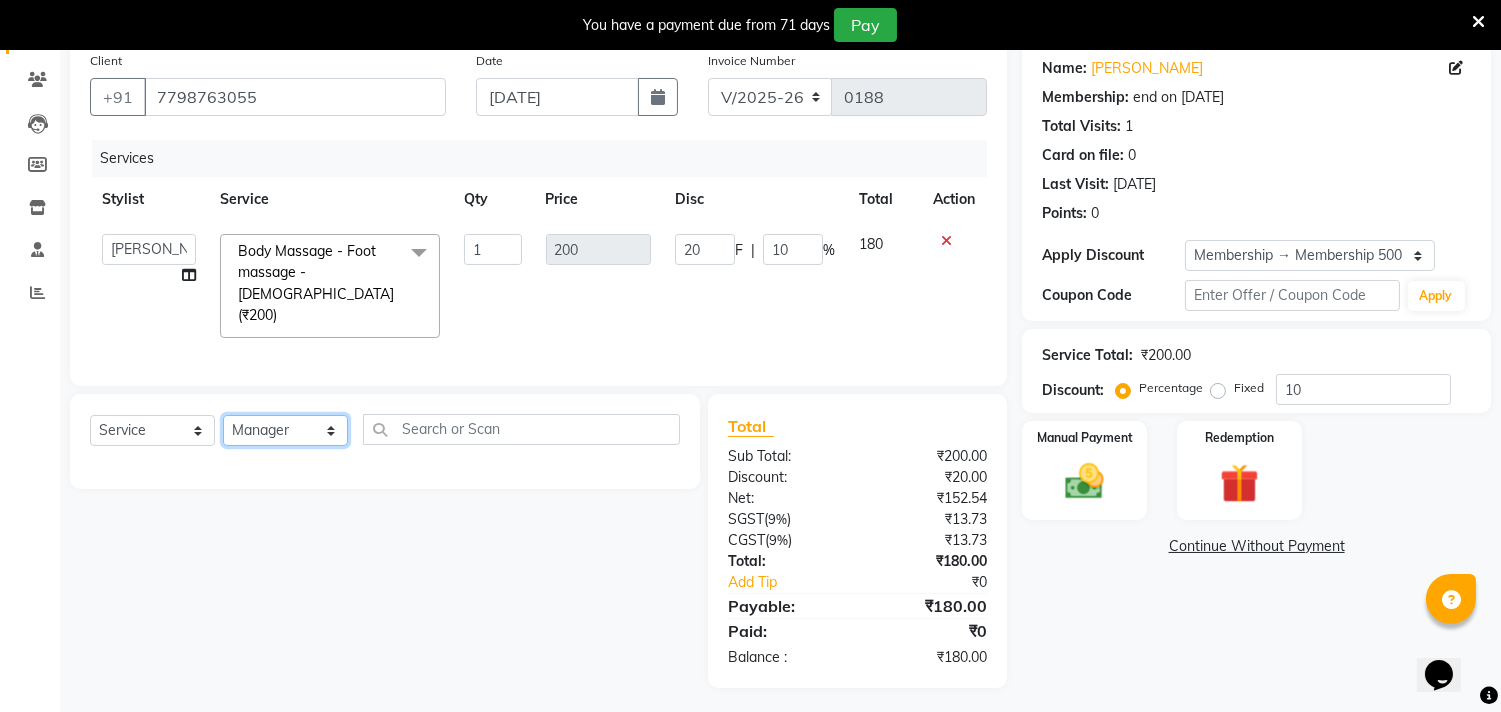 click on "Select Stylist [PERSON_NAME] Manager radha [PERSON_NAME]  [PERSON_NAME] swati [PERSON_NAME] [PERSON_NAME] Aangule" 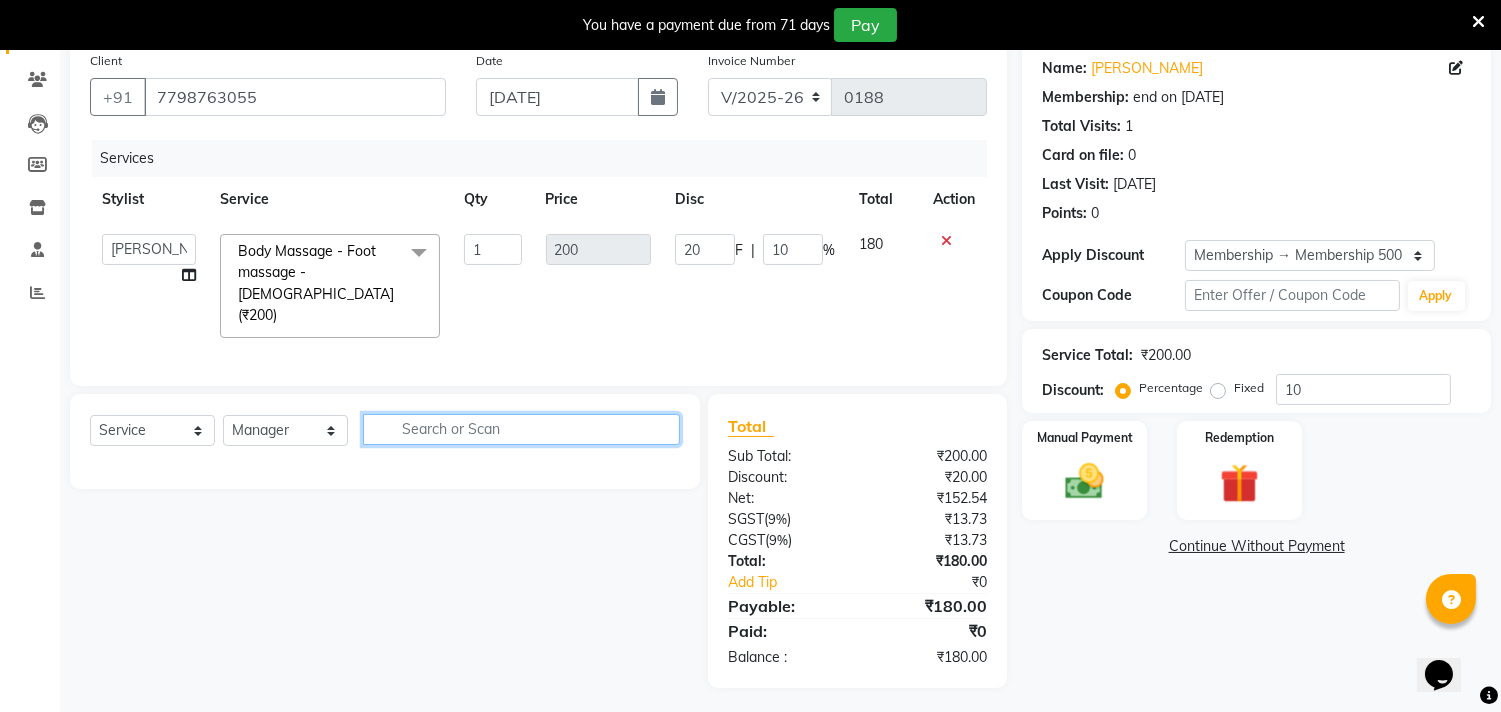 click 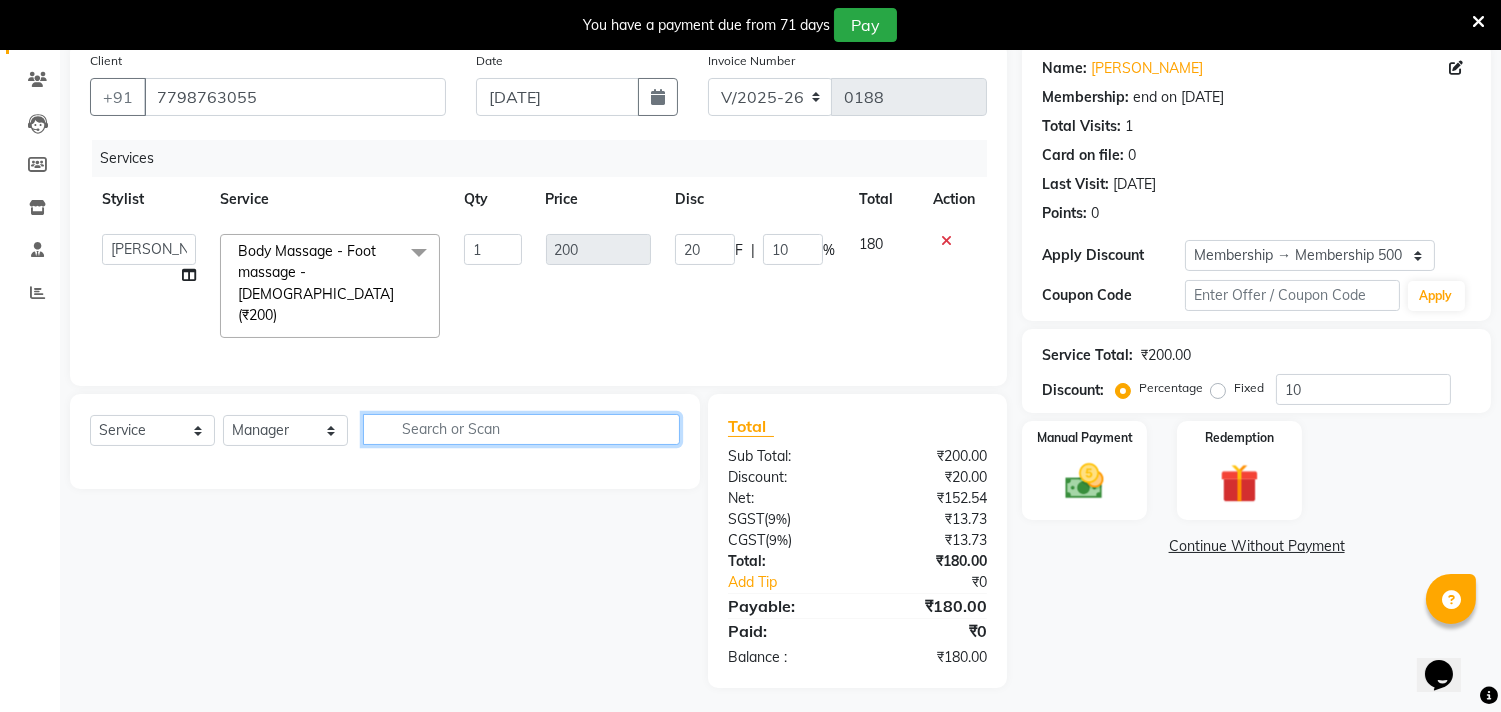 type on "6" 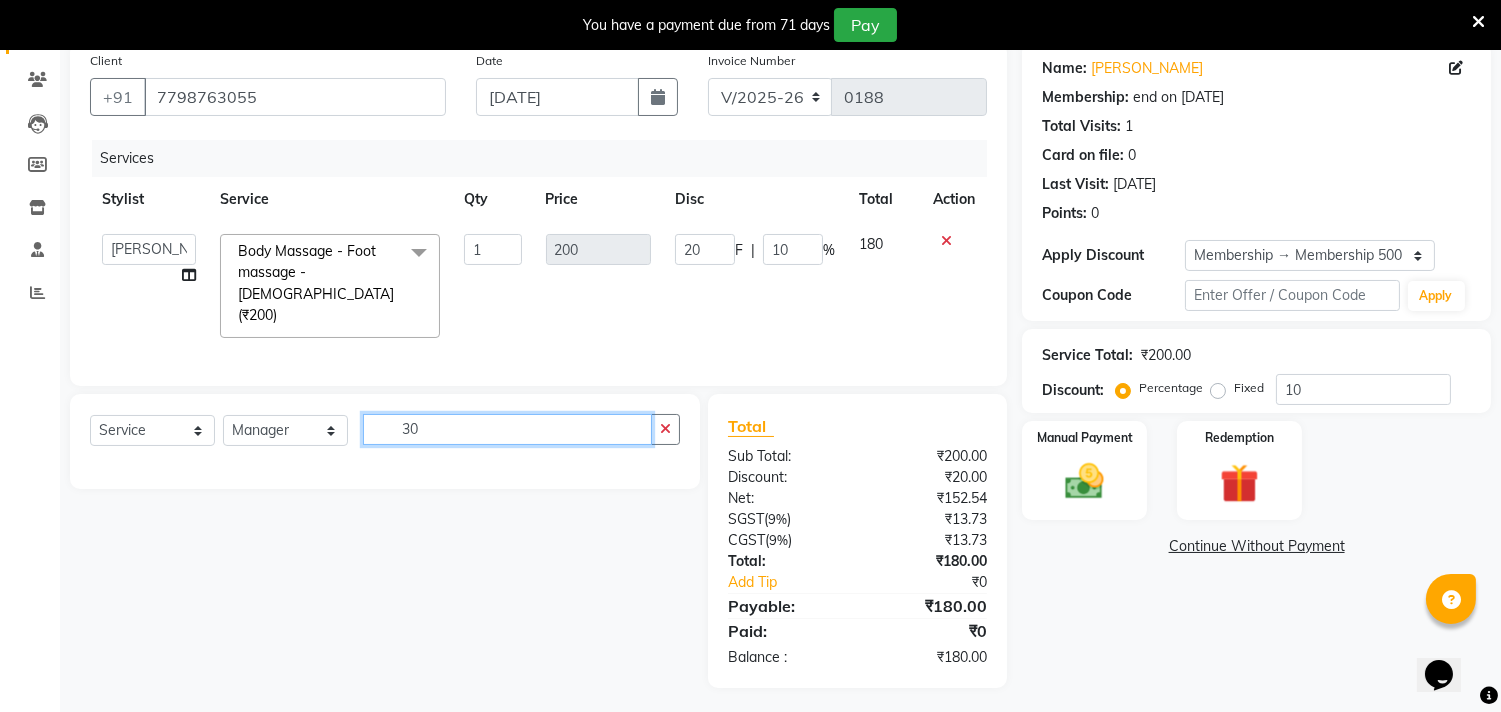 type on "3" 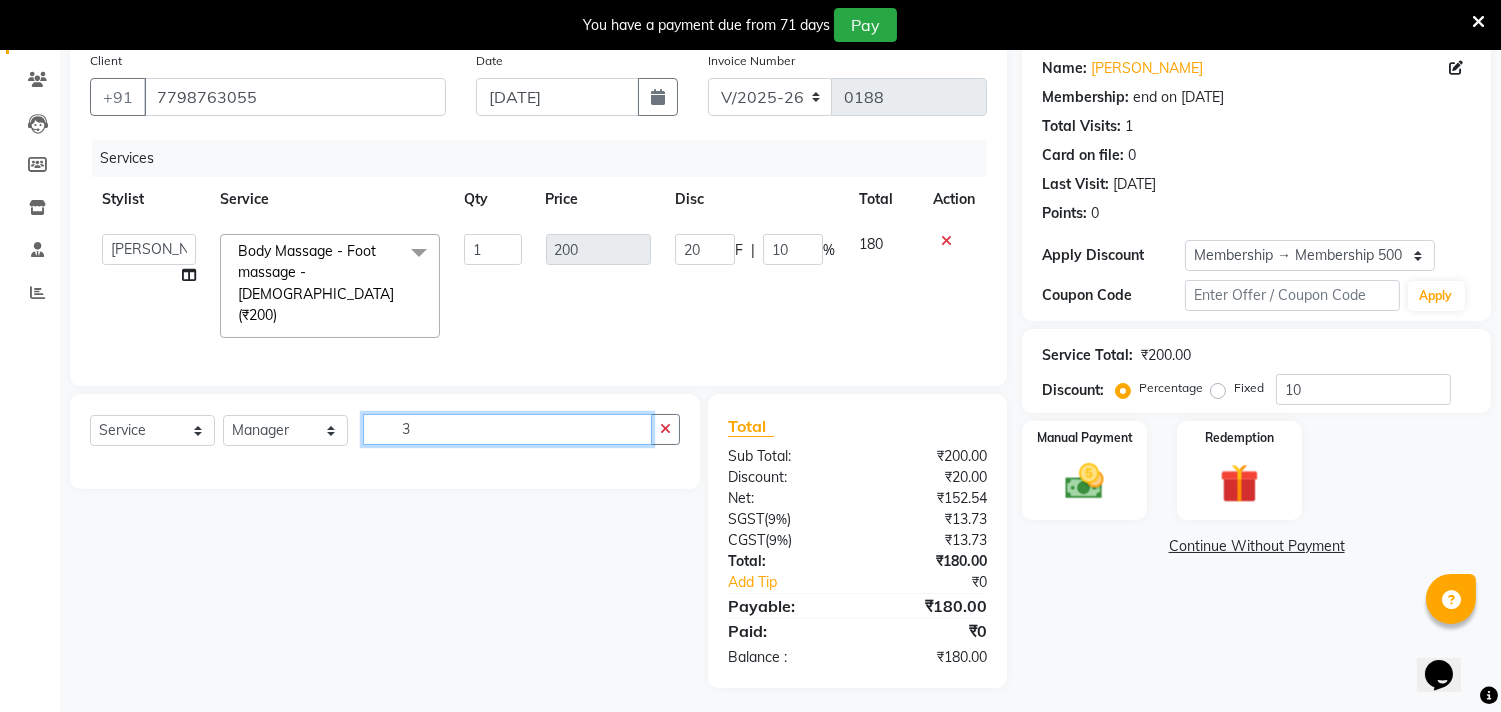 type 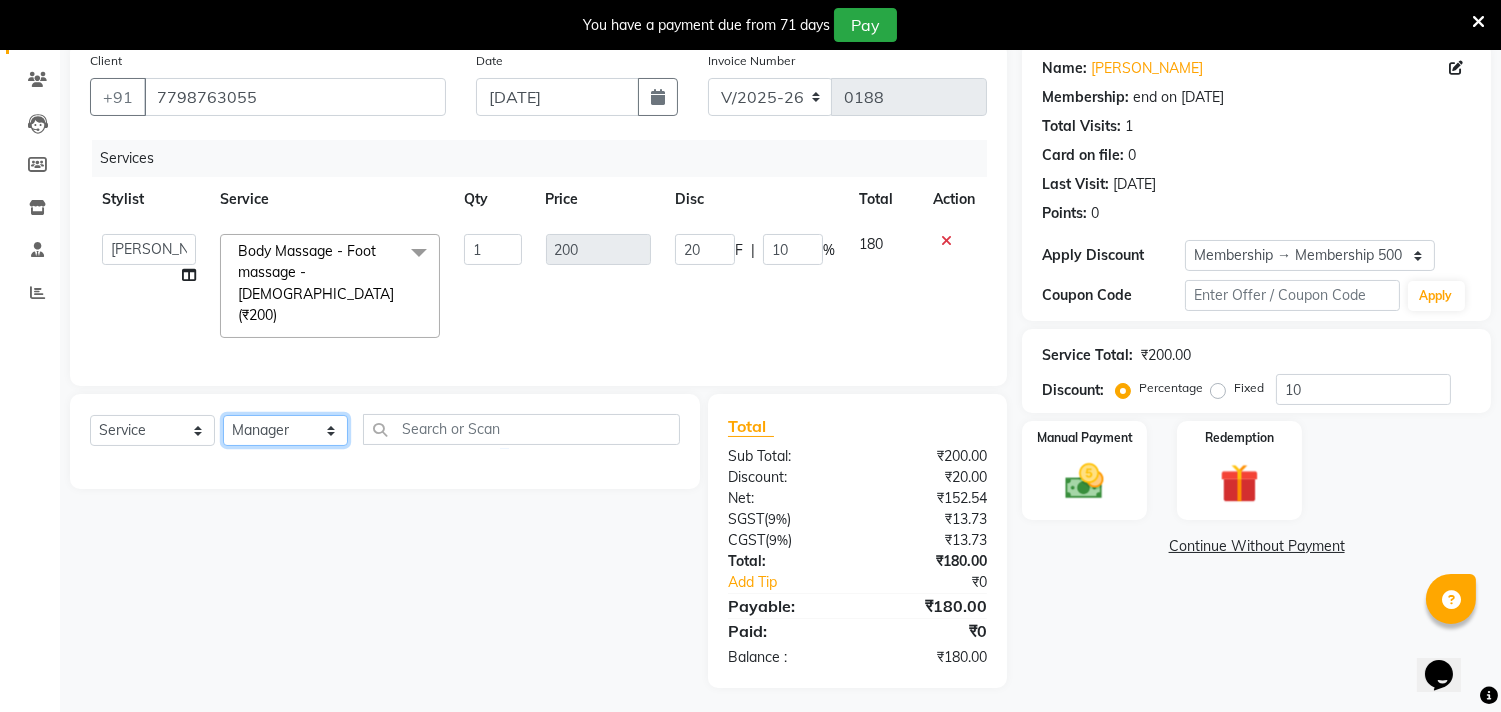 click on "Select Stylist [PERSON_NAME] Manager radha [PERSON_NAME]  [PERSON_NAME] swati [PERSON_NAME] [PERSON_NAME] Aangule" 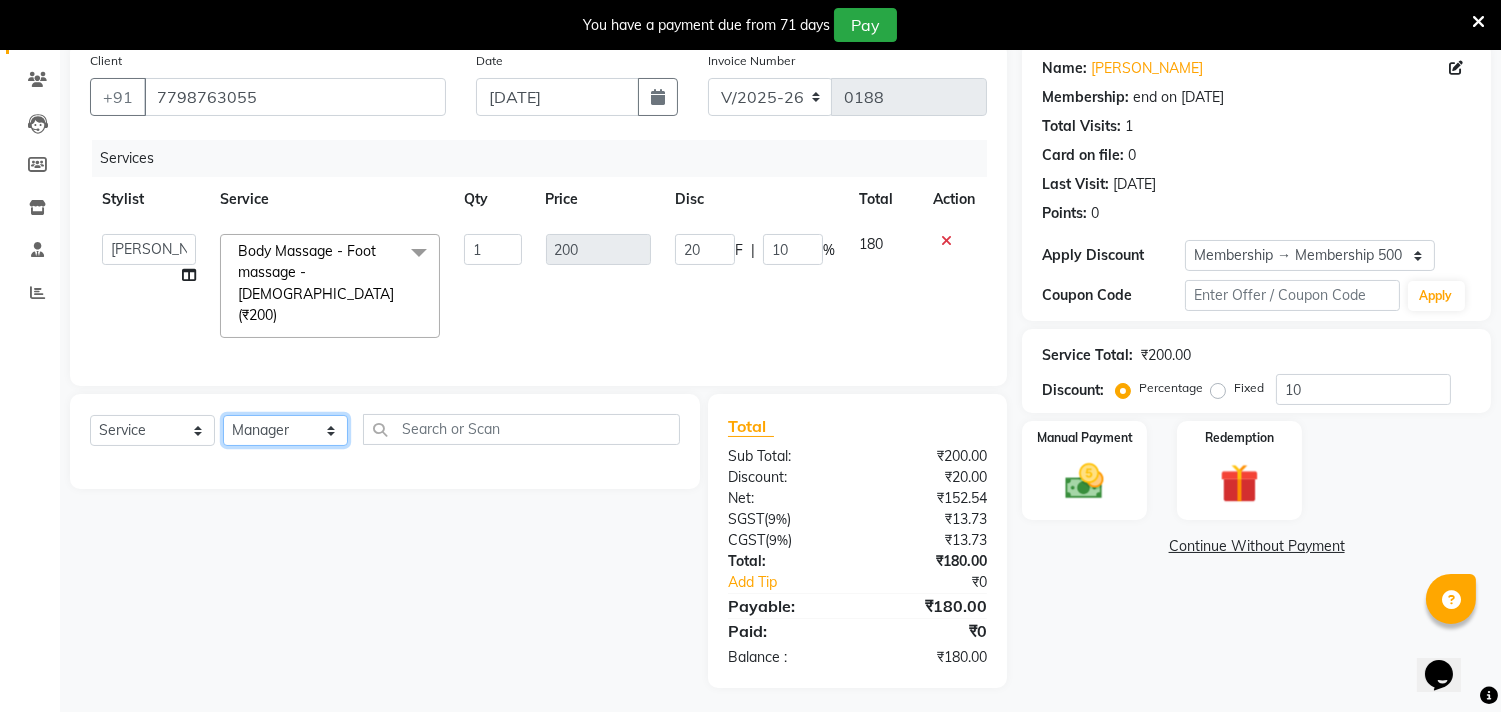 select on "62817" 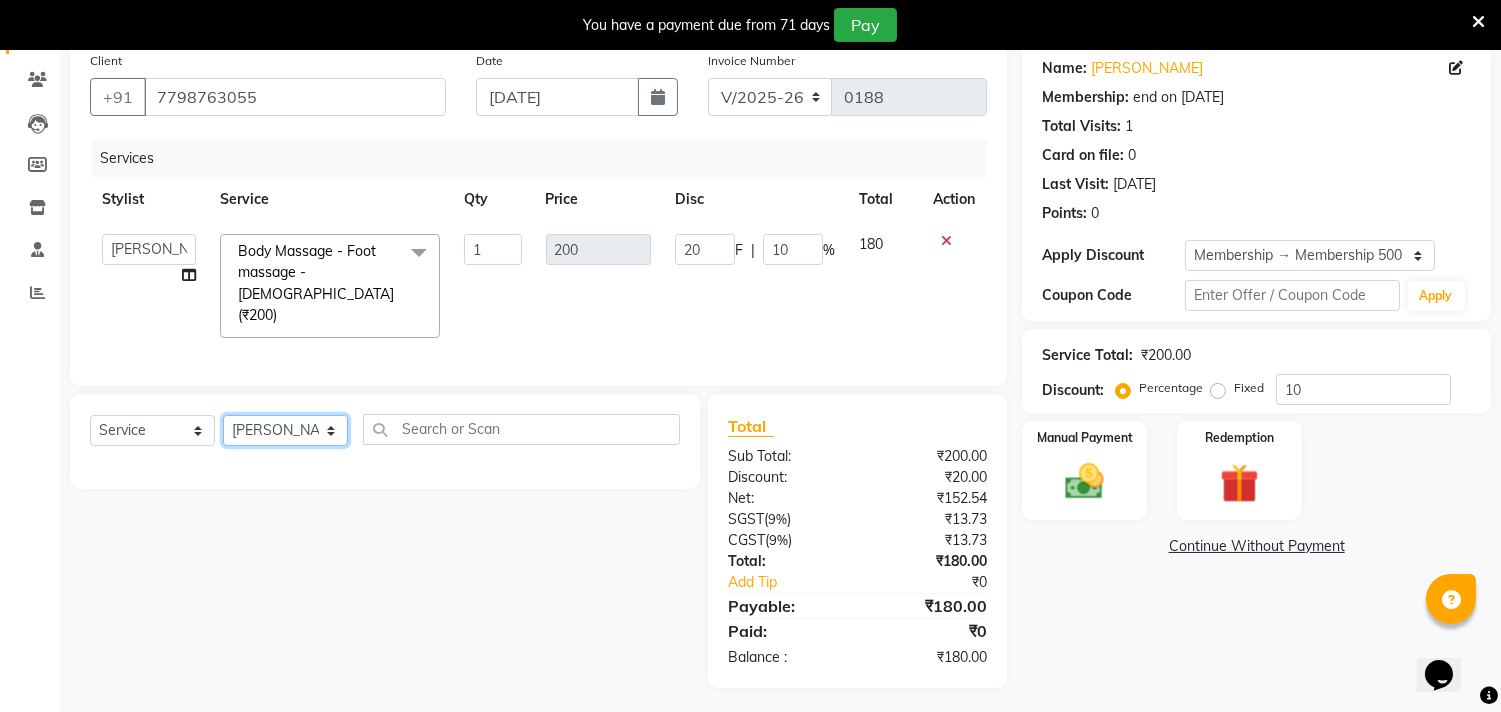 click on "Select Stylist [PERSON_NAME] Manager radha [PERSON_NAME]  [PERSON_NAME] swati [PERSON_NAME] [PERSON_NAME] Aangule" 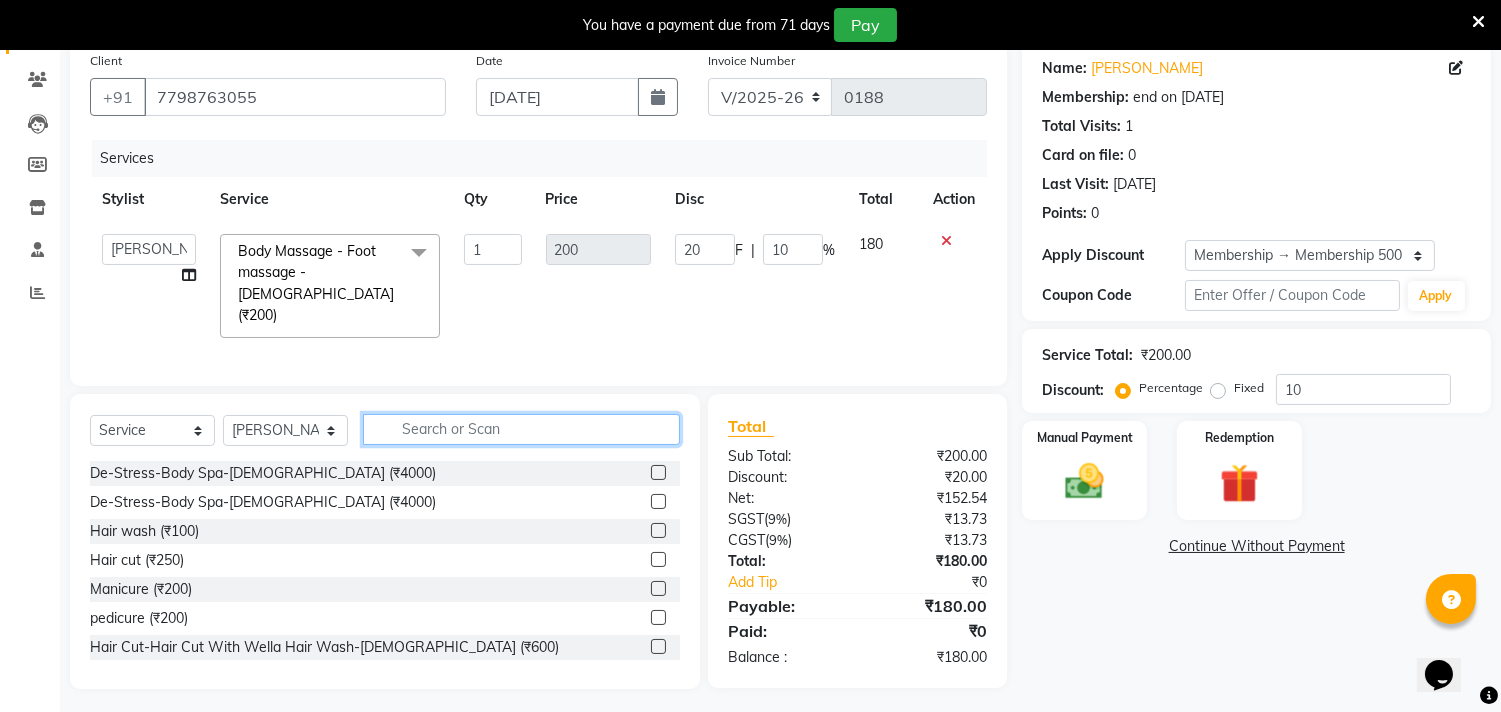 click 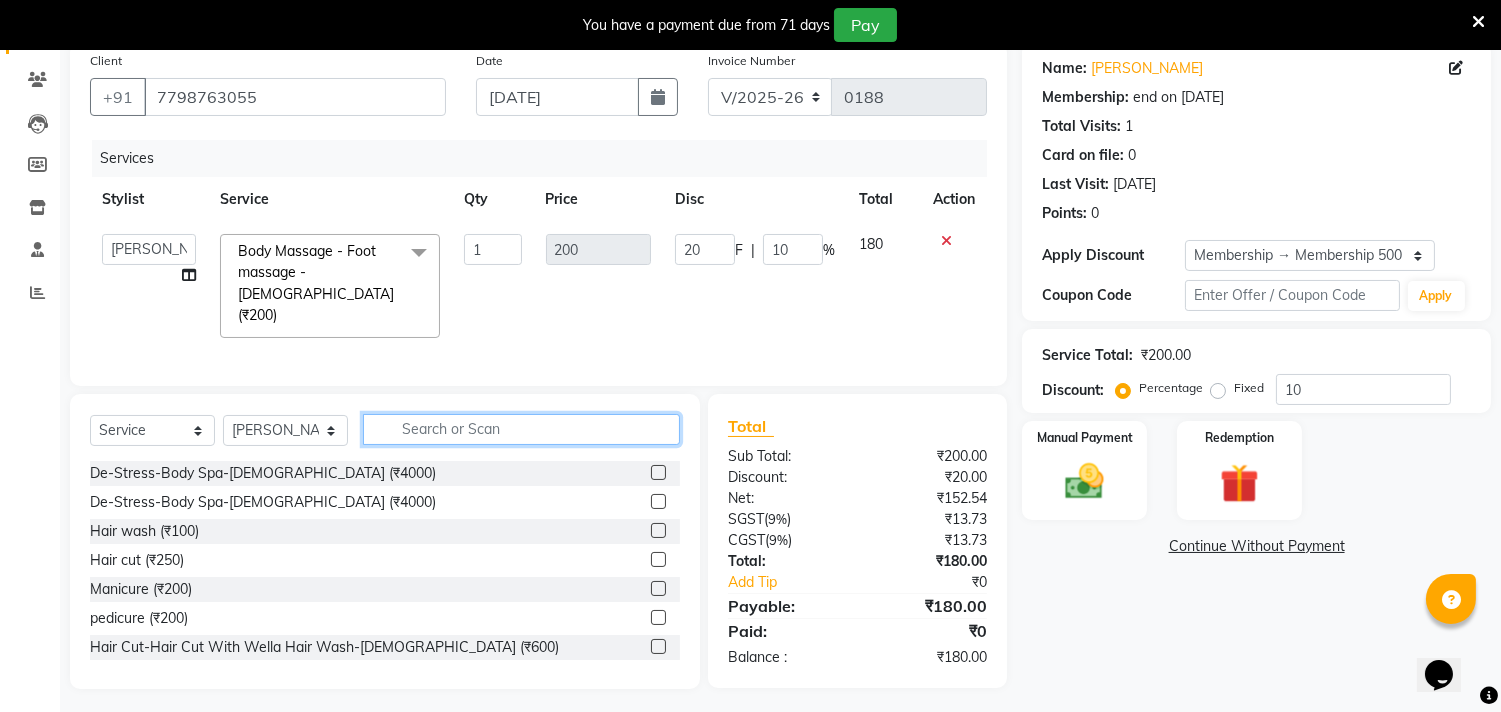 click 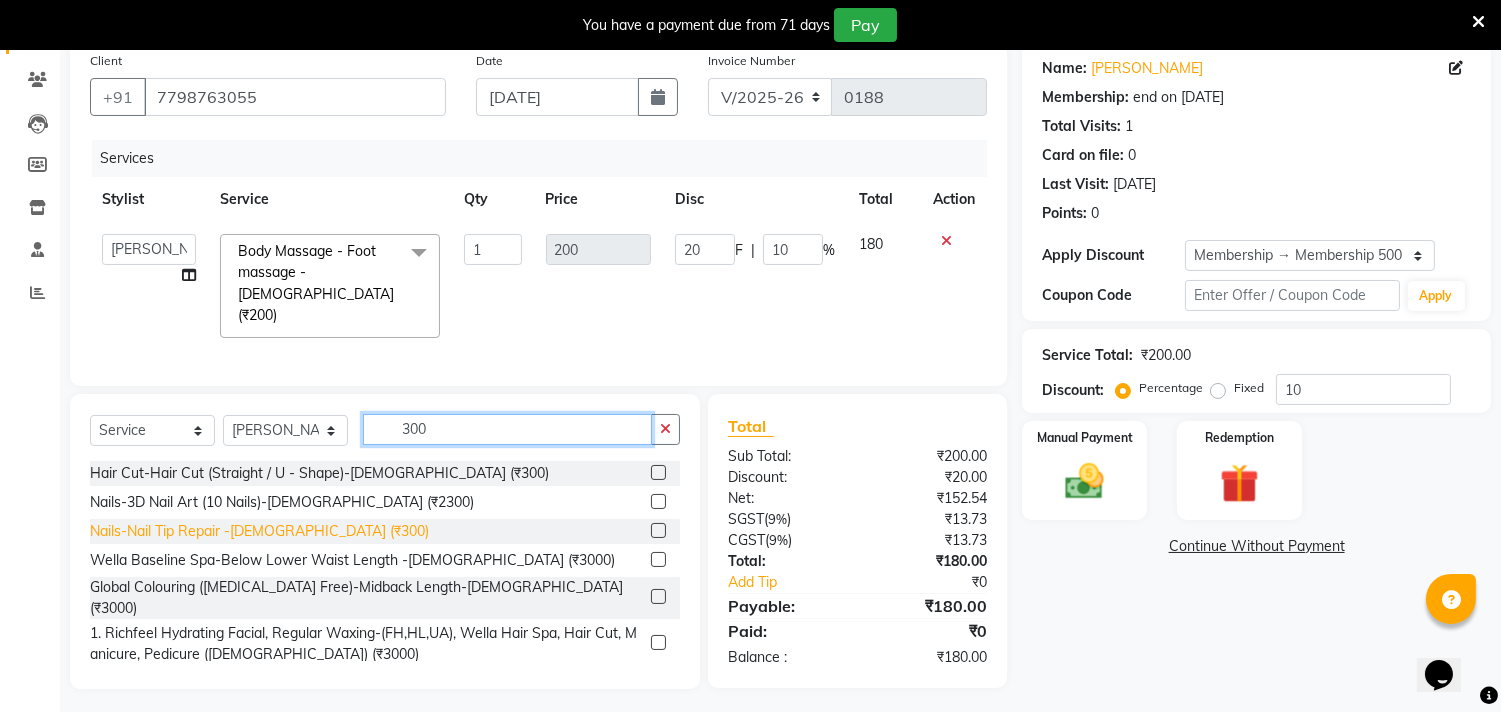 scroll, scrollTop: 160, scrollLeft: 0, axis: vertical 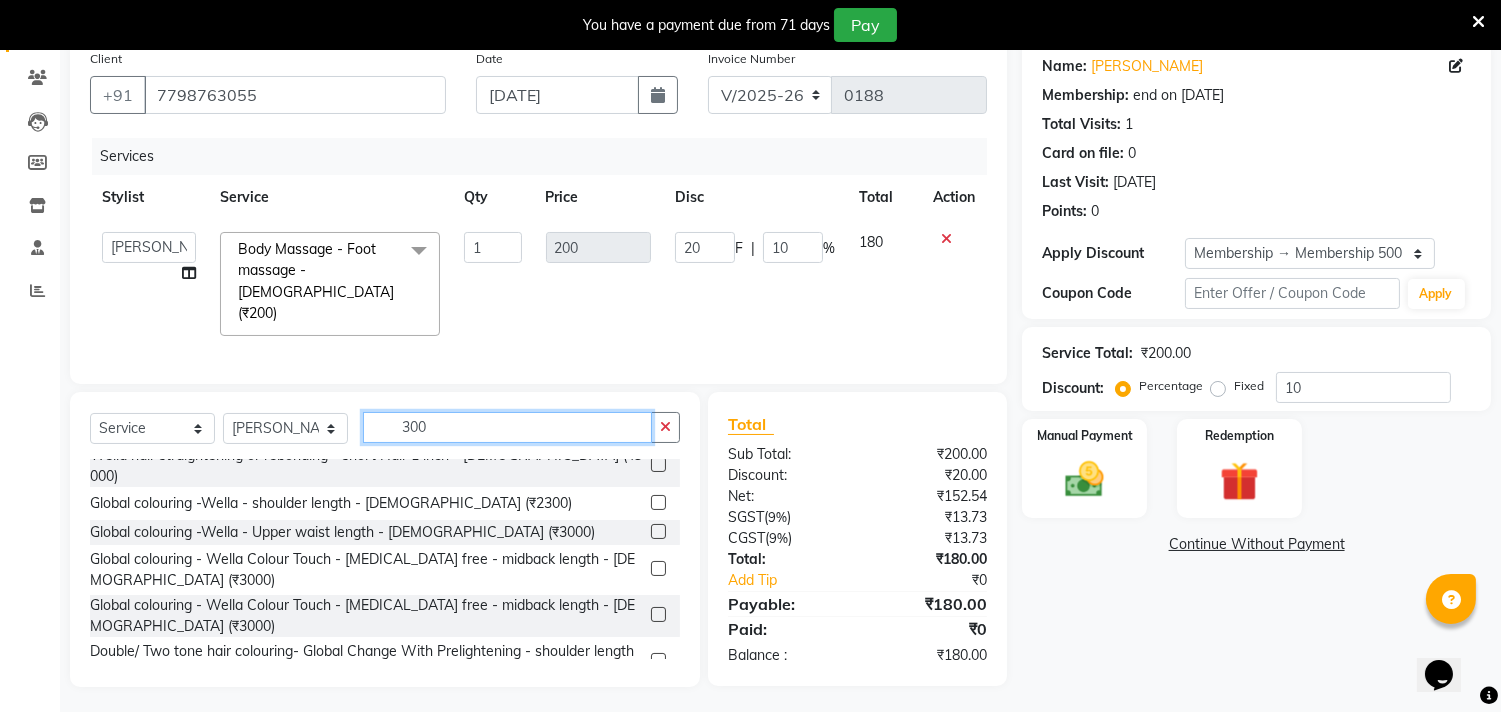 click on "300" 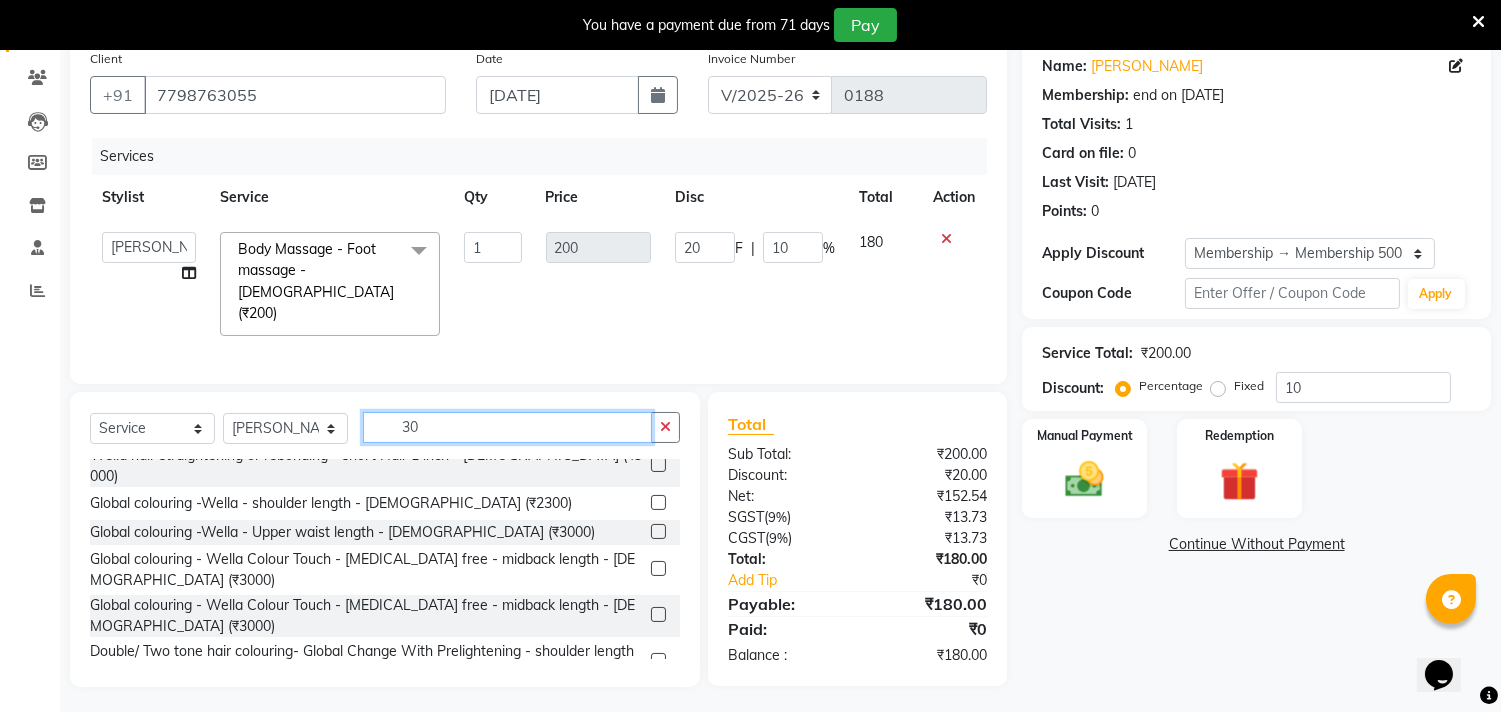 scroll, scrollTop: 1126, scrollLeft: 0, axis: vertical 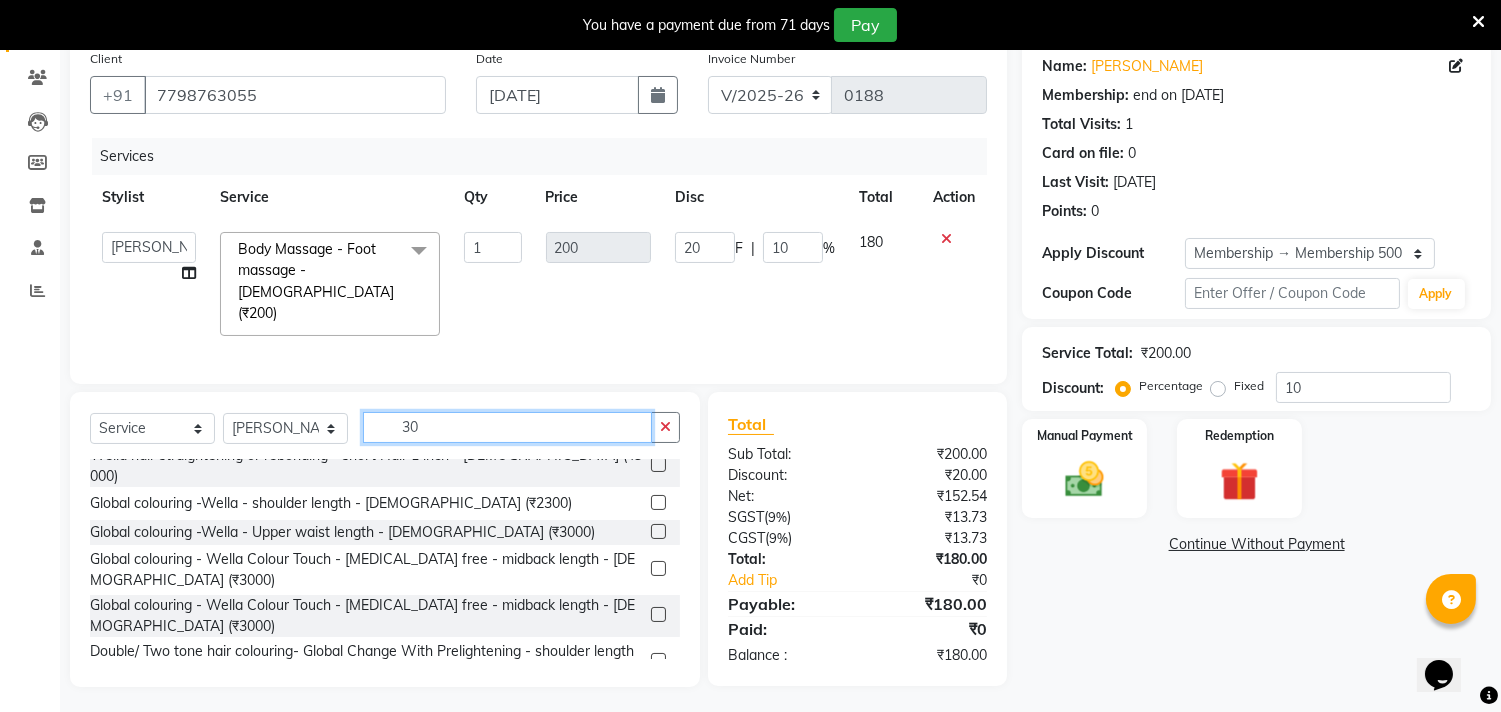 type on "3" 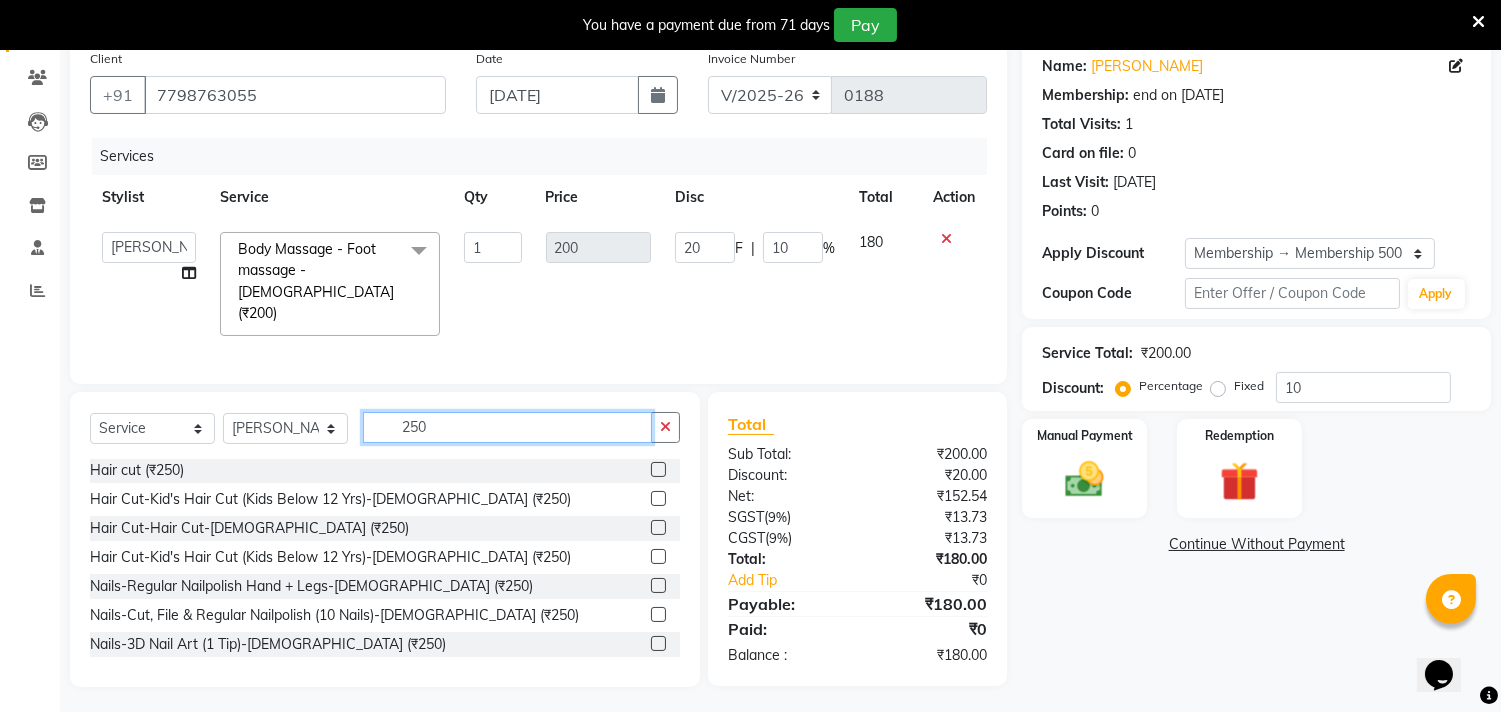 scroll, scrollTop: 0, scrollLeft: 0, axis: both 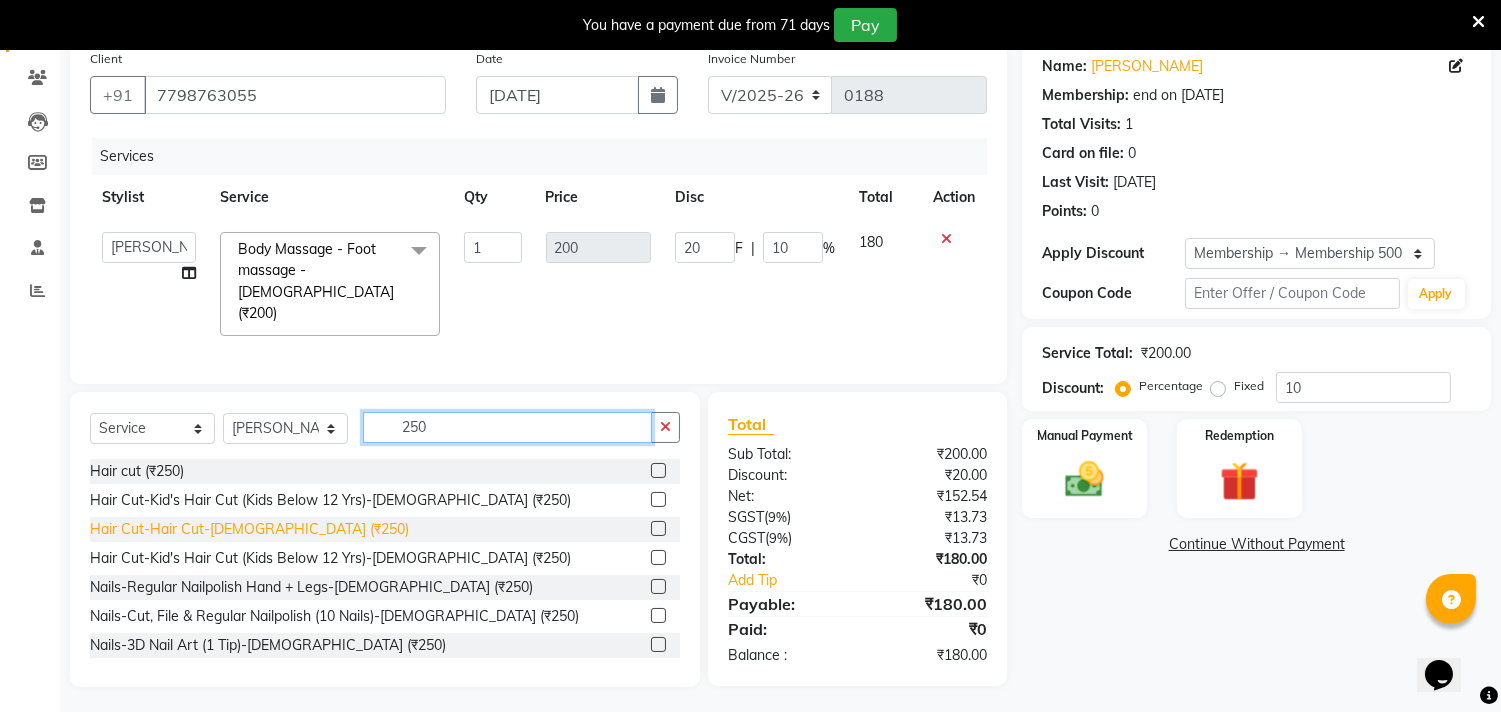 type on "250" 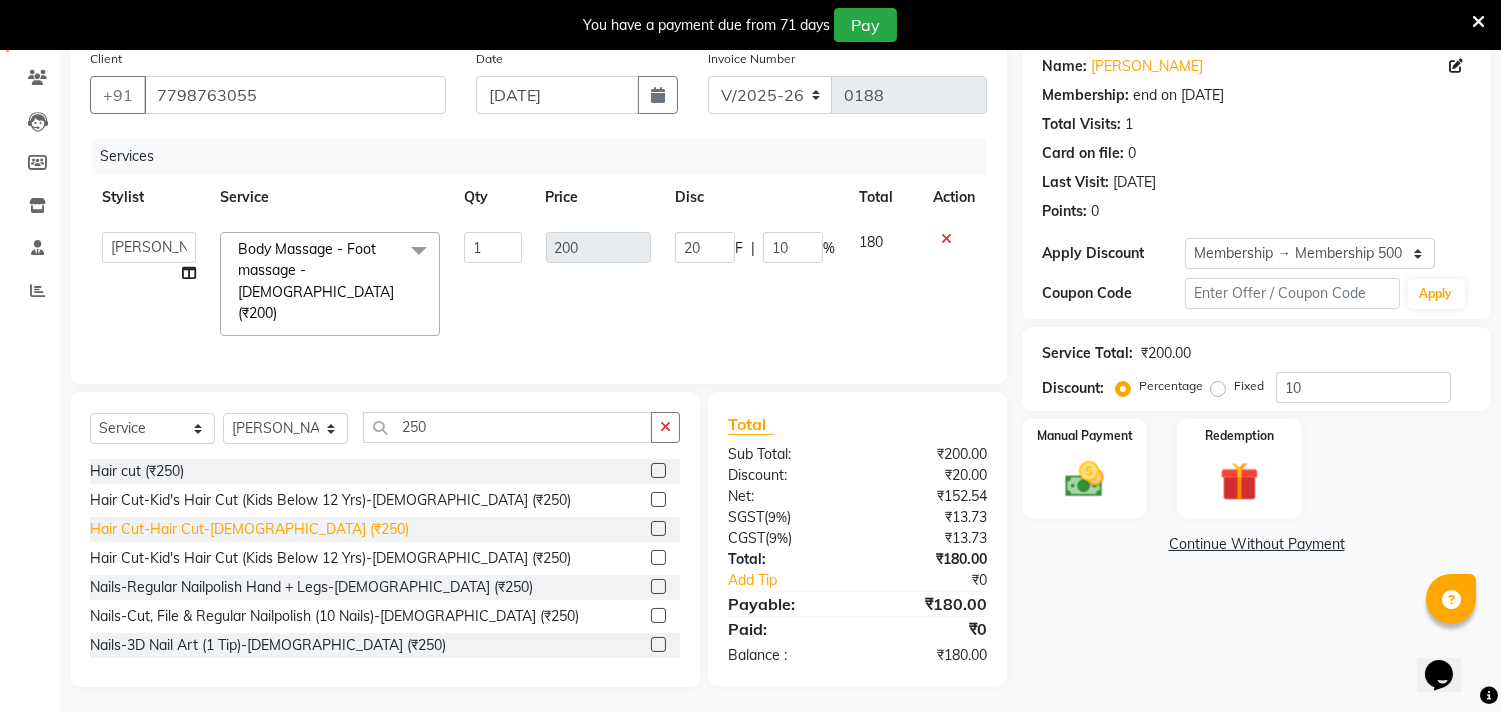 click on "Hair Cut-Hair Cut-Male (₹250)" 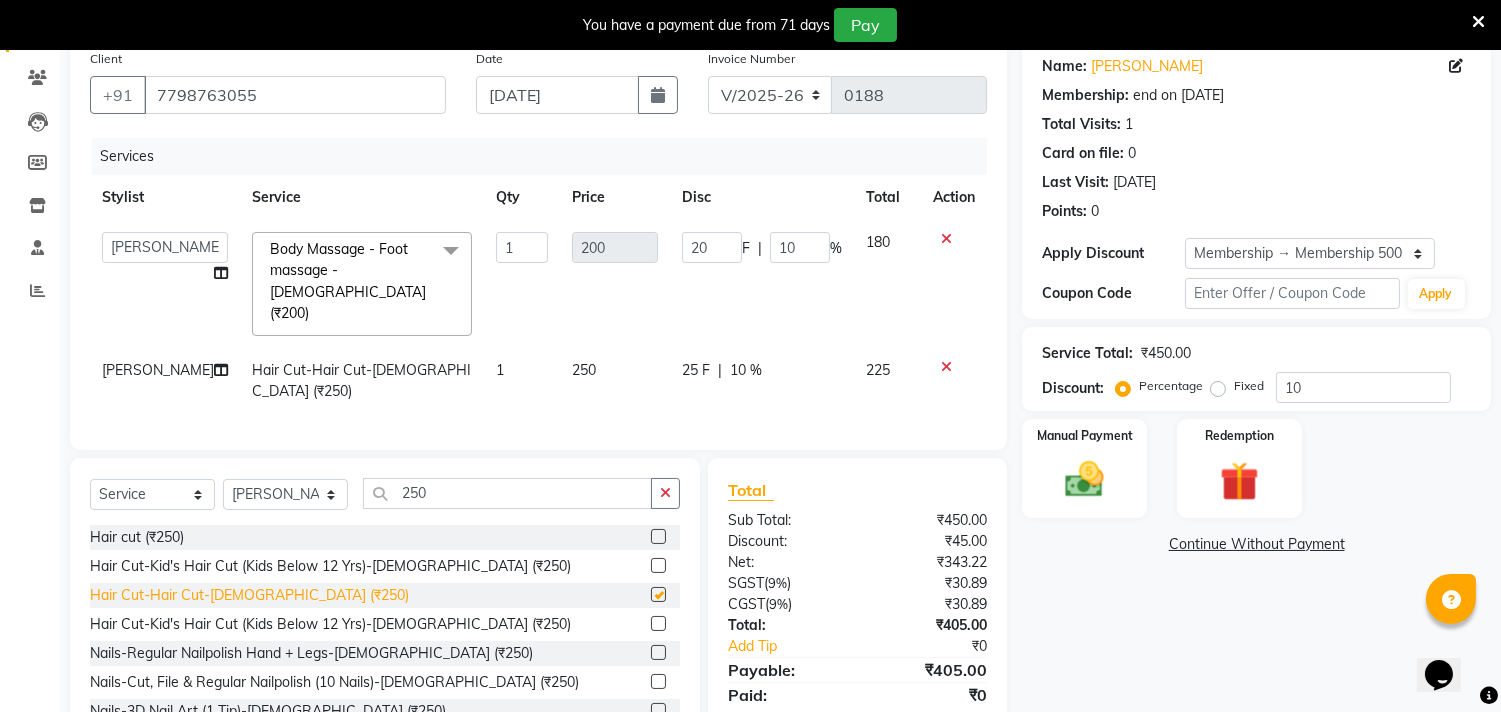 checkbox on "false" 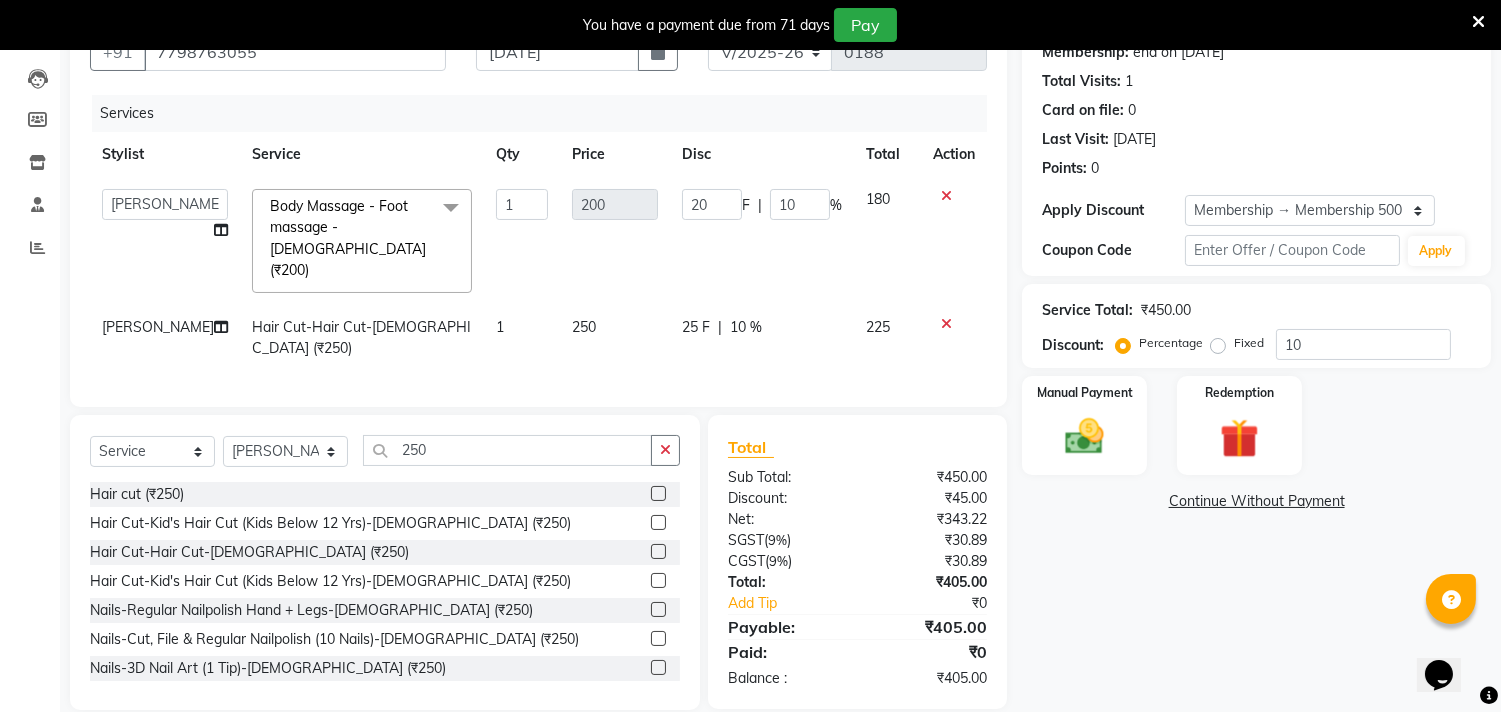 scroll, scrollTop: 226, scrollLeft: 0, axis: vertical 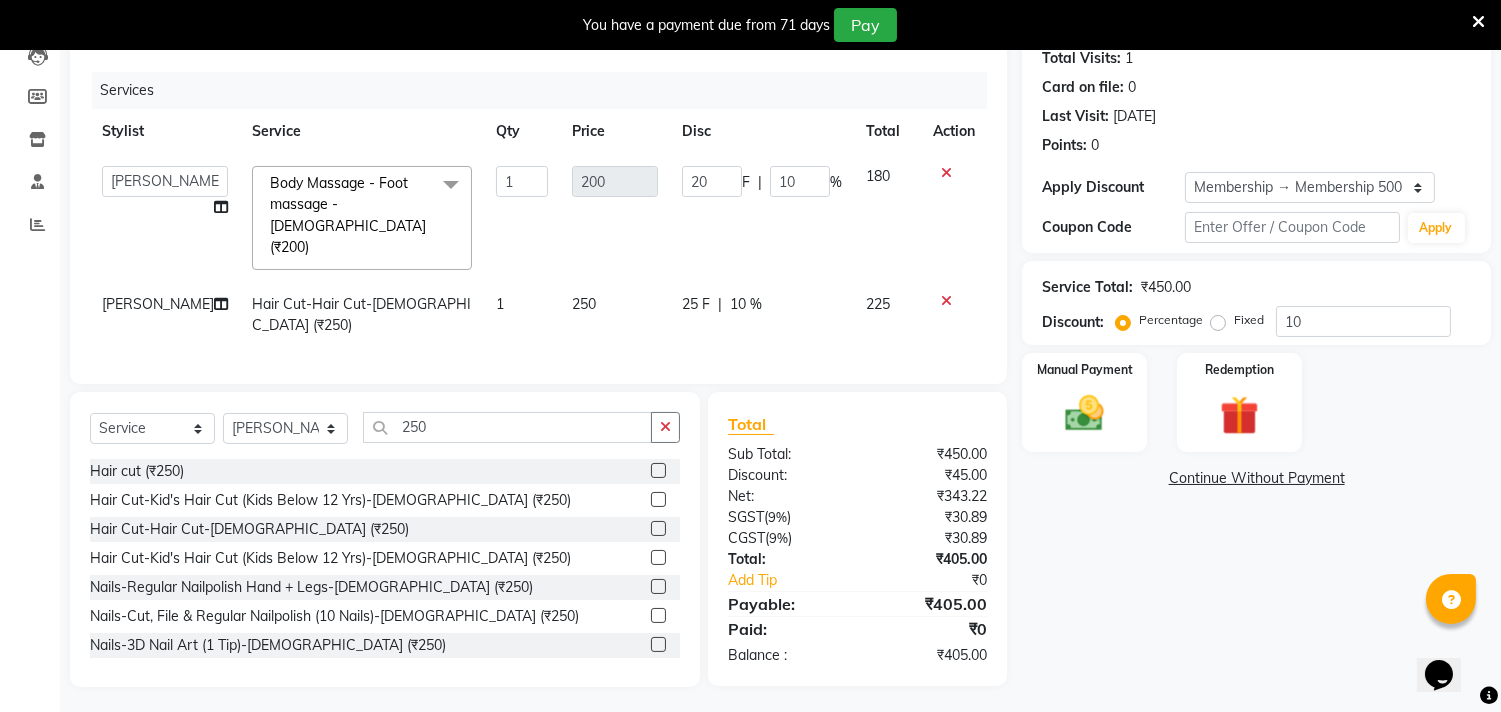 click on "25 F | 10 %" 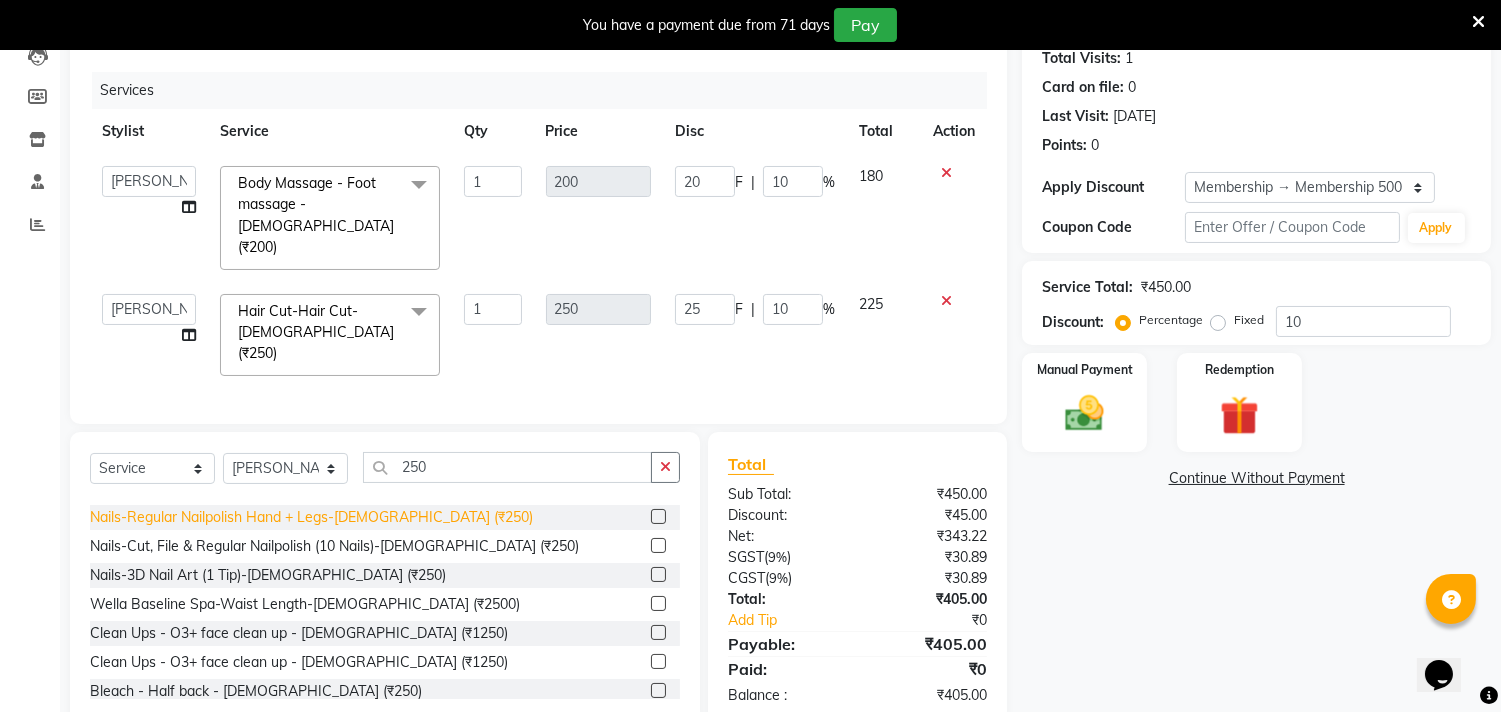 scroll, scrollTop: 111, scrollLeft: 0, axis: vertical 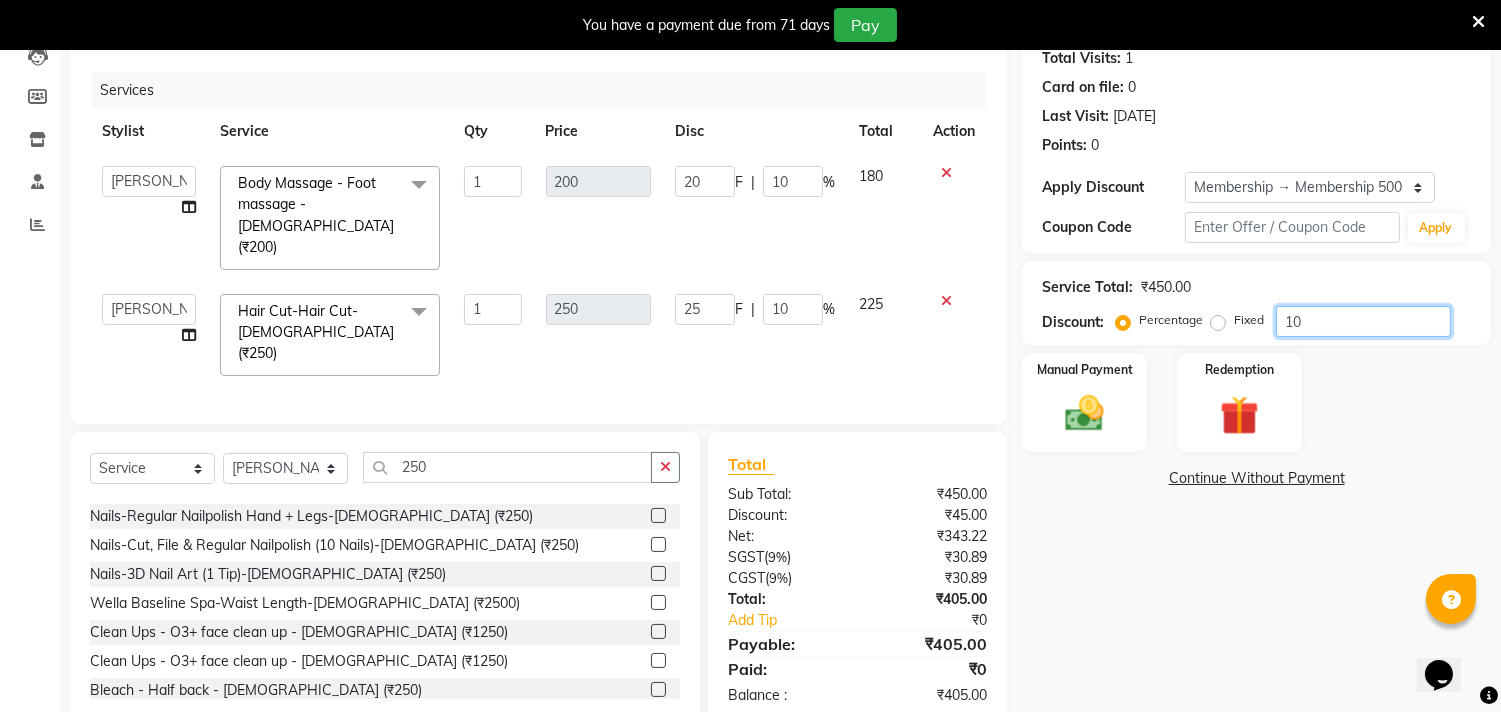 click on "10" 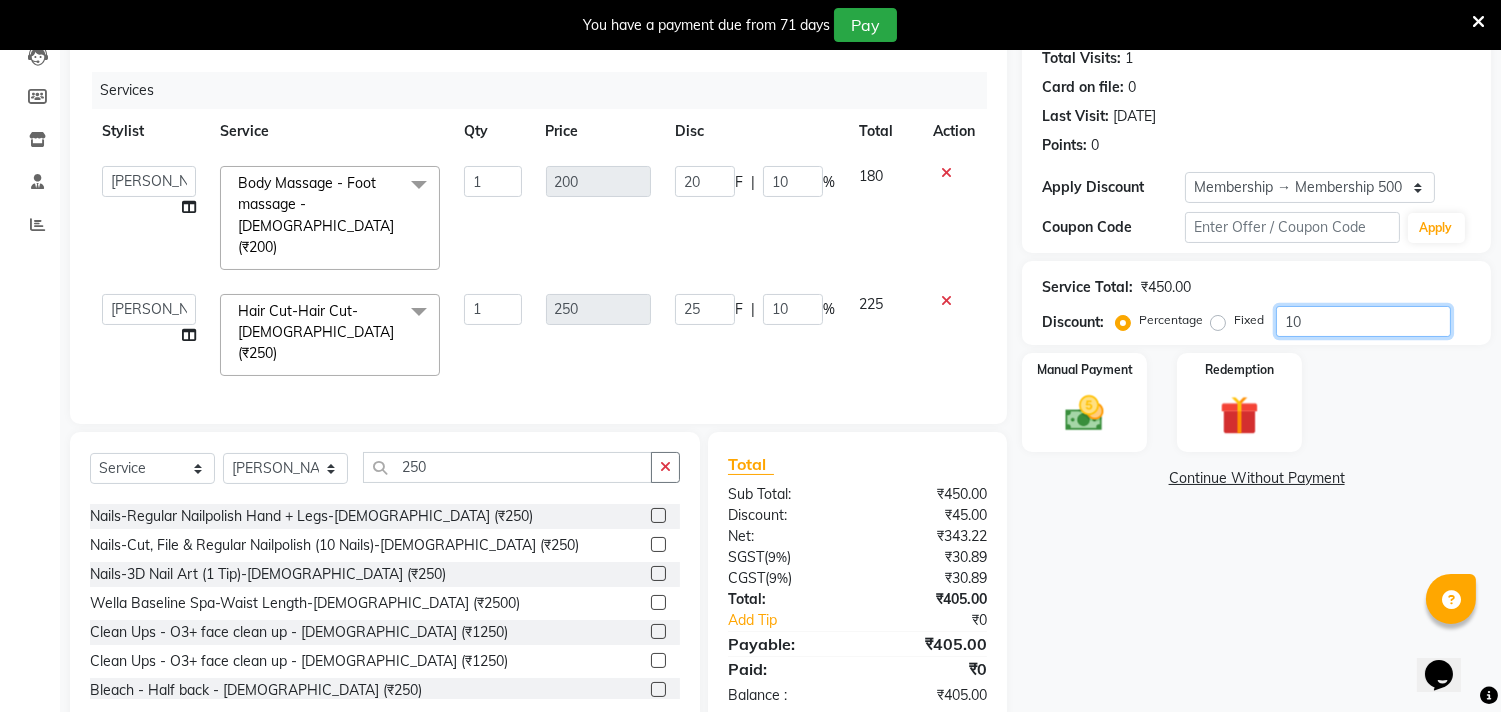 type on "1" 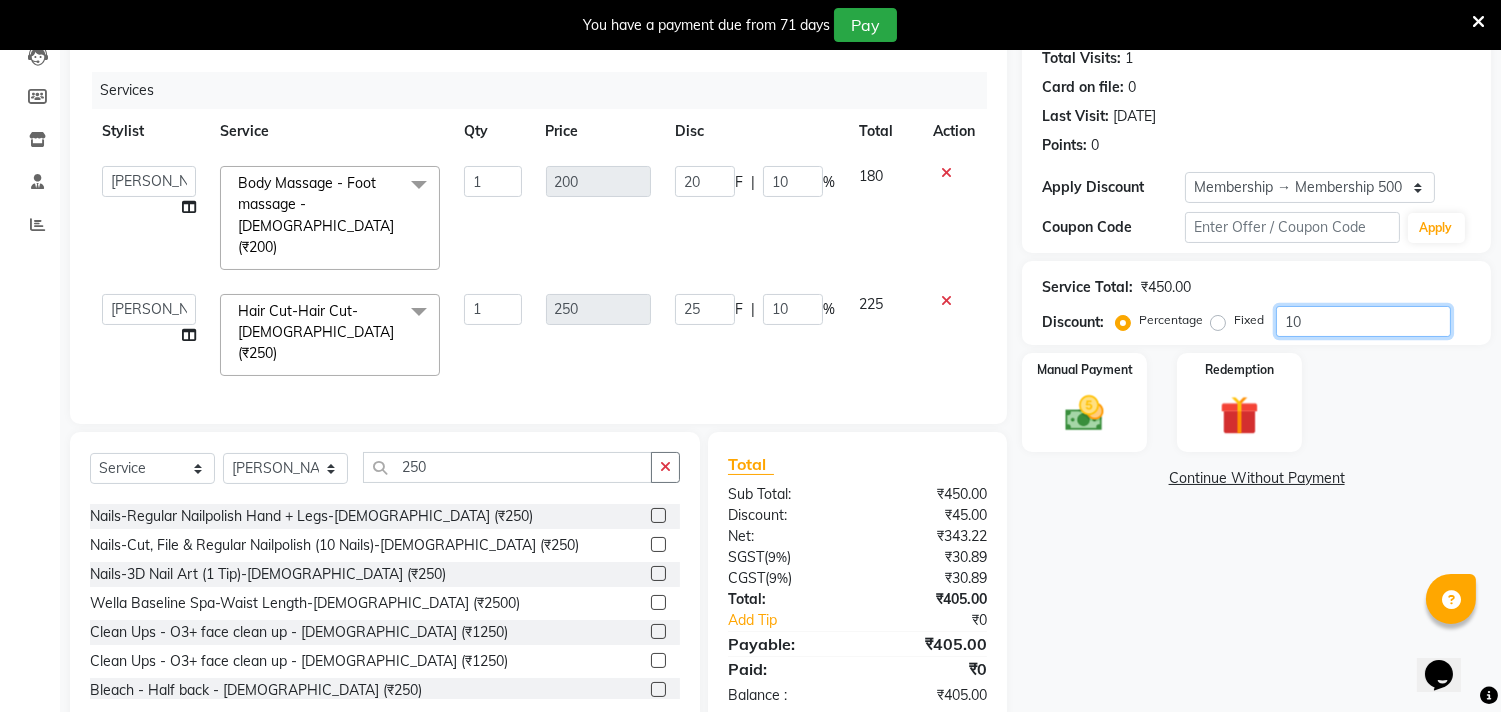 type on "2" 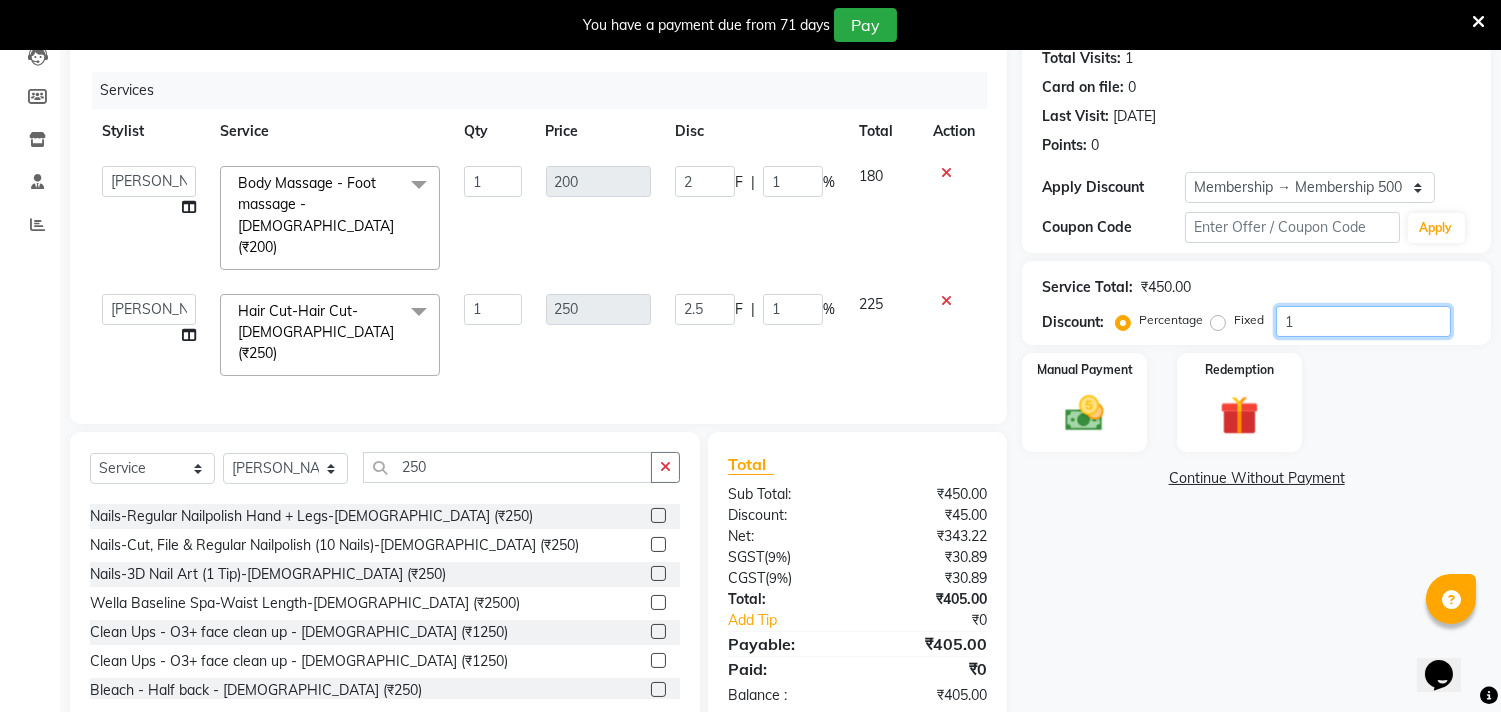 type 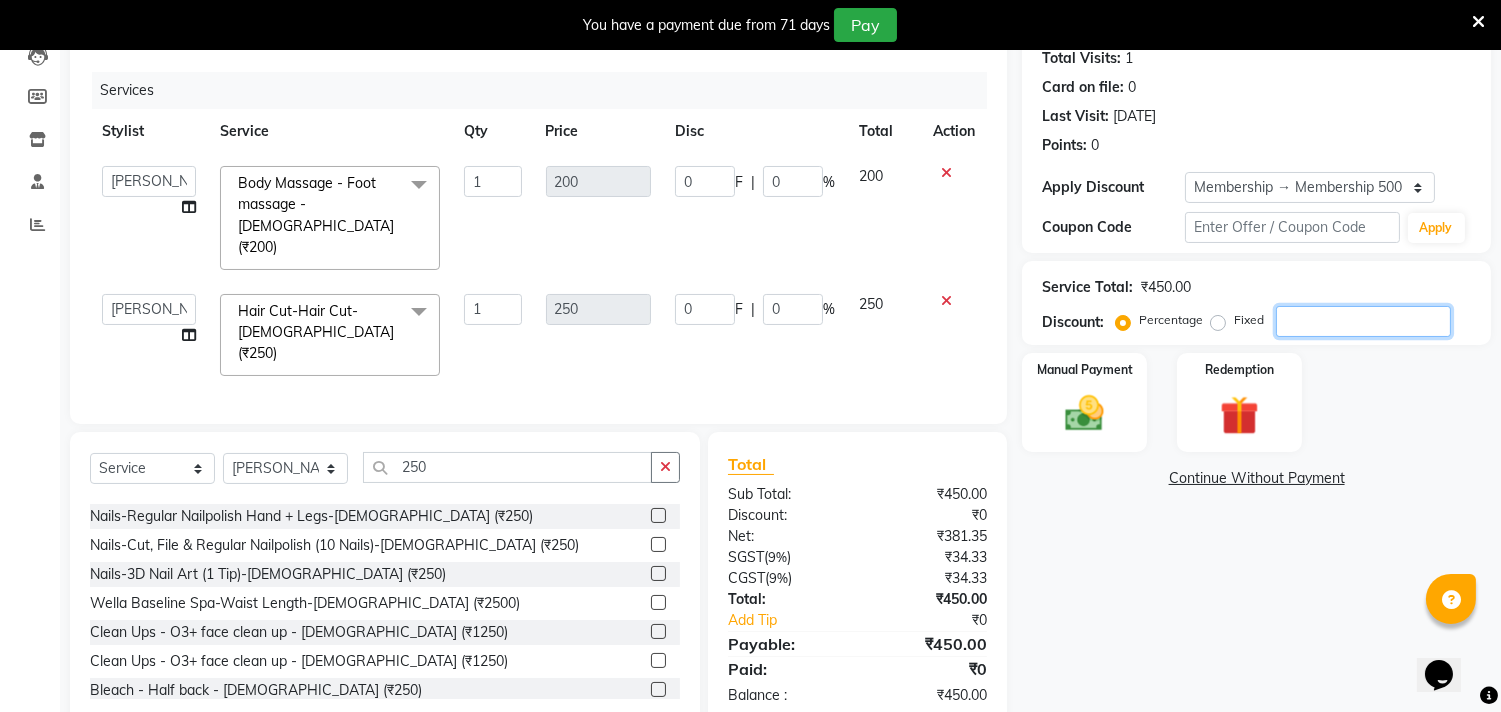 type on "5" 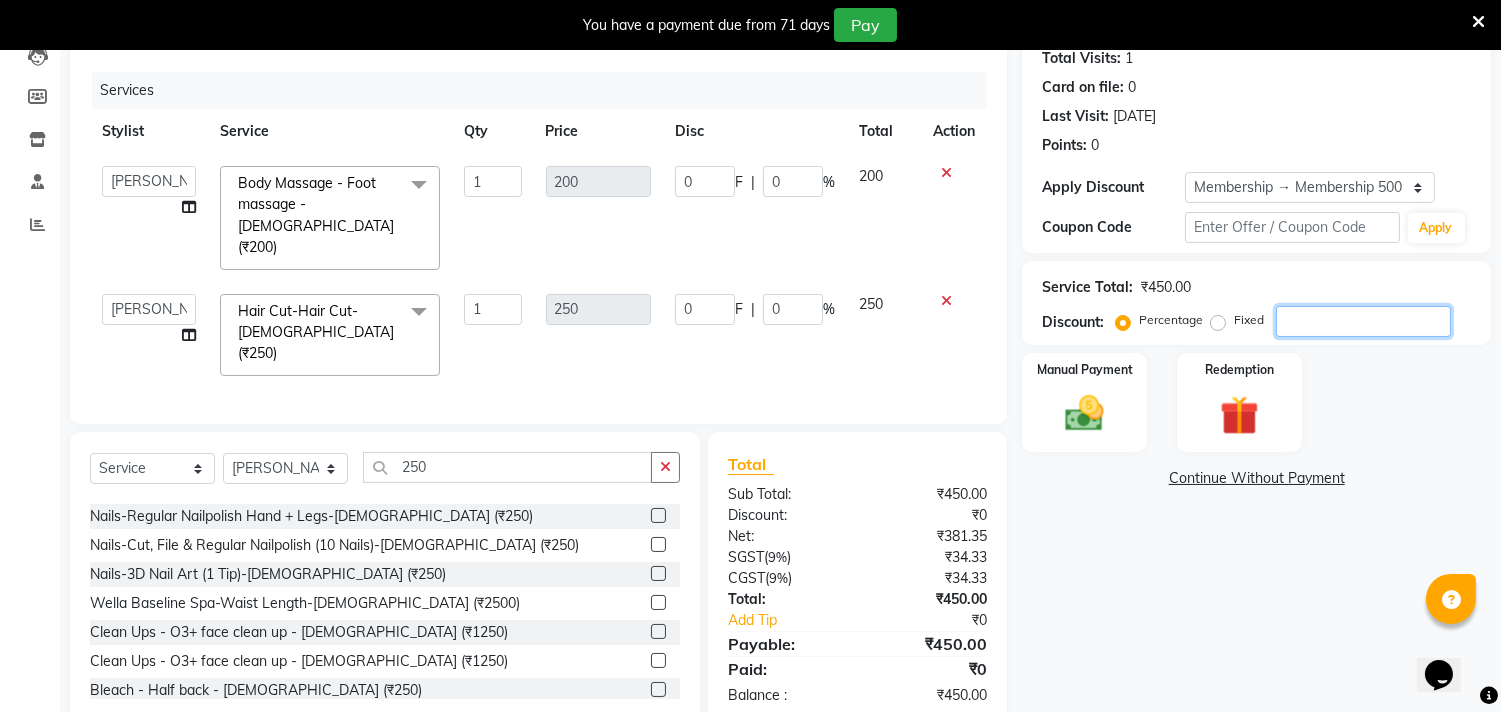 type on "10" 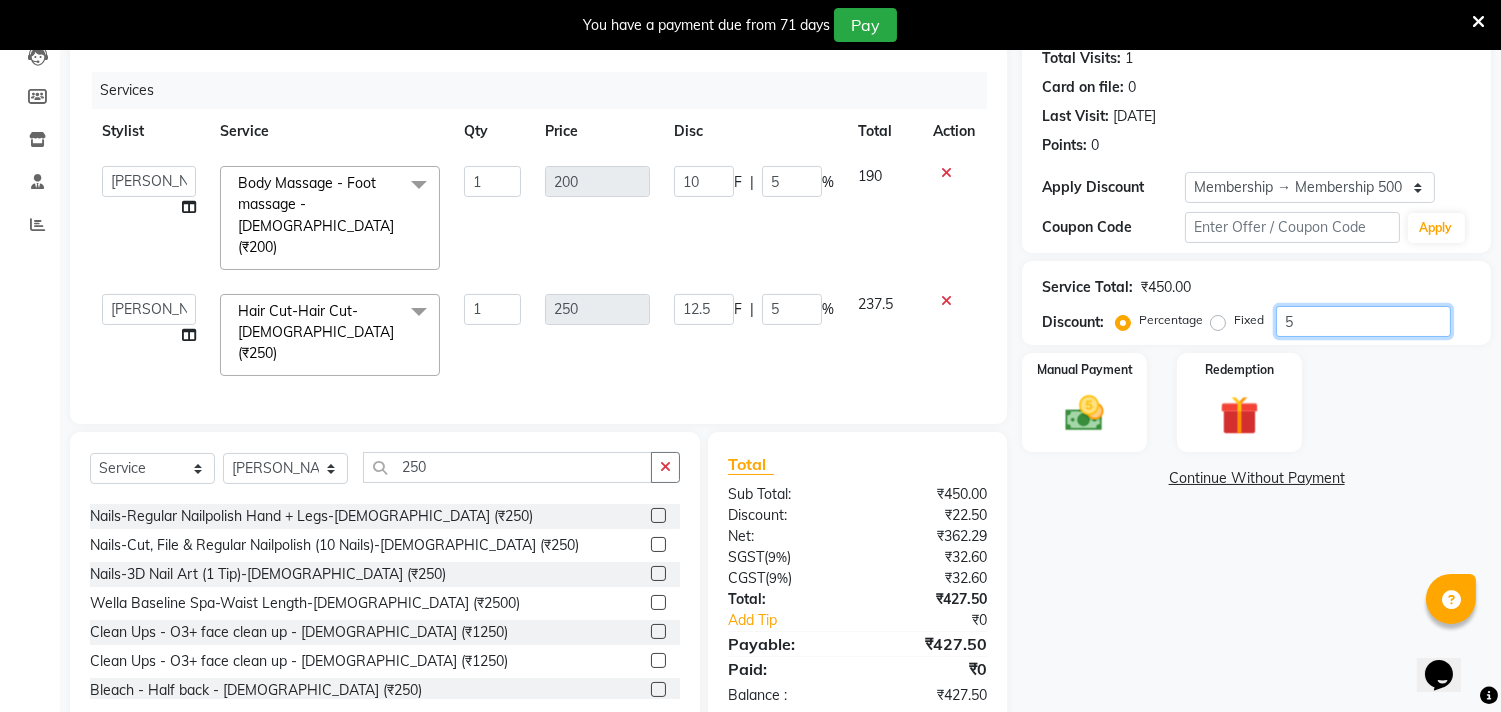 type on "50" 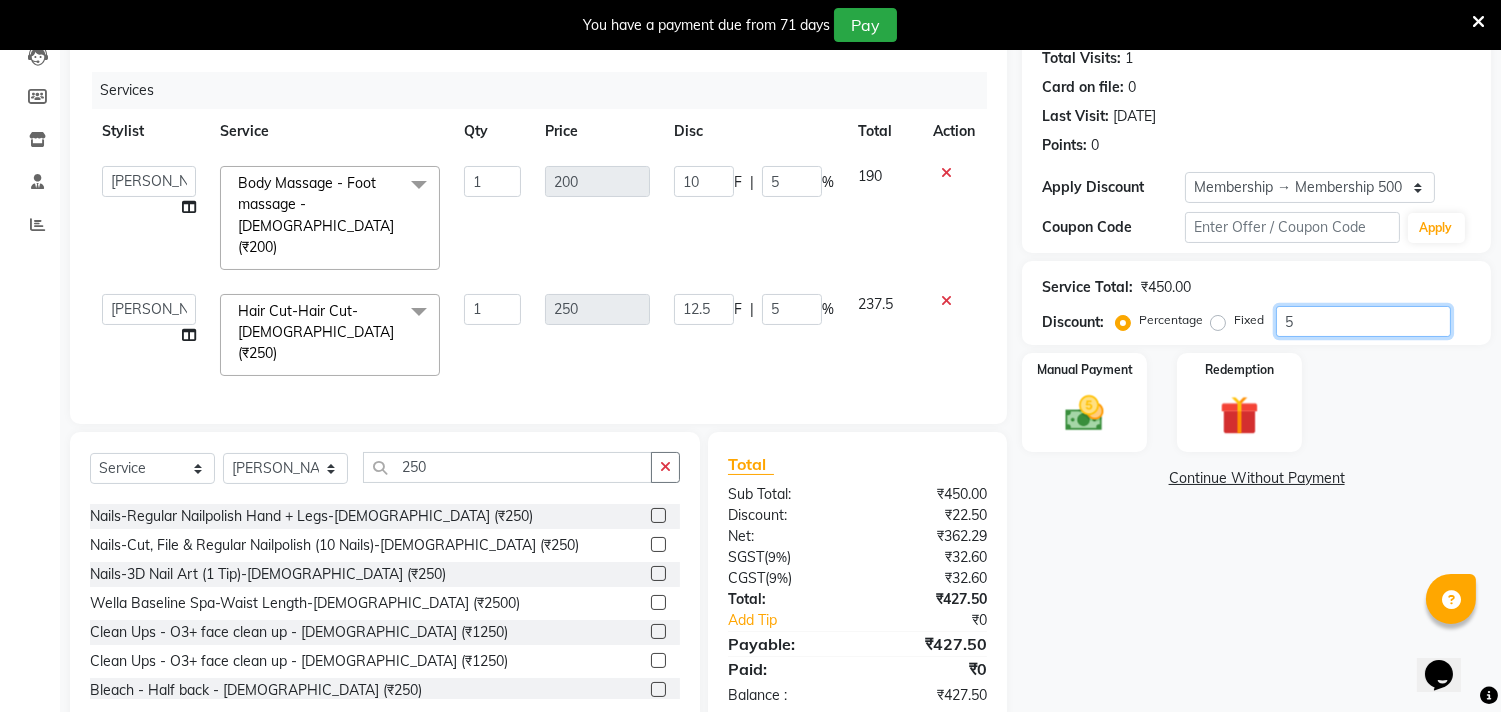 type on "100" 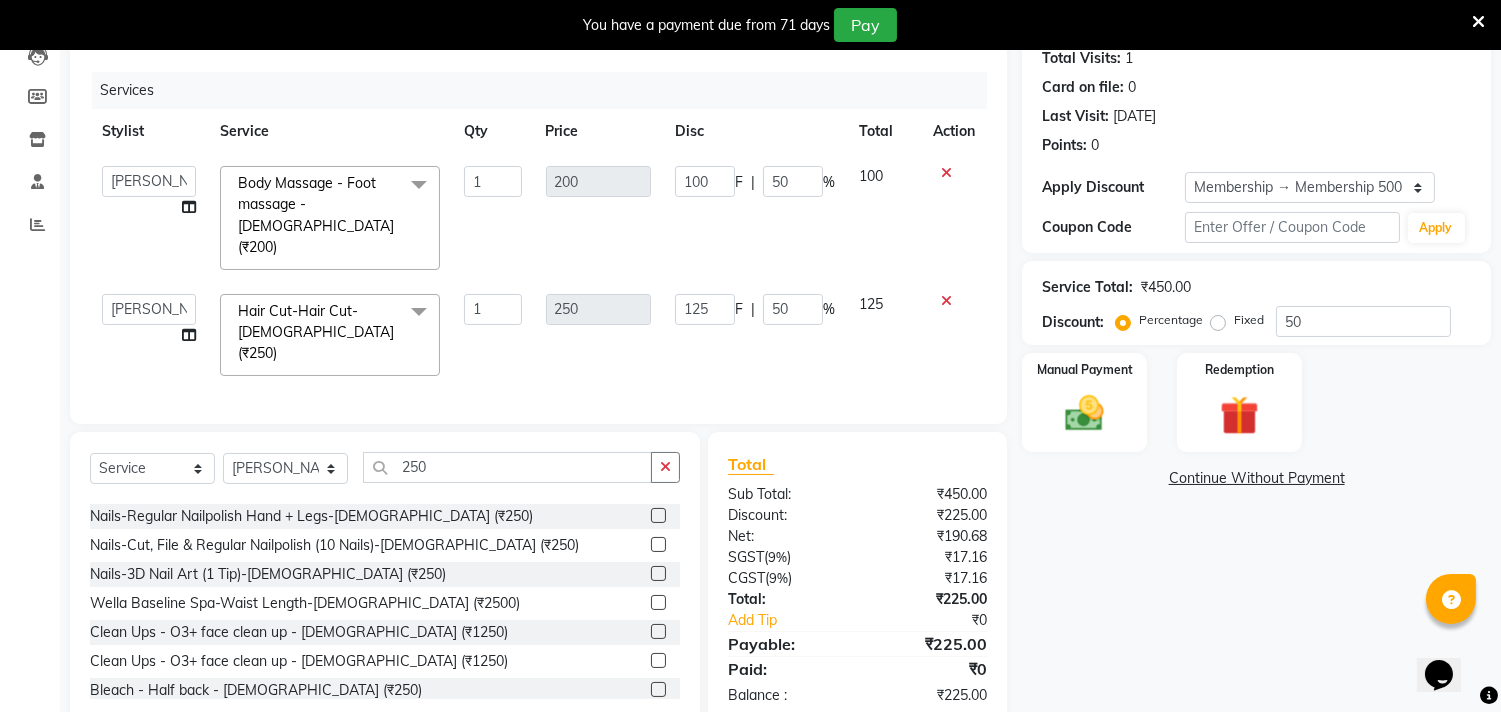 click on "Name: Aisha Jamadar Membership: end on 14-07-2026 Total Visits:  1 Card on file:  0 Last Visit:   14-07-2025 Points:   0  Apply Discount Select Membership → Membership 500 Coupon Code Apply Service Total:  ₹450.00  Discount:  Percentage   Fixed  50 Manual Payment Redemption  Continue Without Payment" 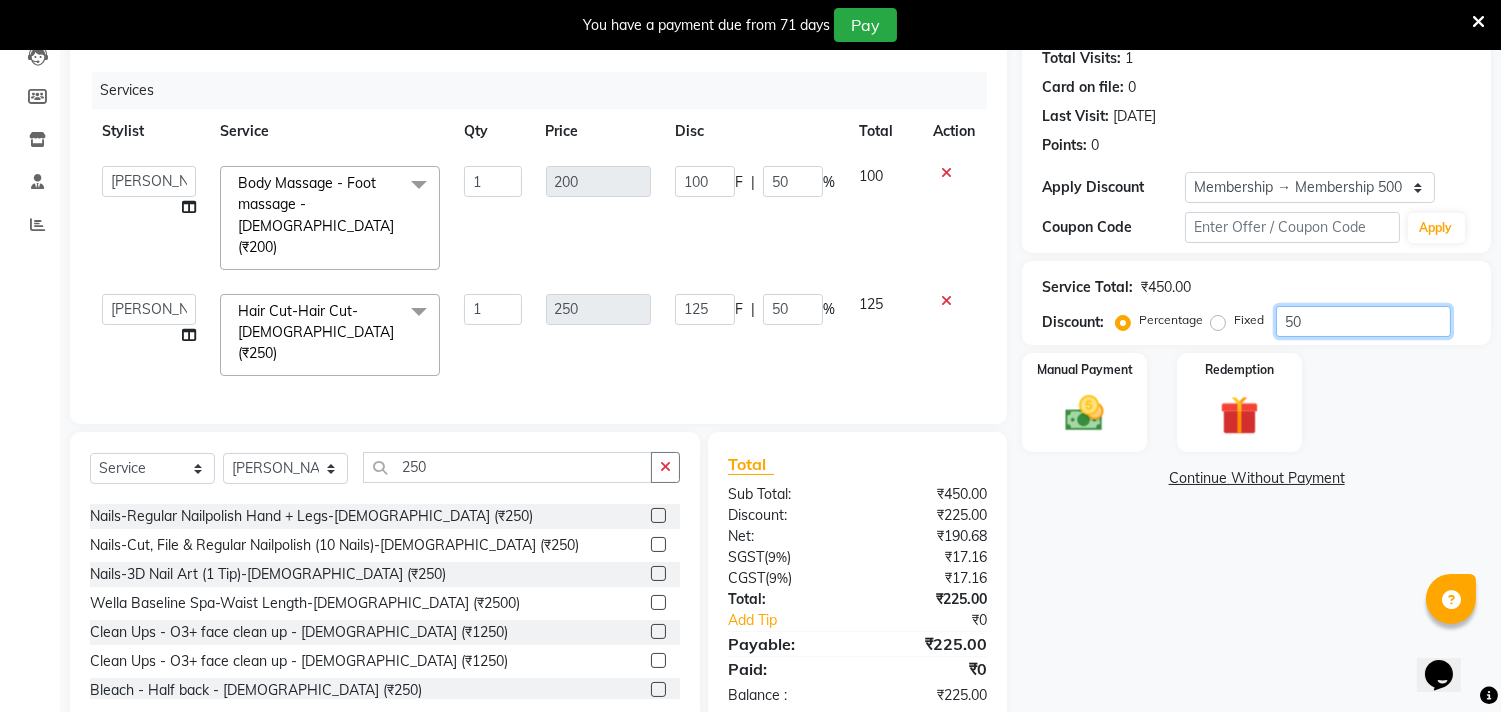 click on "50" 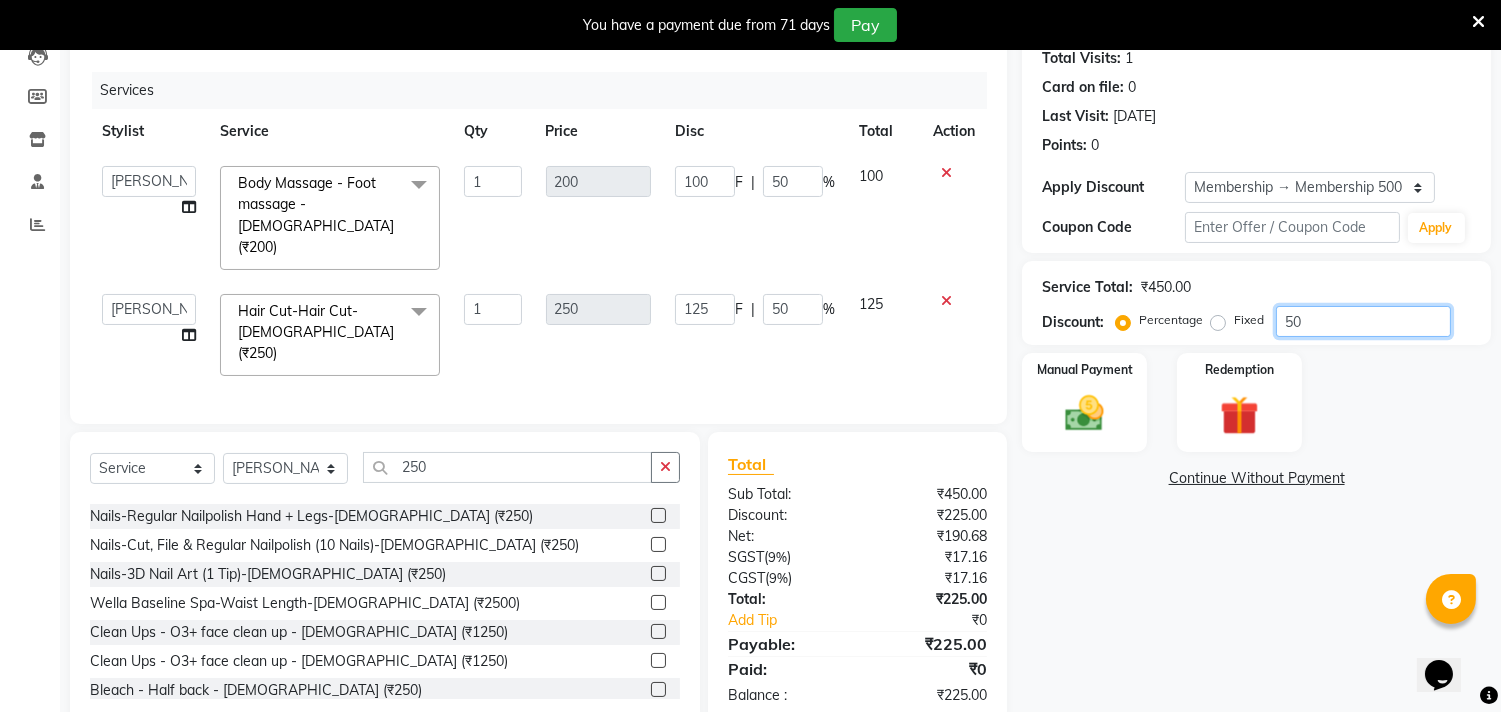 type on "5" 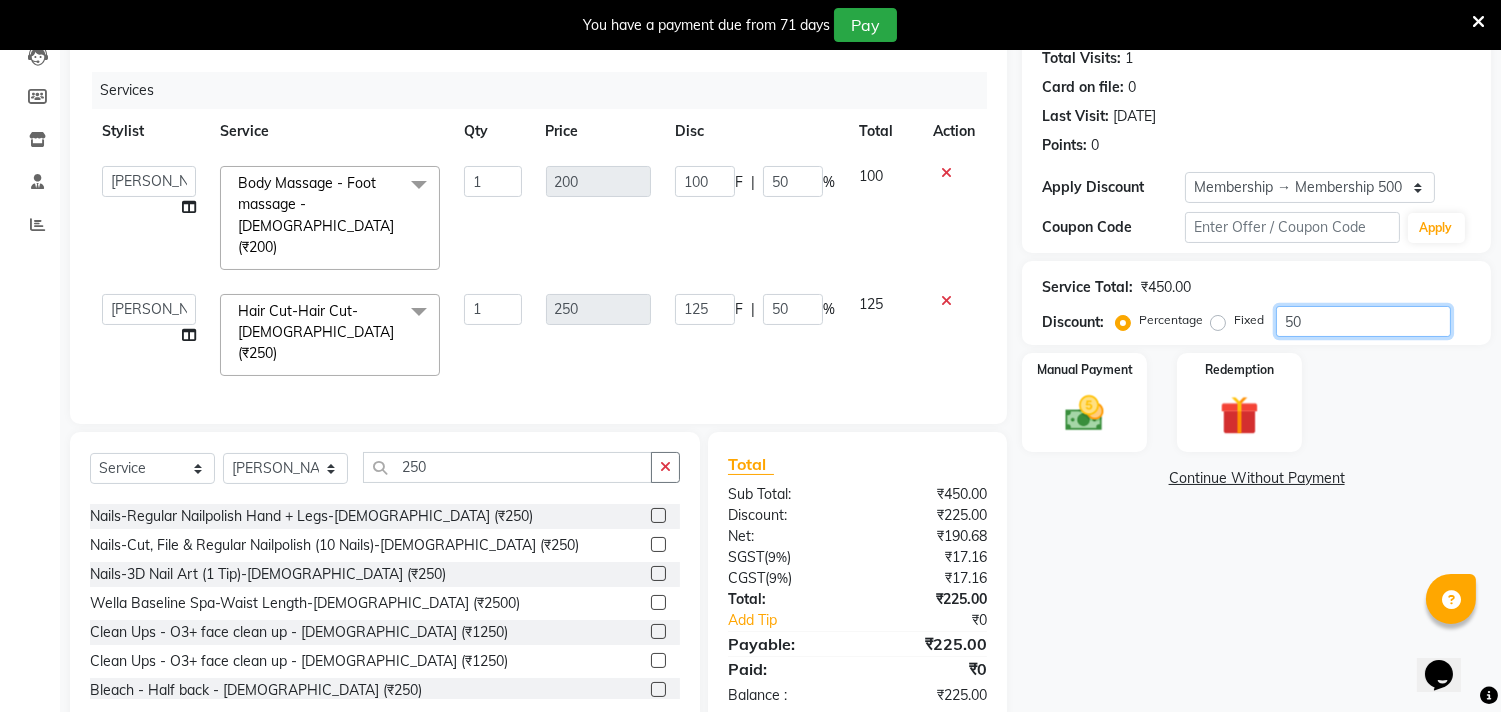 type on "10" 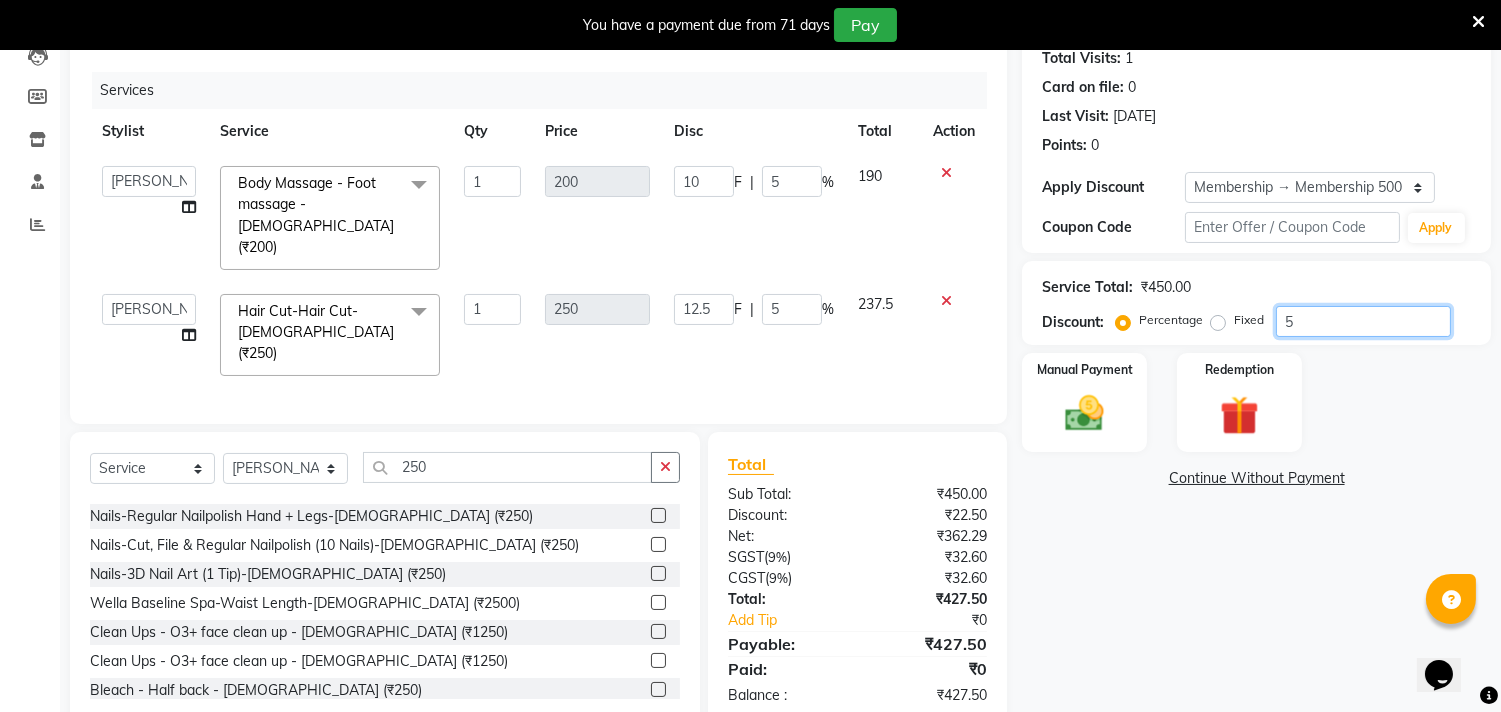 type 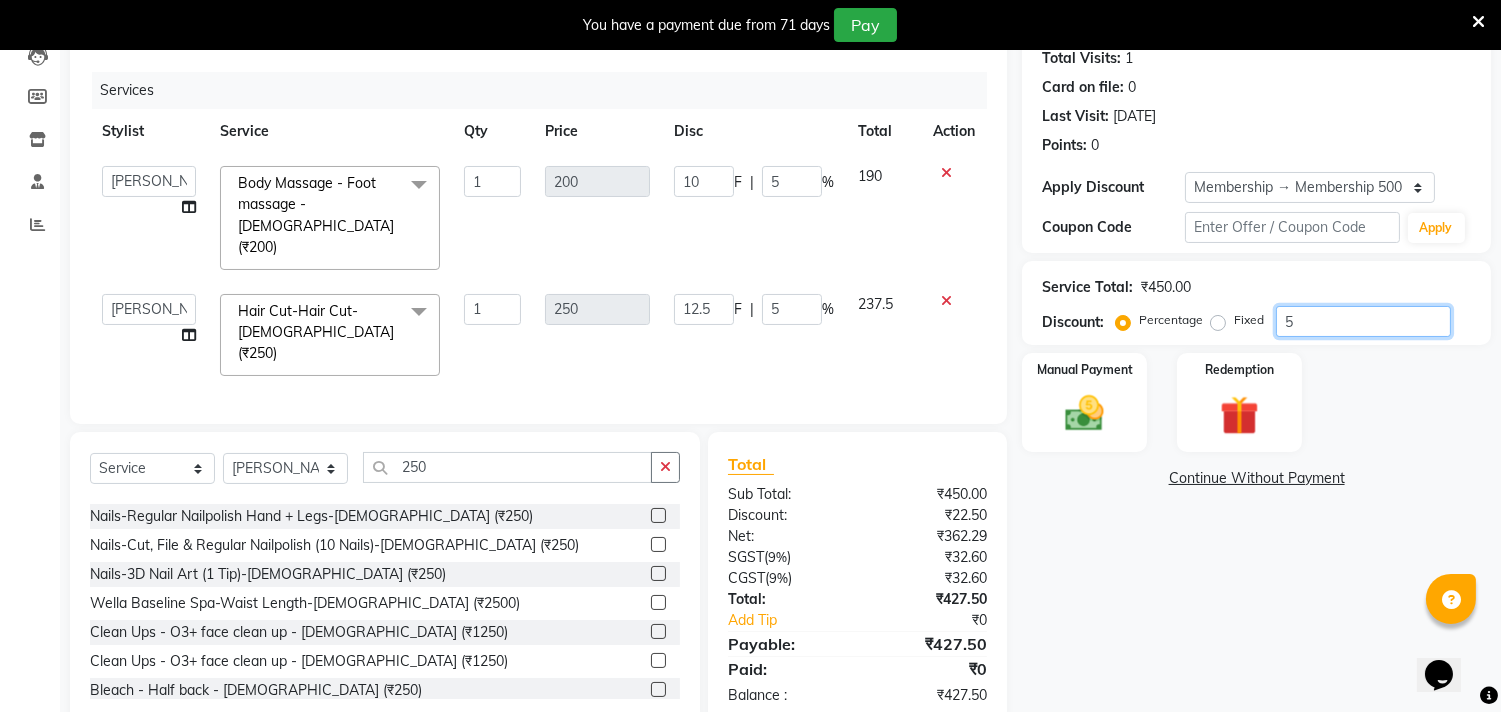 type on "0" 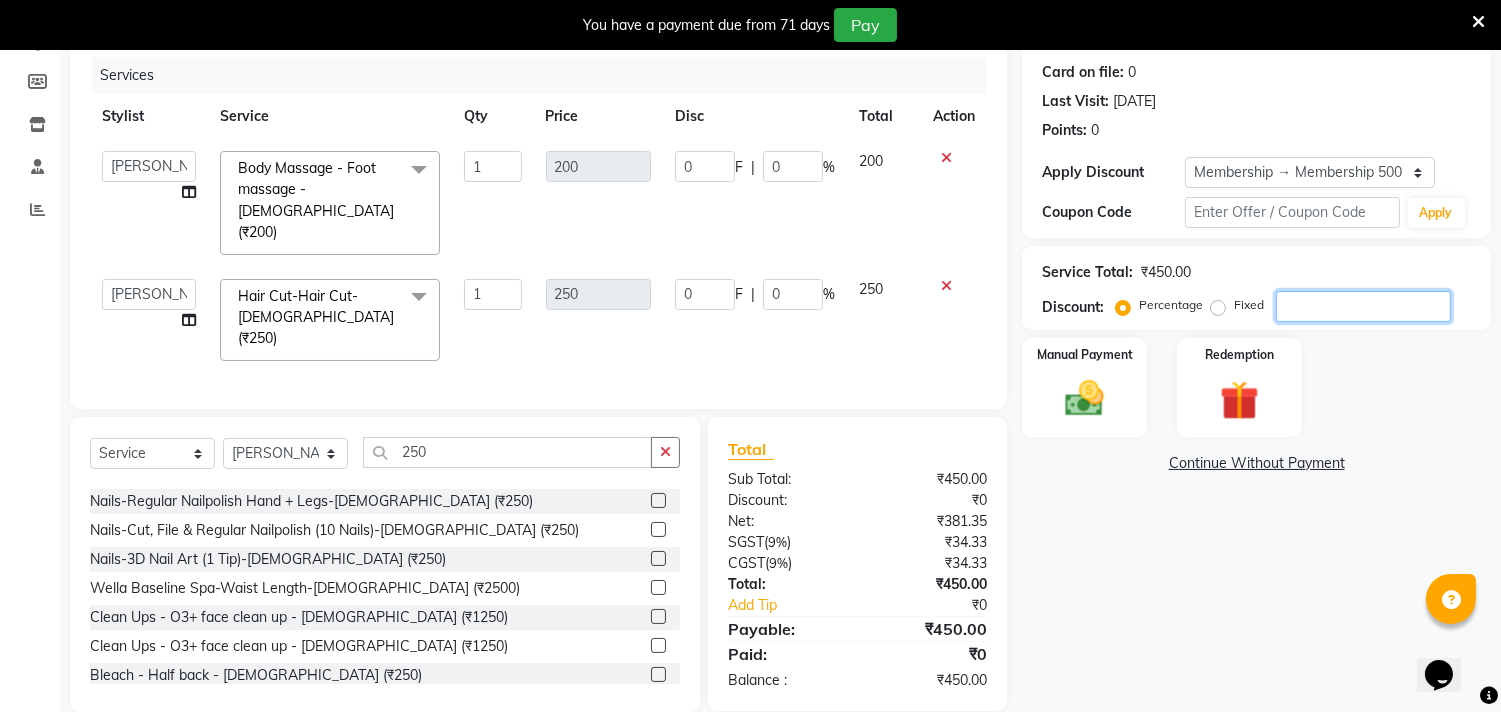 scroll, scrollTop: 245, scrollLeft: 0, axis: vertical 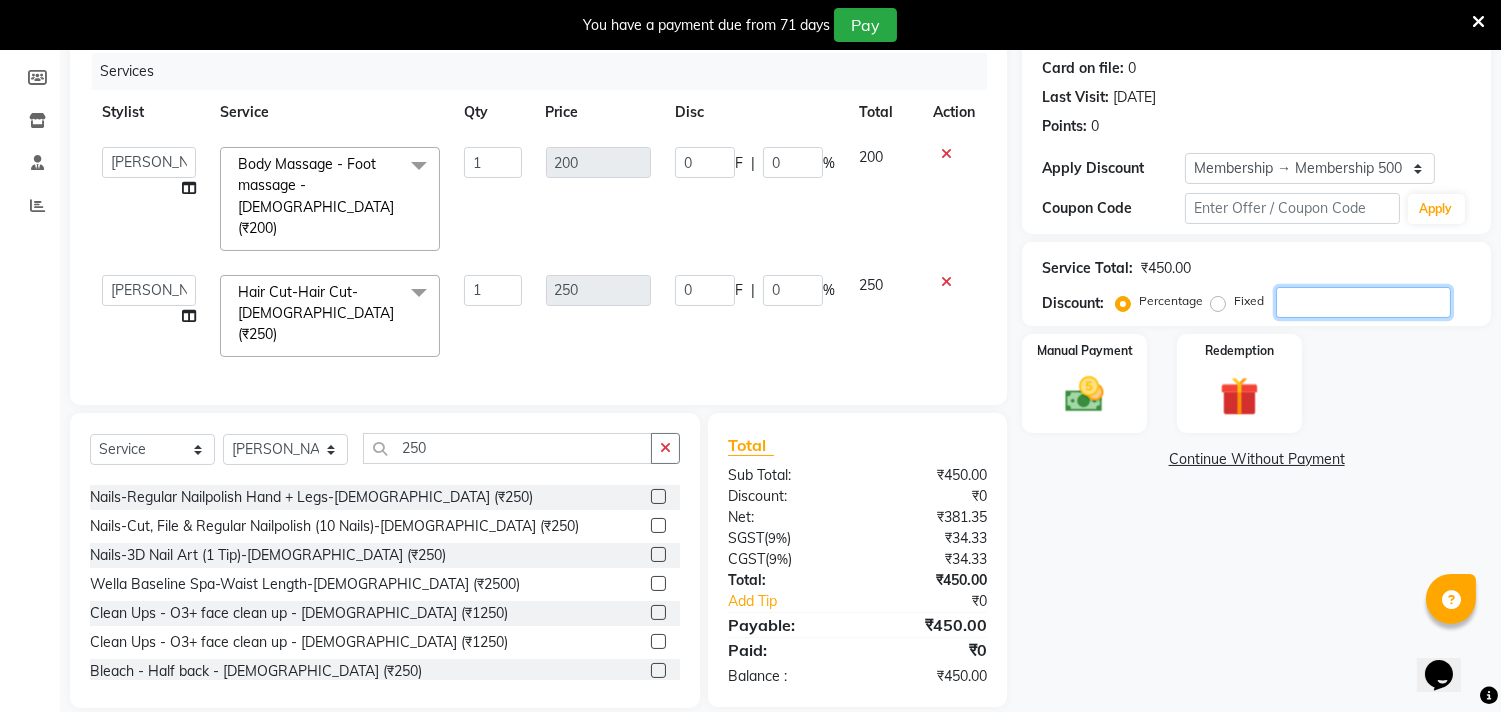 type 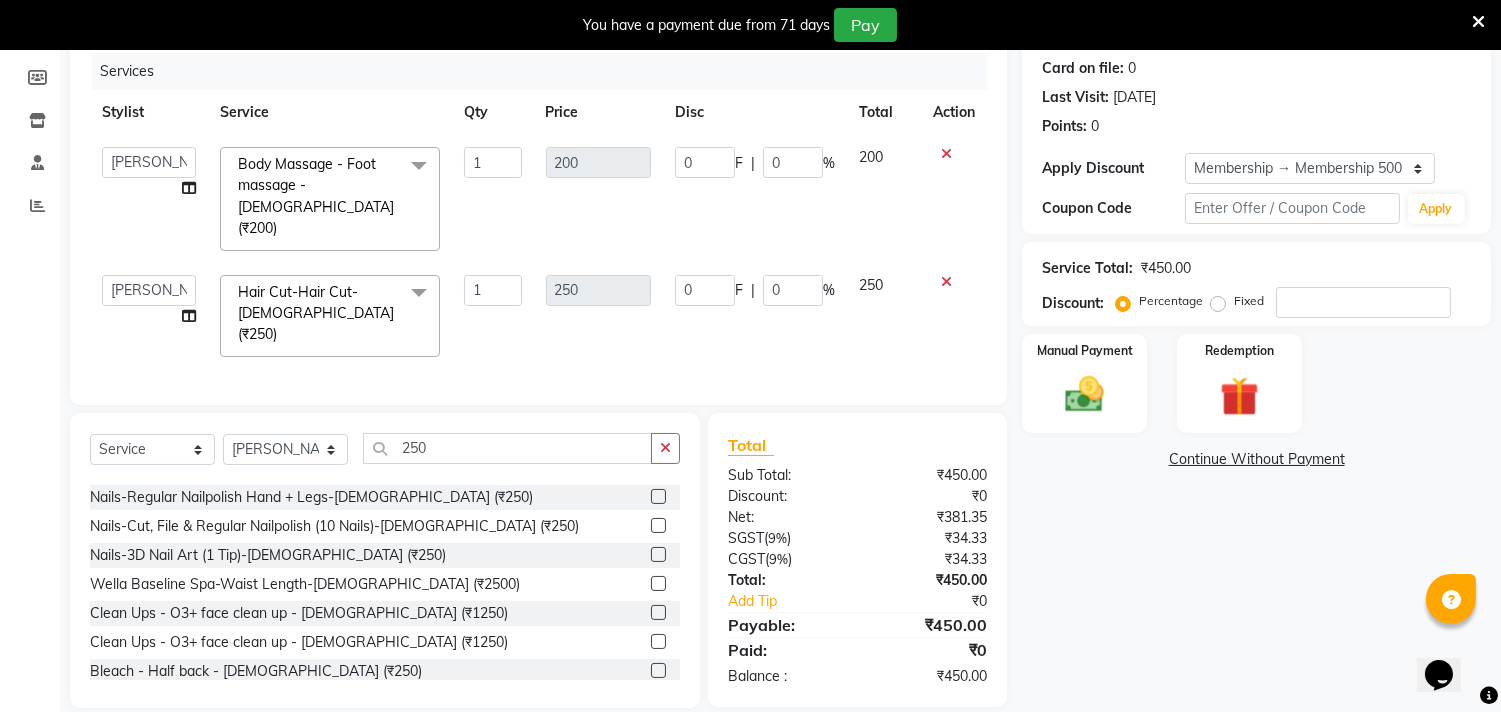 click on "Name: Aisha Jamadar Membership: end on 14-07-2026 Total Visits:  1 Card on file:  0 Last Visit:   14-07-2025 Points:   0  Apply Discount Select Membership → Membership 500 Coupon Code Apply Service Total:  ₹450.00  Discount:  Percentage   Fixed  Manual Payment Redemption  Continue Without Payment" 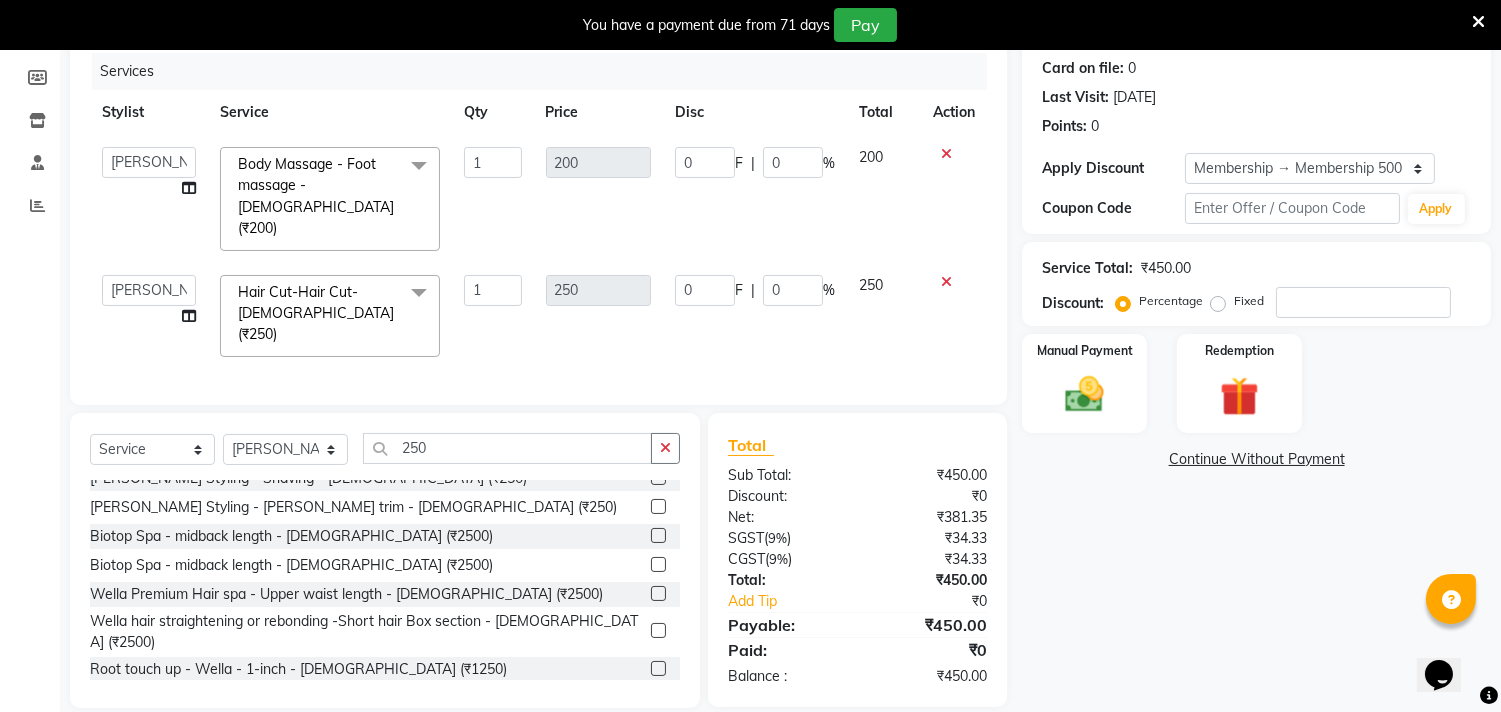 scroll, scrollTop: 555, scrollLeft: 0, axis: vertical 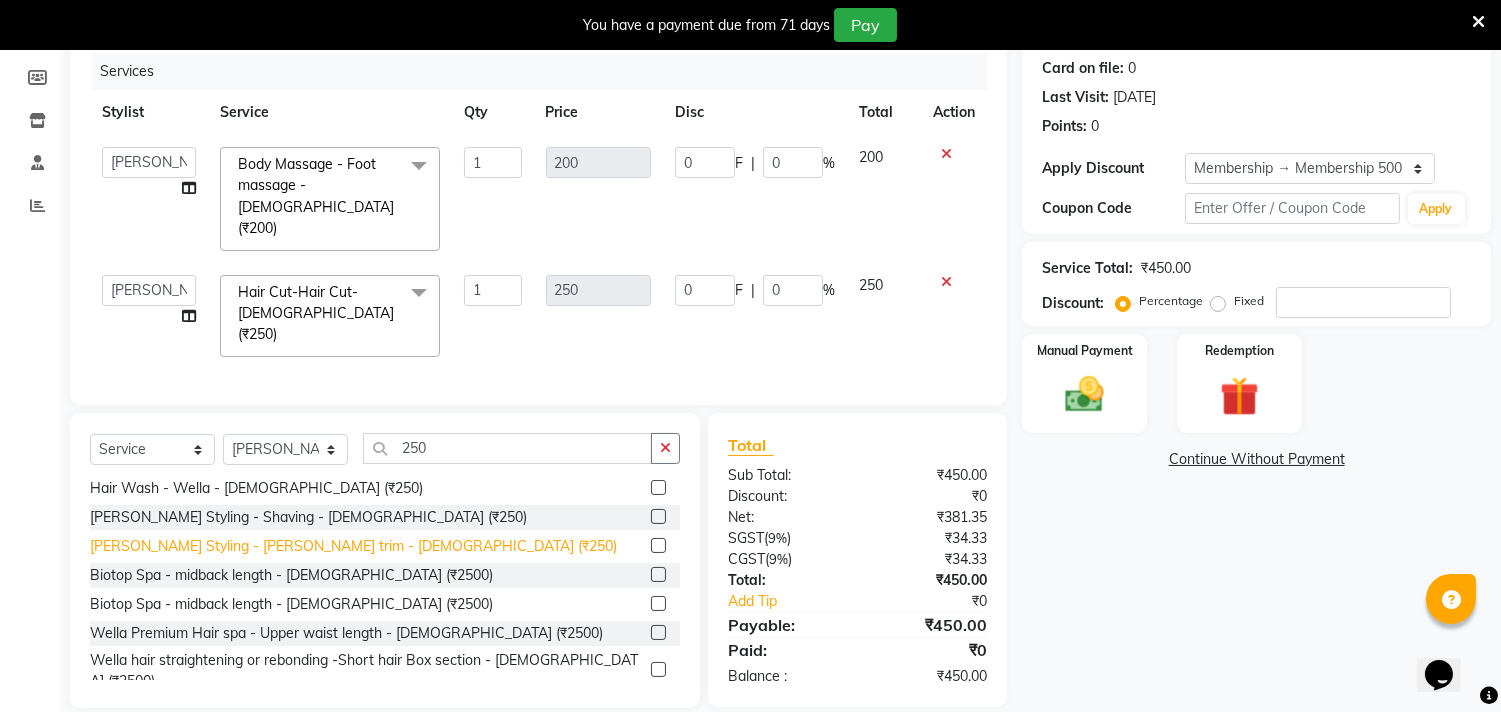 click on "Beard Styling - Beard trim - Male (₹250)" 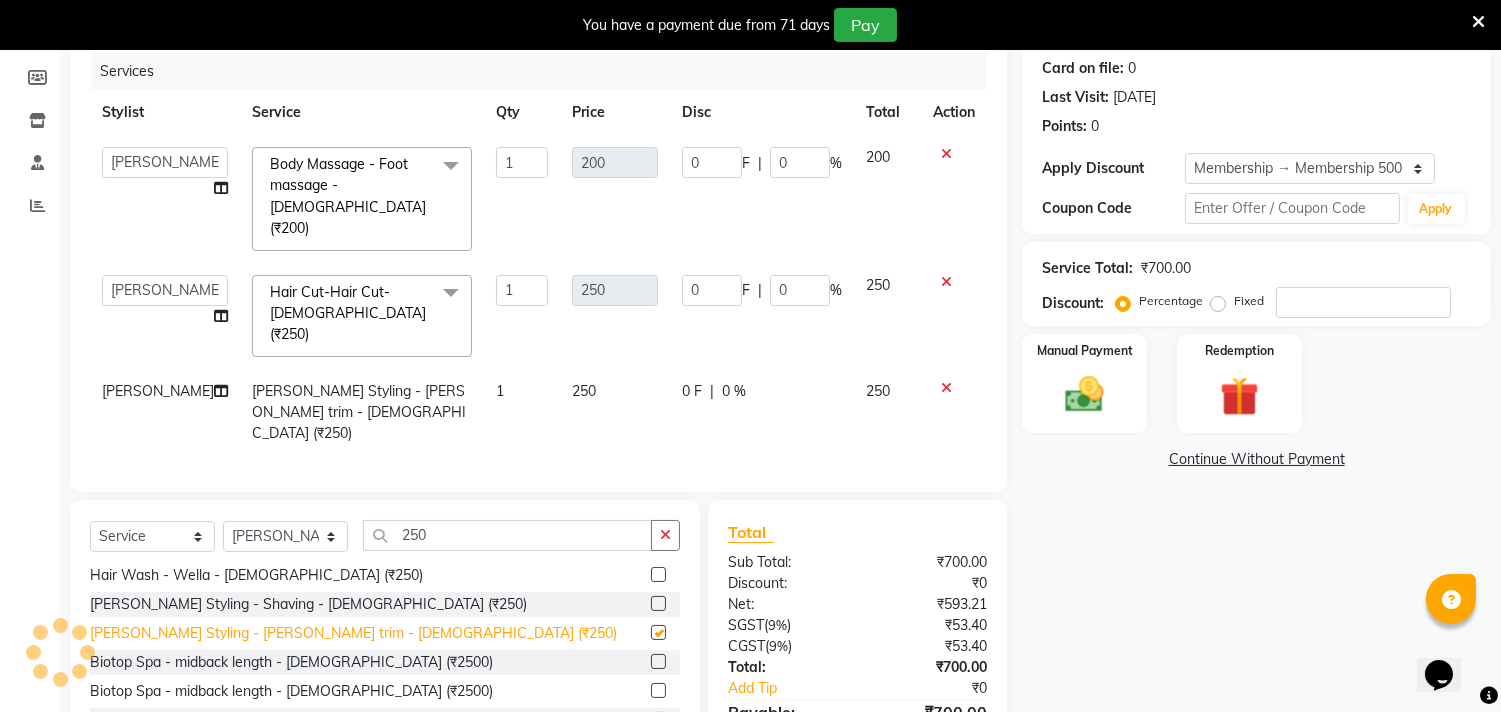 checkbox on "false" 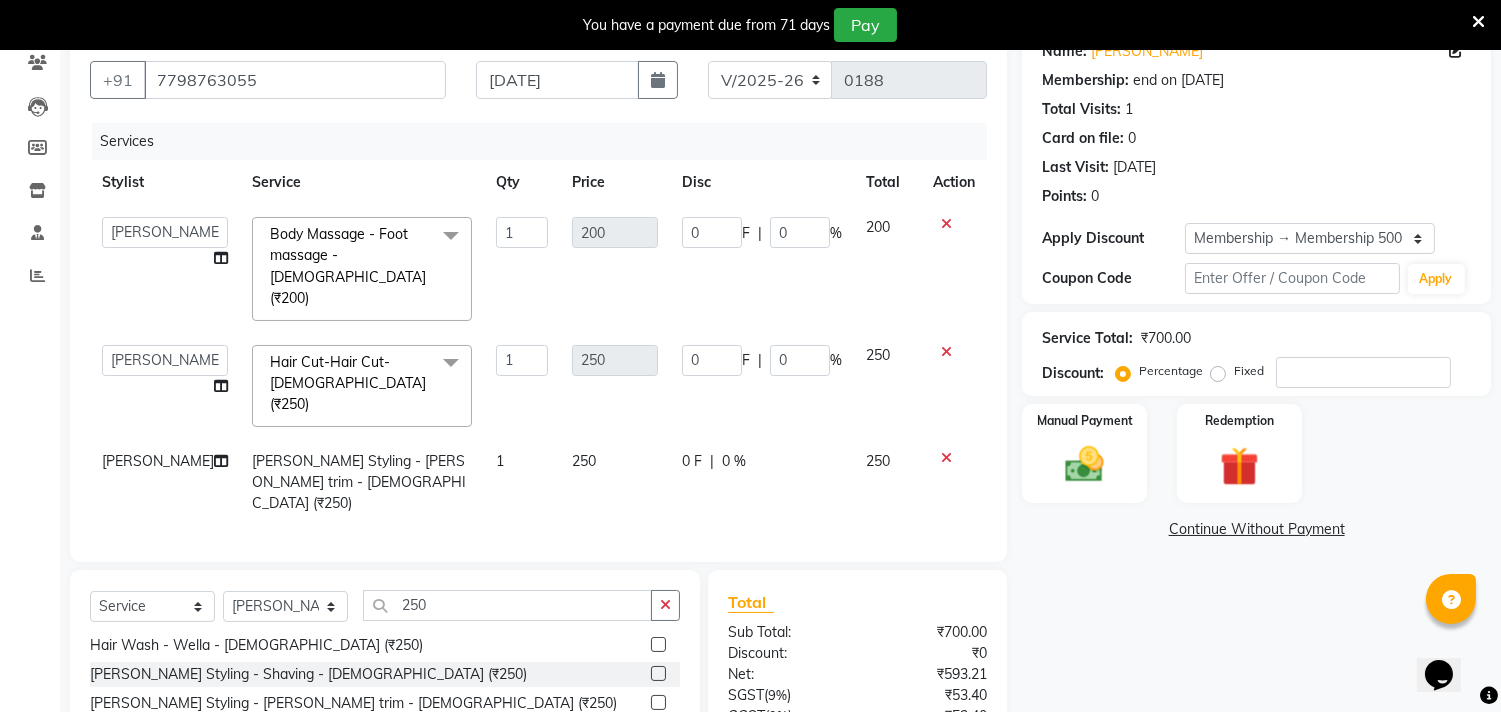 scroll, scrollTop: 311, scrollLeft: 0, axis: vertical 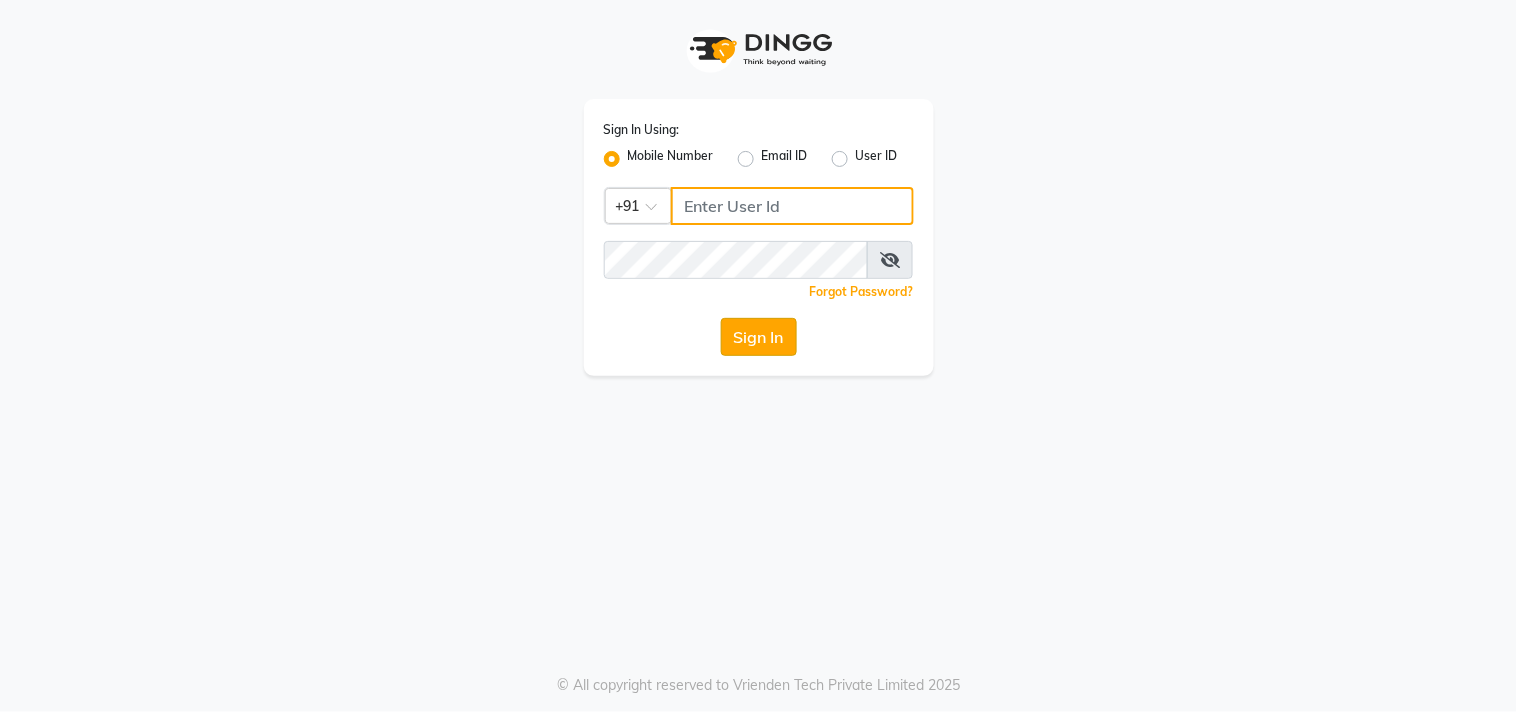 type on "9209992788" 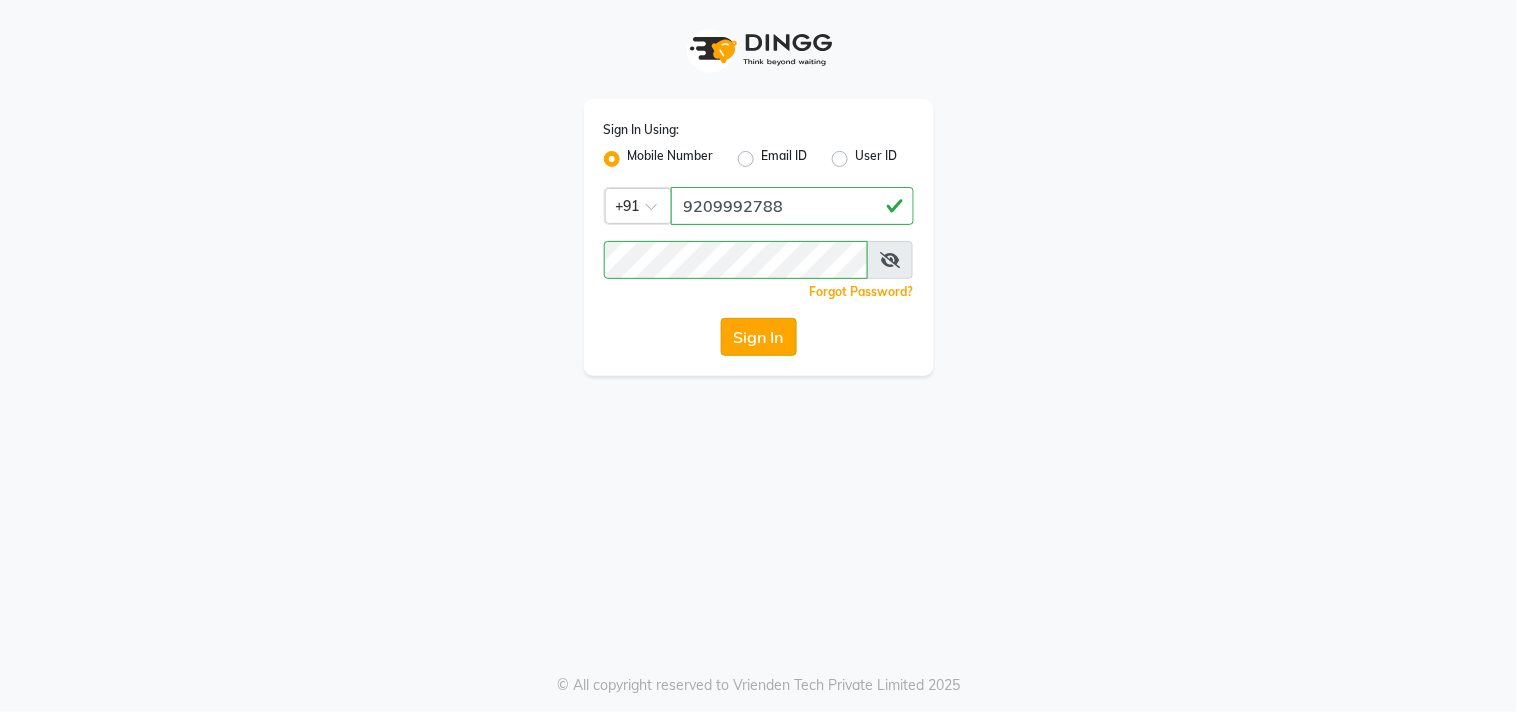 click on "Sign In" 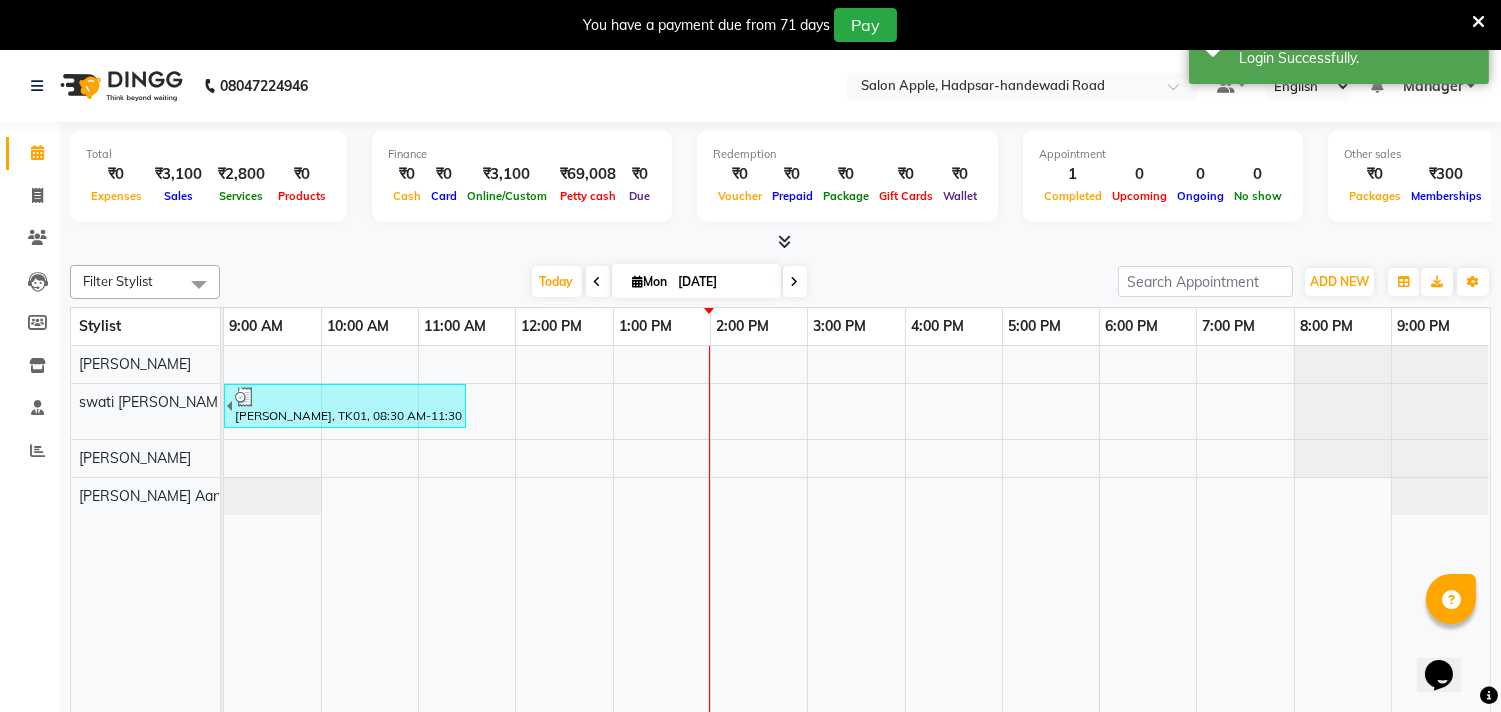 scroll, scrollTop: 0, scrollLeft: 0, axis: both 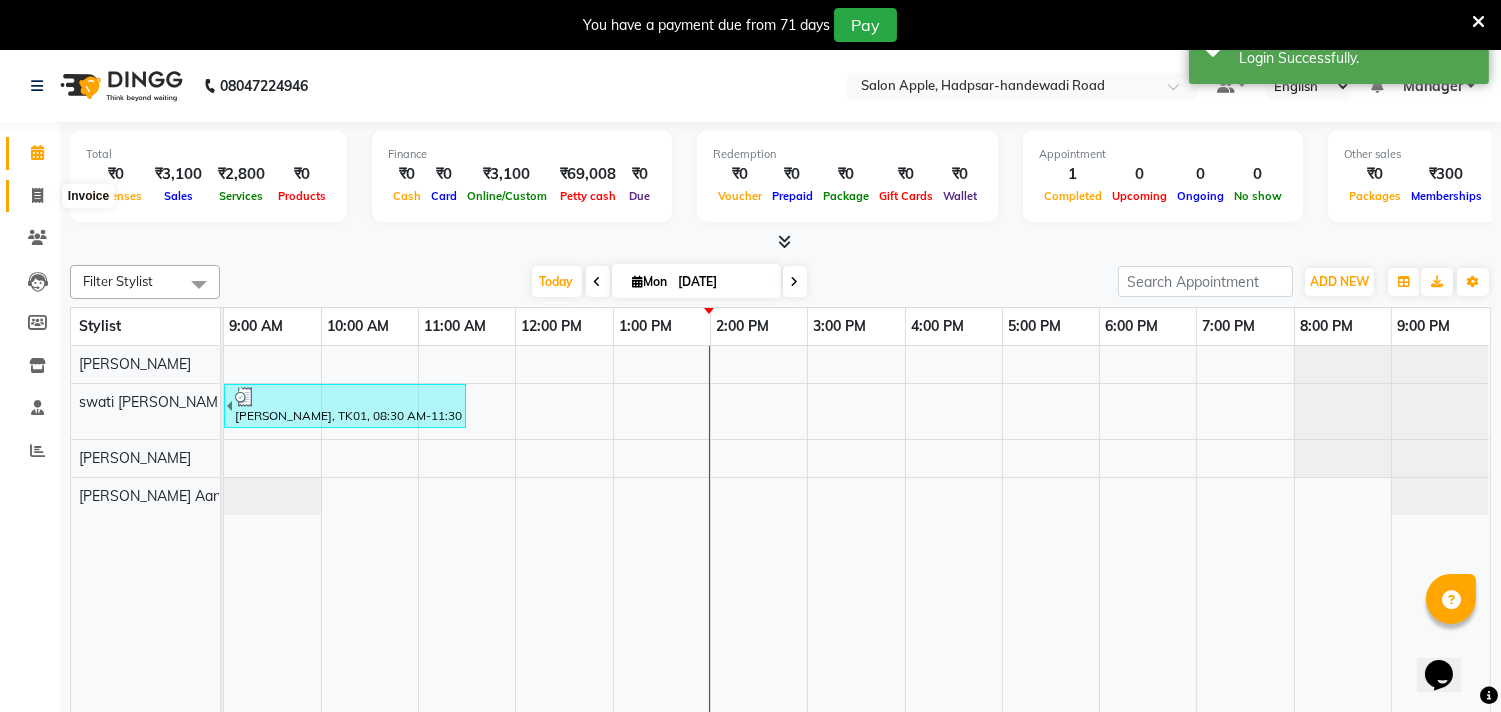 click 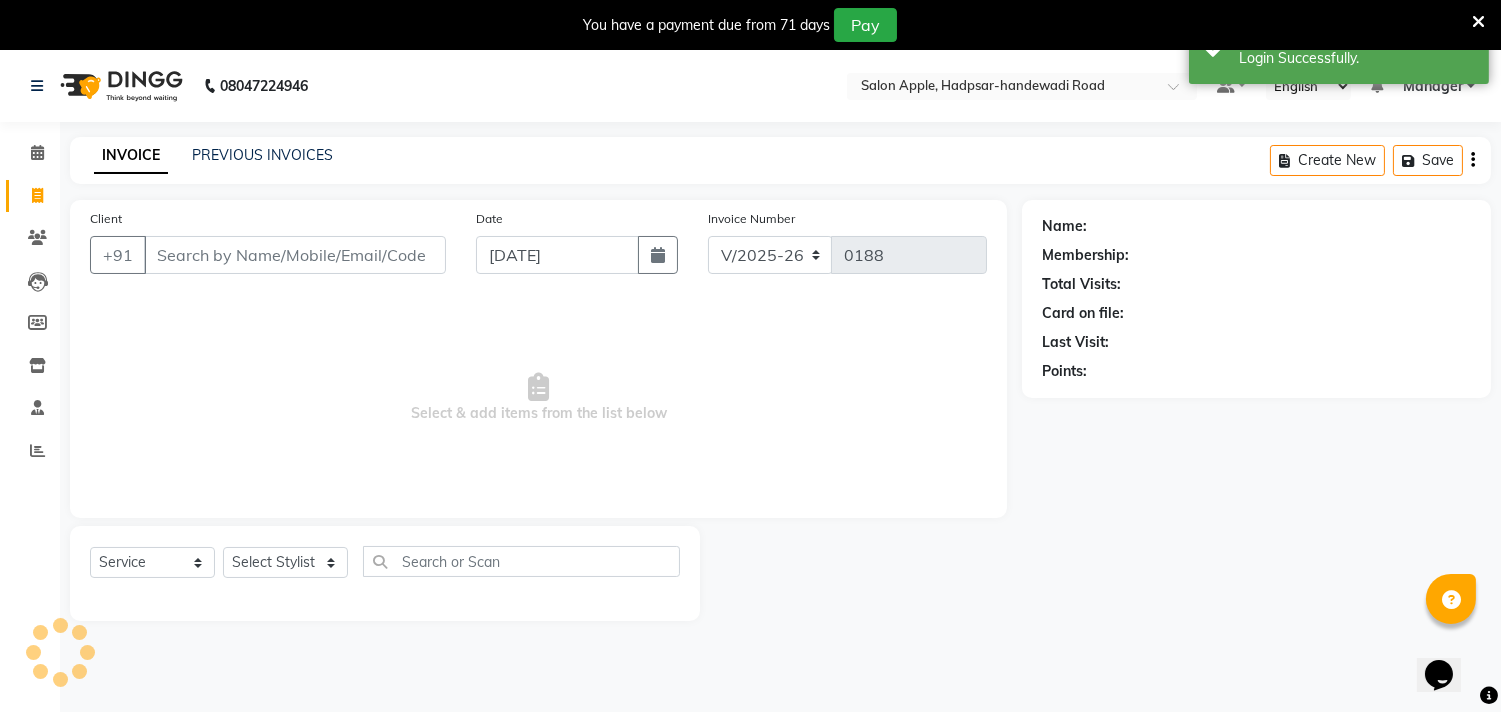 select on "membership" 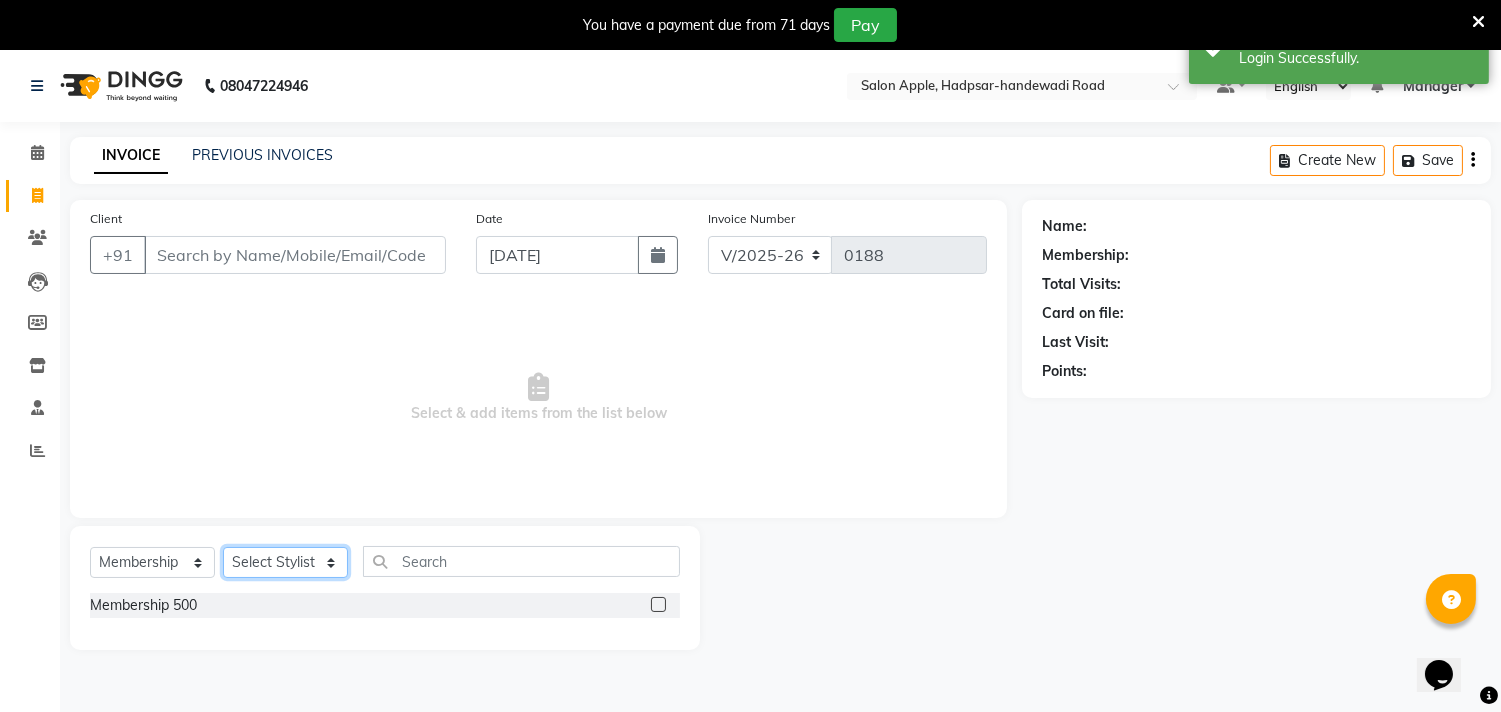 click on "Select Stylist [PERSON_NAME] Manager radha [PERSON_NAME]  [PERSON_NAME] swati [PERSON_NAME] [PERSON_NAME] Aangule" 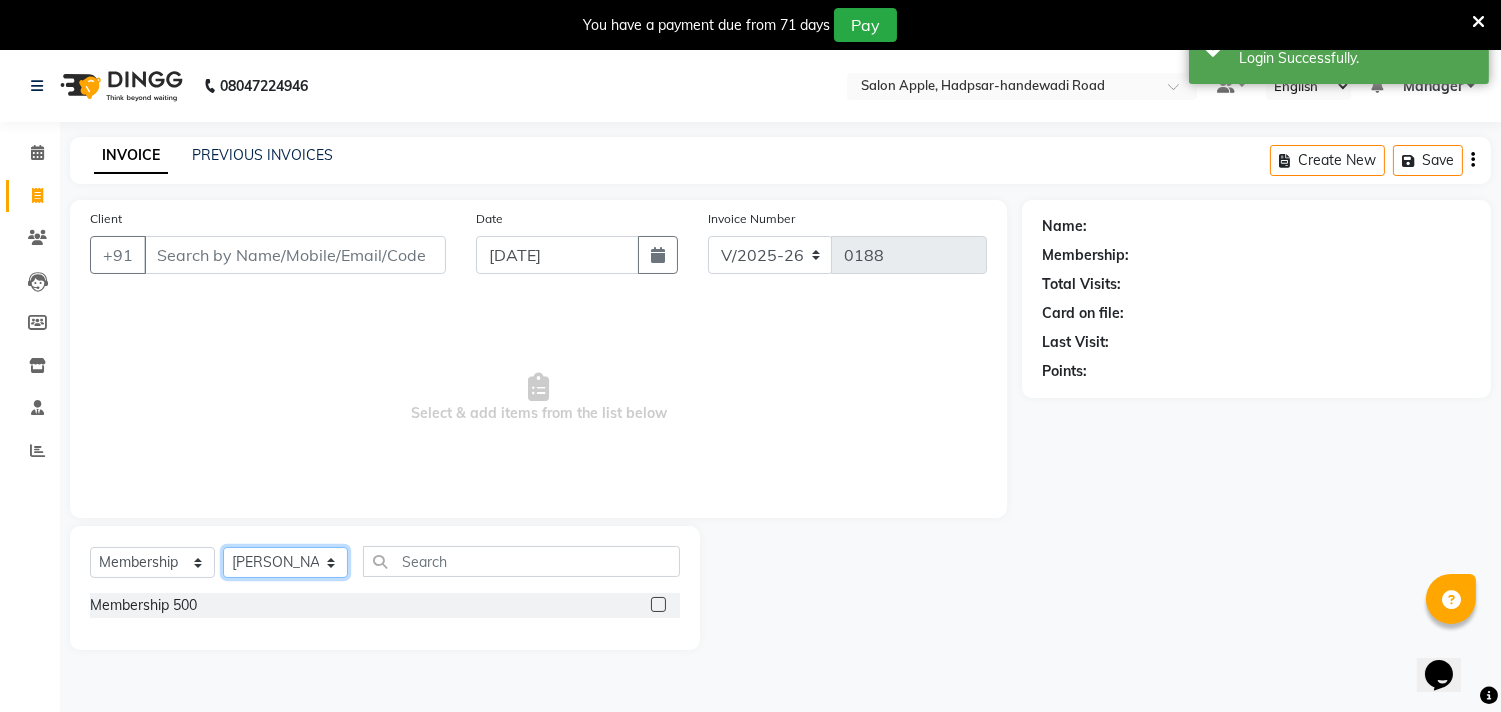 click on "Select Stylist [PERSON_NAME] Manager radha [PERSON_NAME]  [PERSON_NAME] swati [PERSON_NAME] [PERSON_NAME] Aangule" 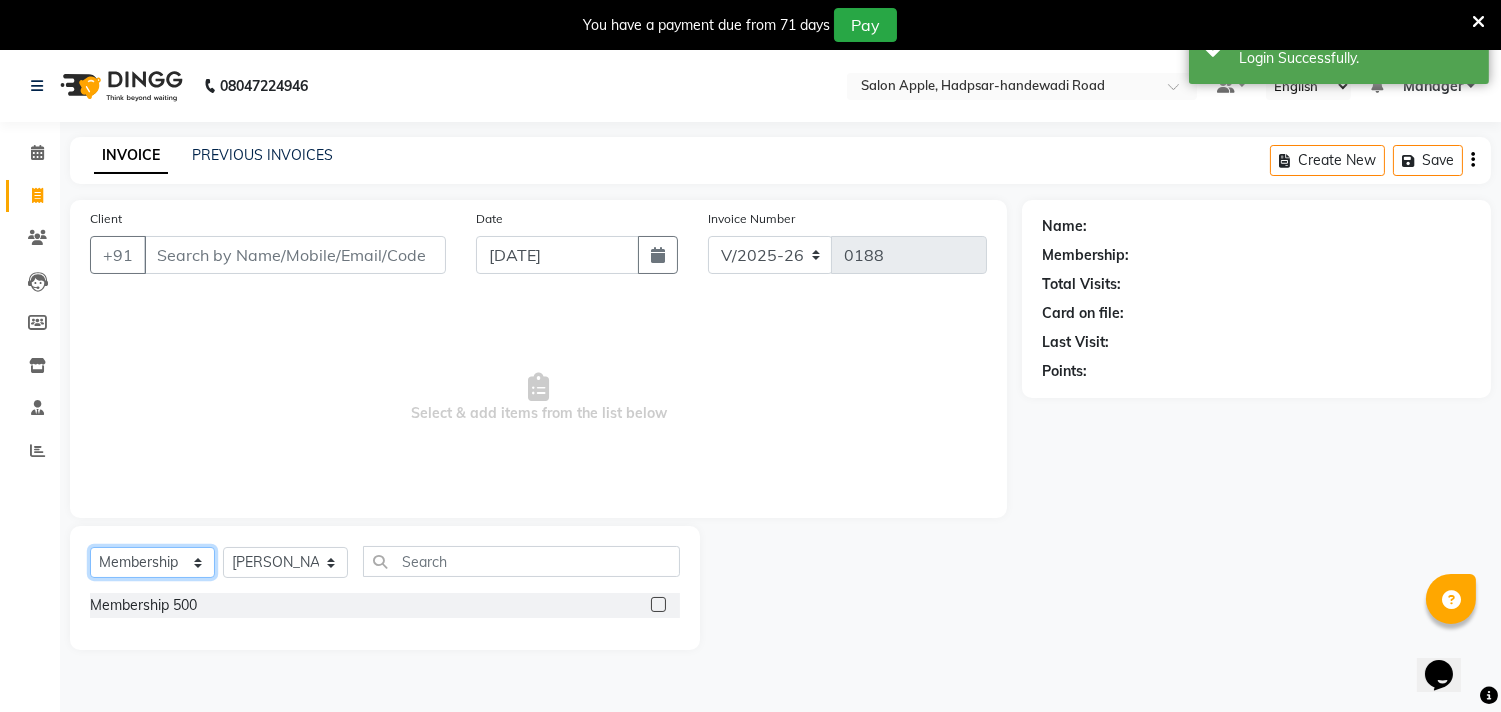 click on "Select  Service  Product  Membership  Package Voucher Prepaid Gift Card" 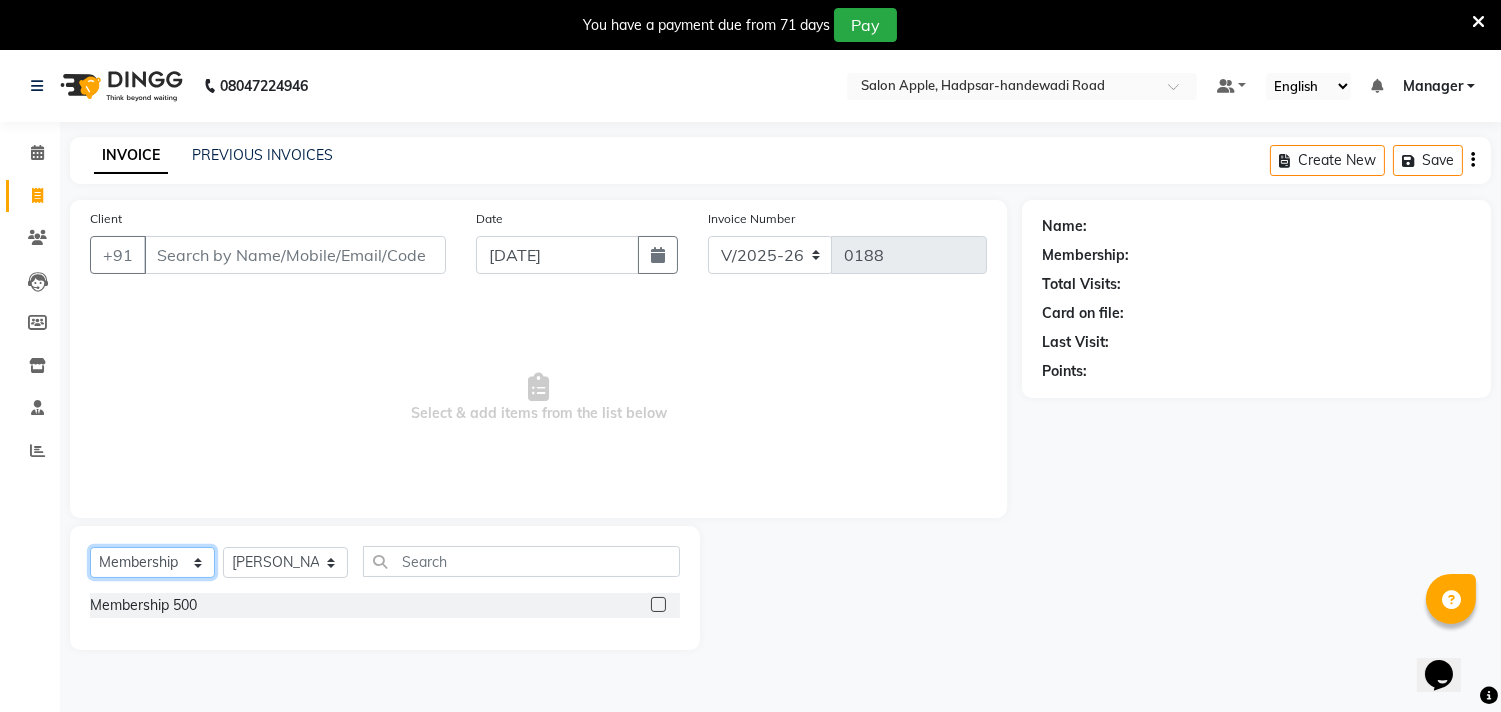 select on "service" 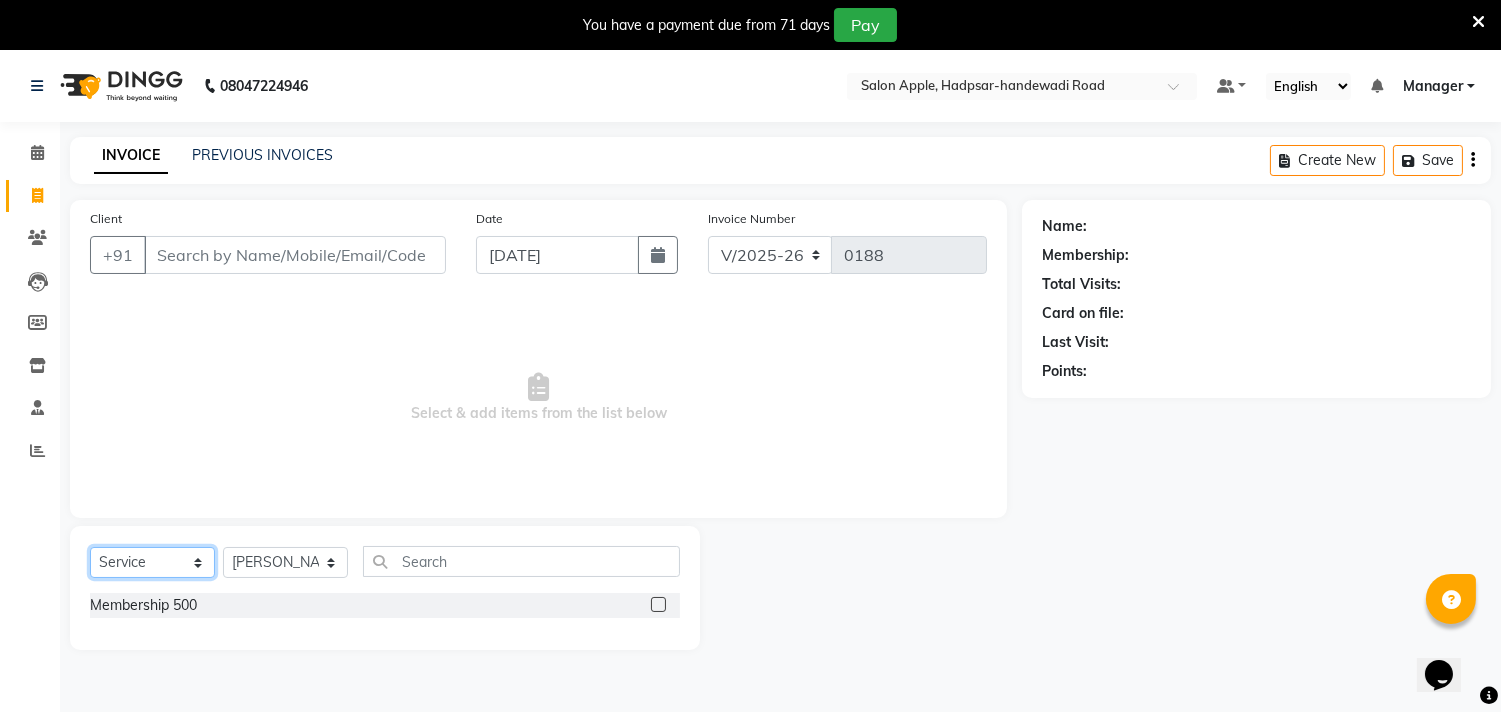 click on "Select  Service  Product  Membership  Package Voucher Prepaid Gift Card" 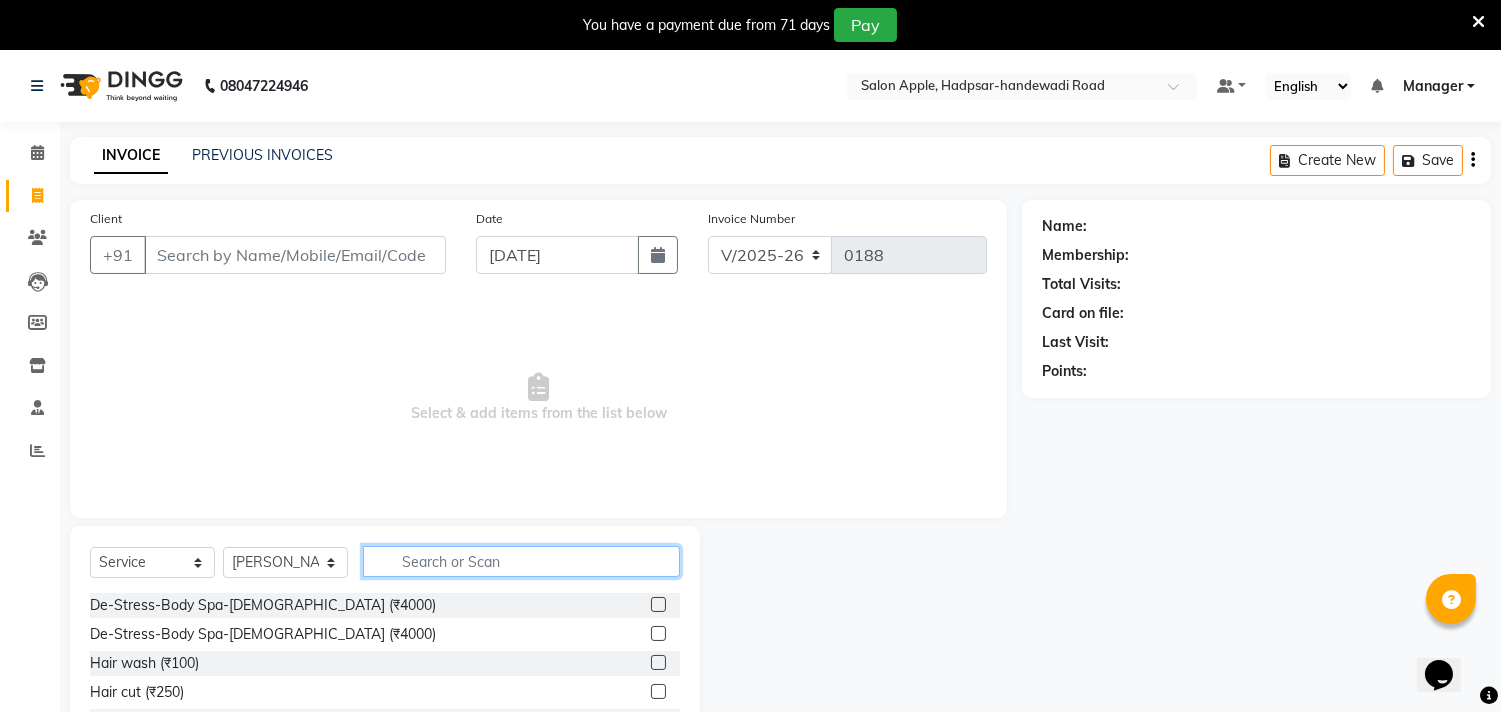 click 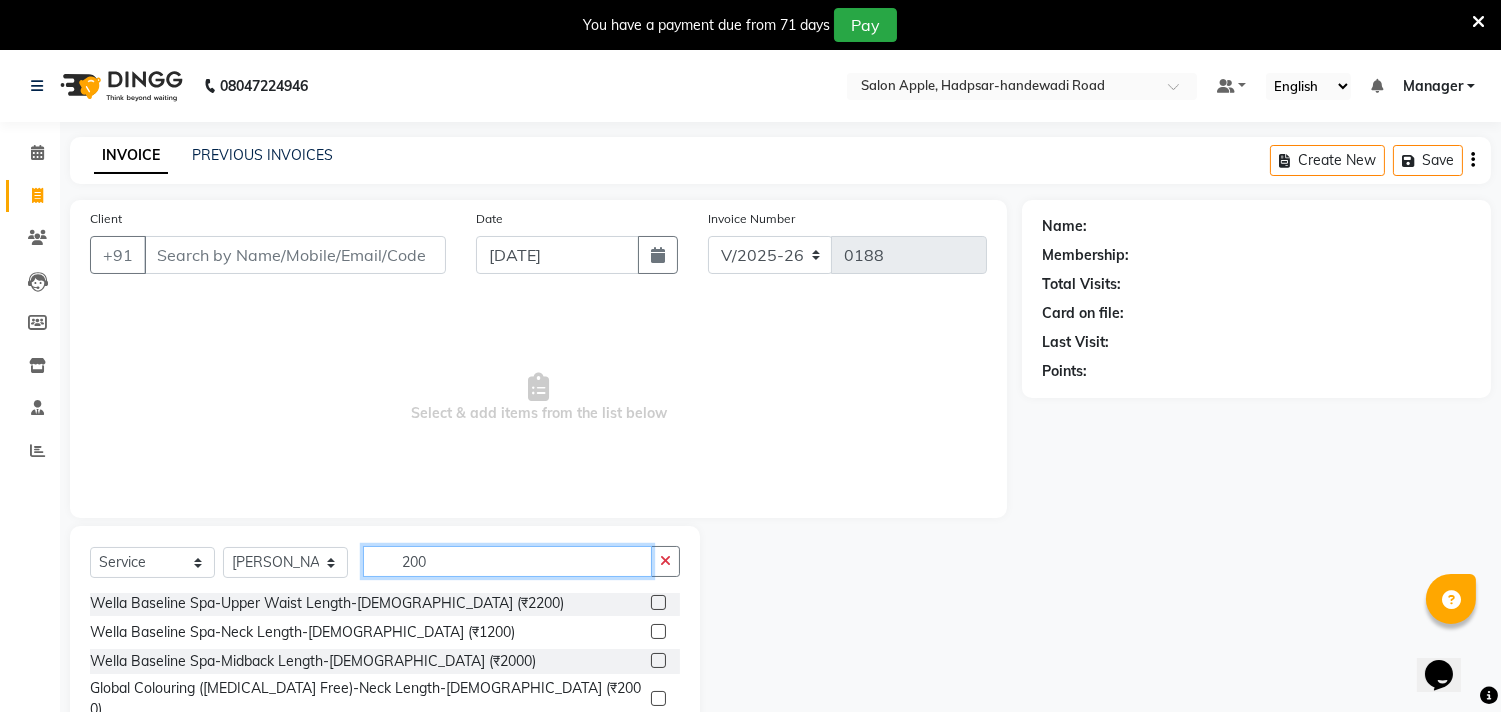 scroll, scrollTop: 444, scrollLeft: 0, axis: vertical 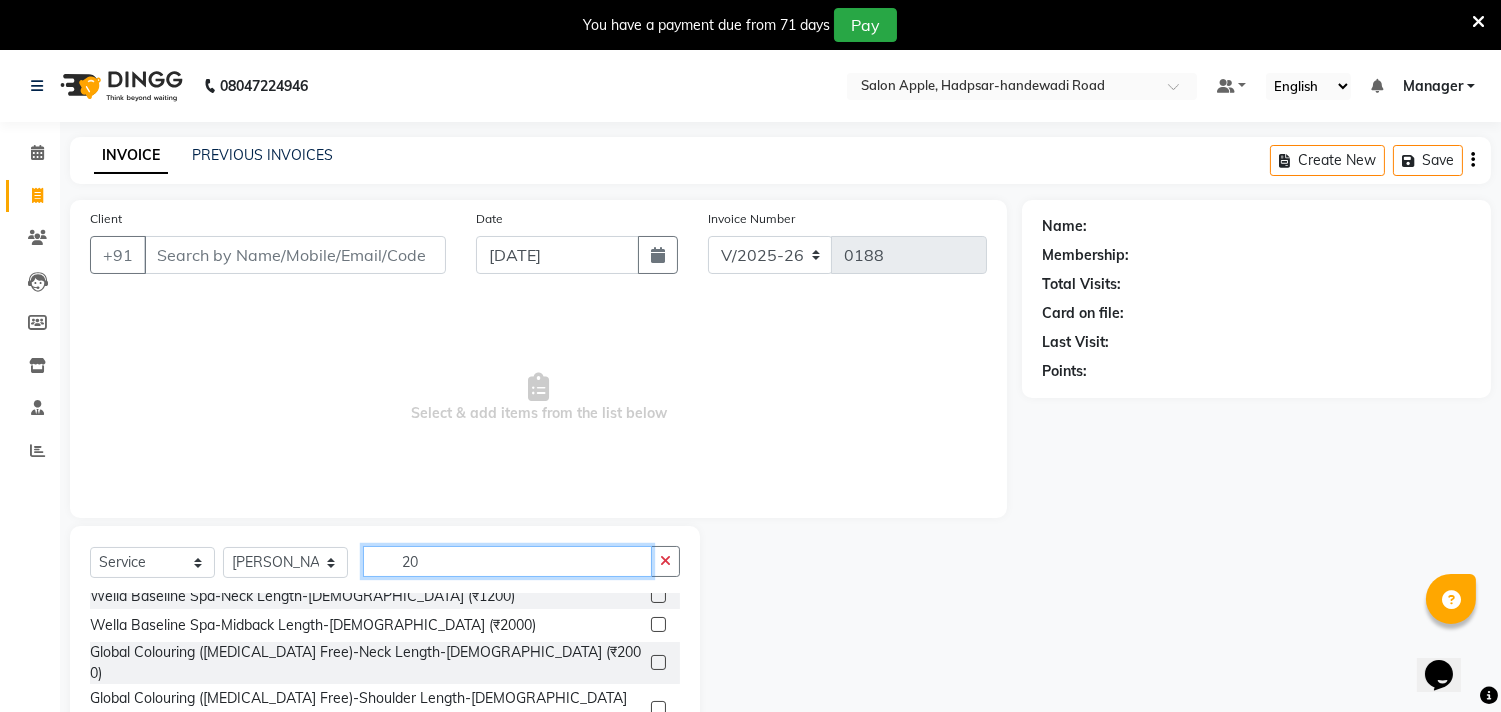 type on "2" 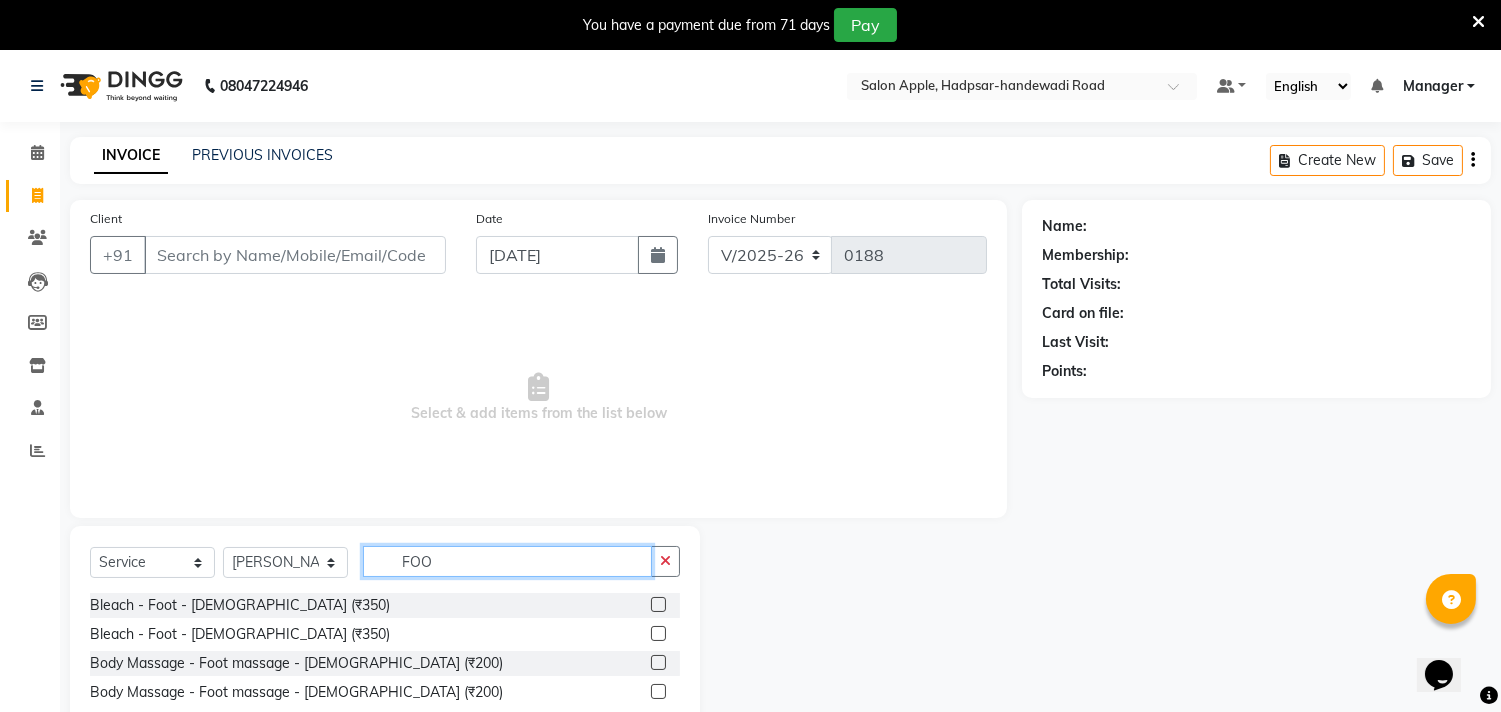 scroll, scrollTop: 0, scrollLeft: 0, axis: both 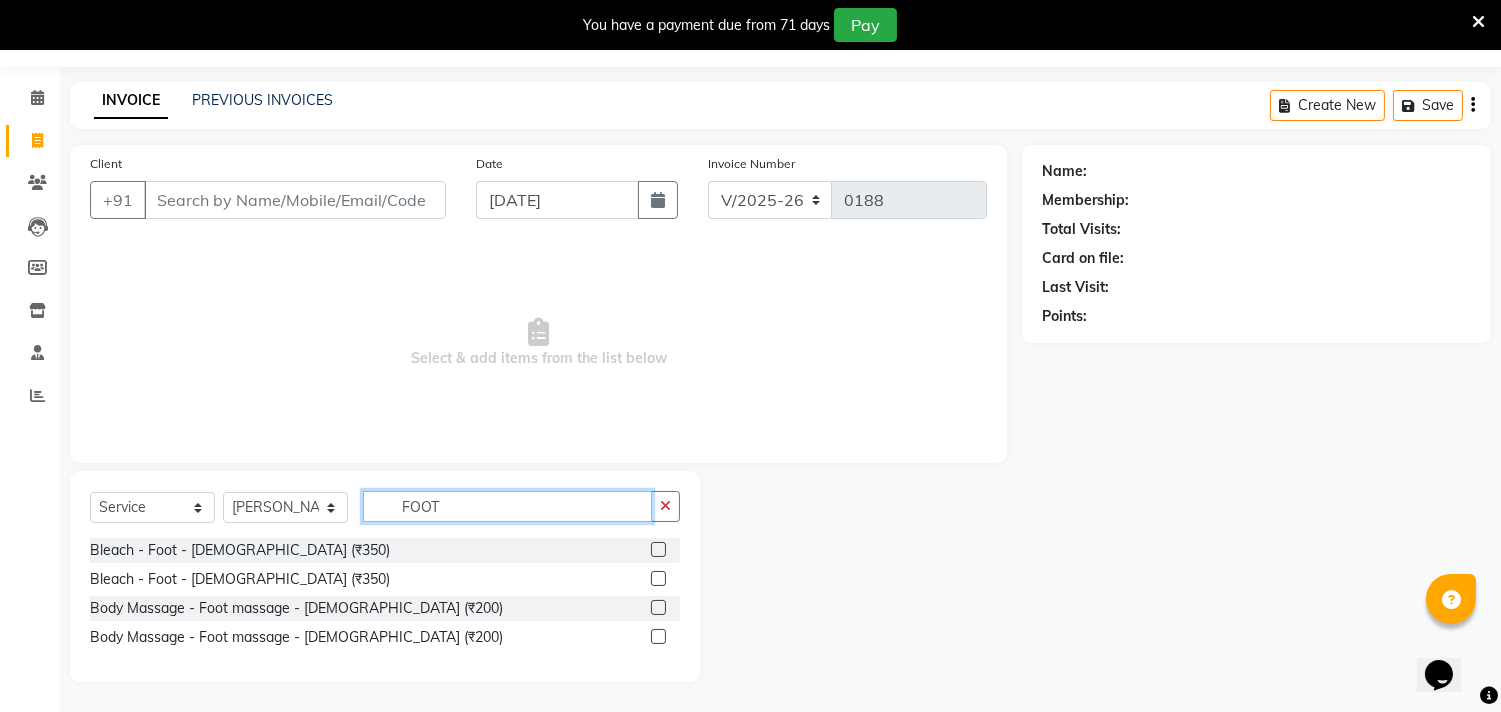 type on "FOOT" 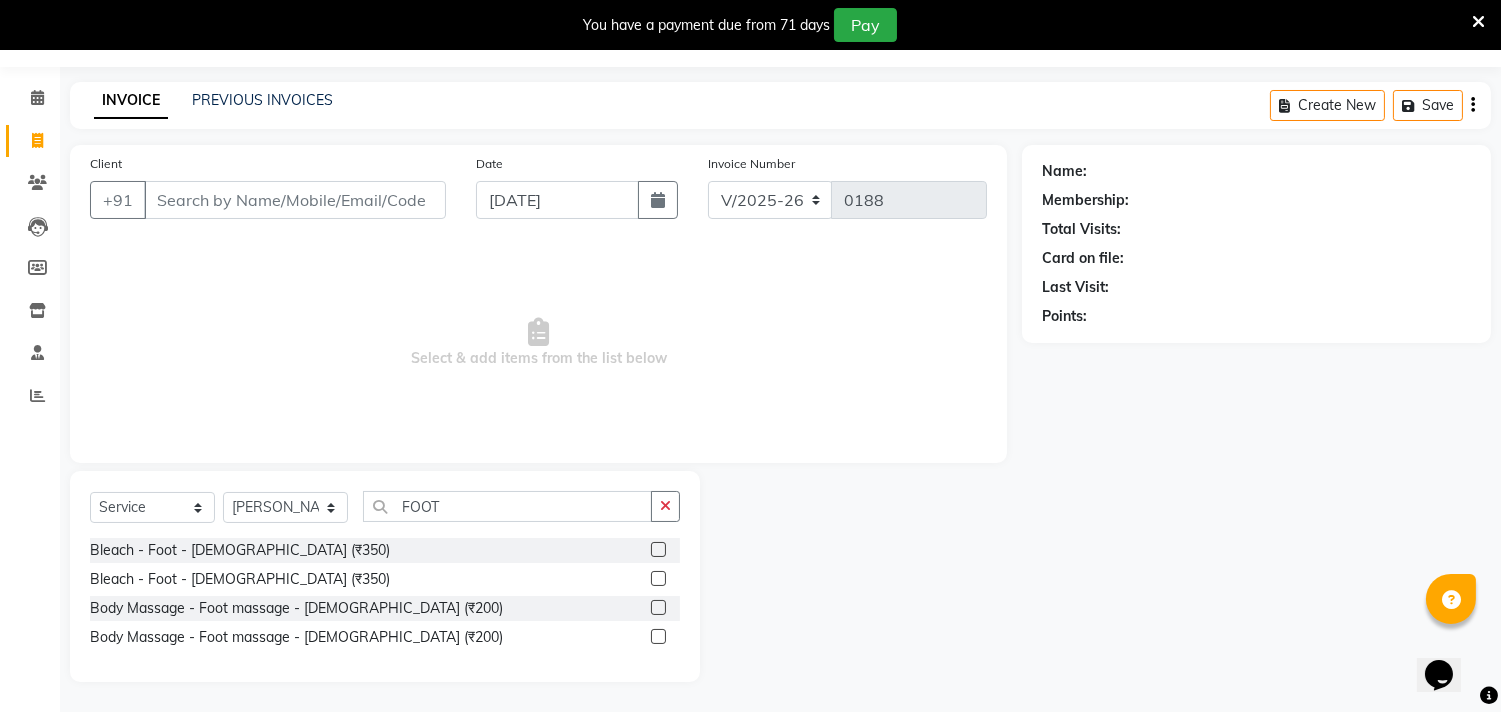 click 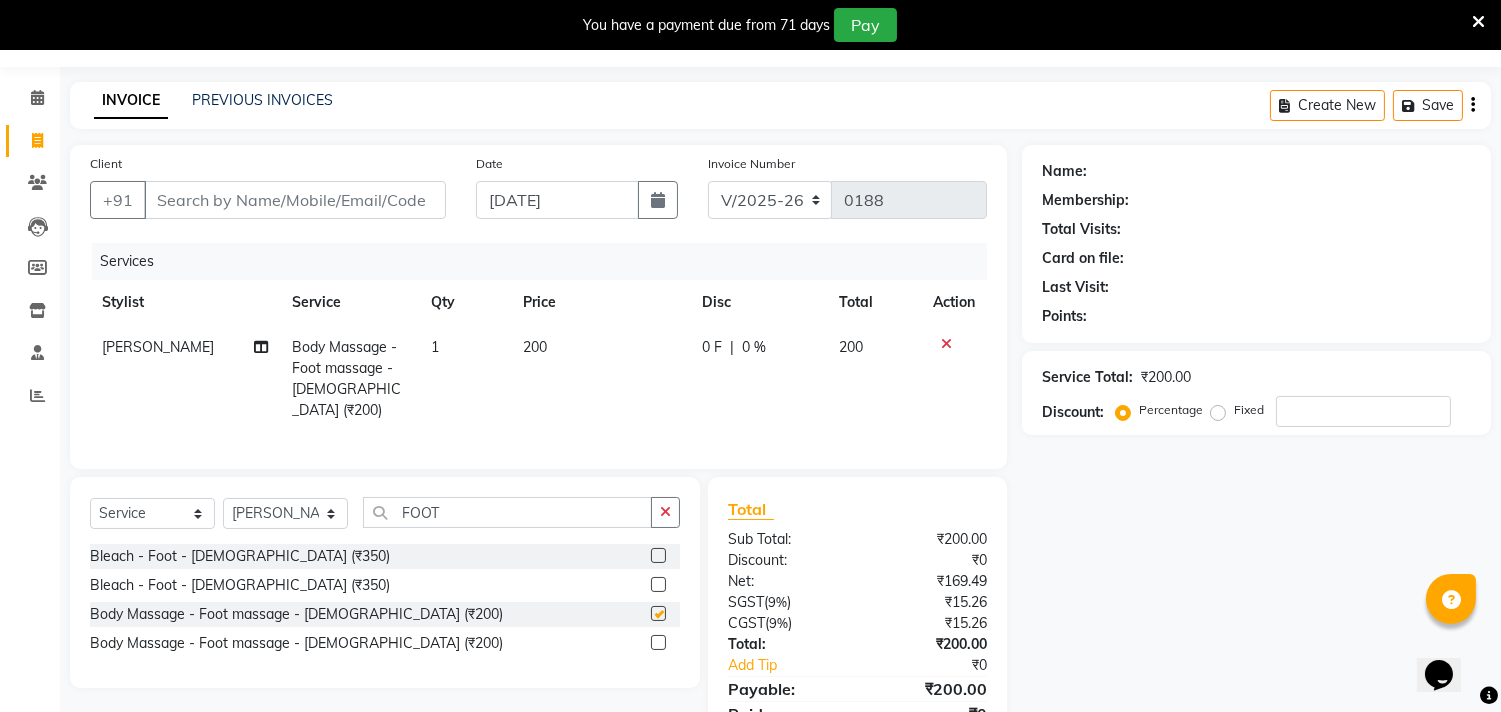 checkbox on "false" 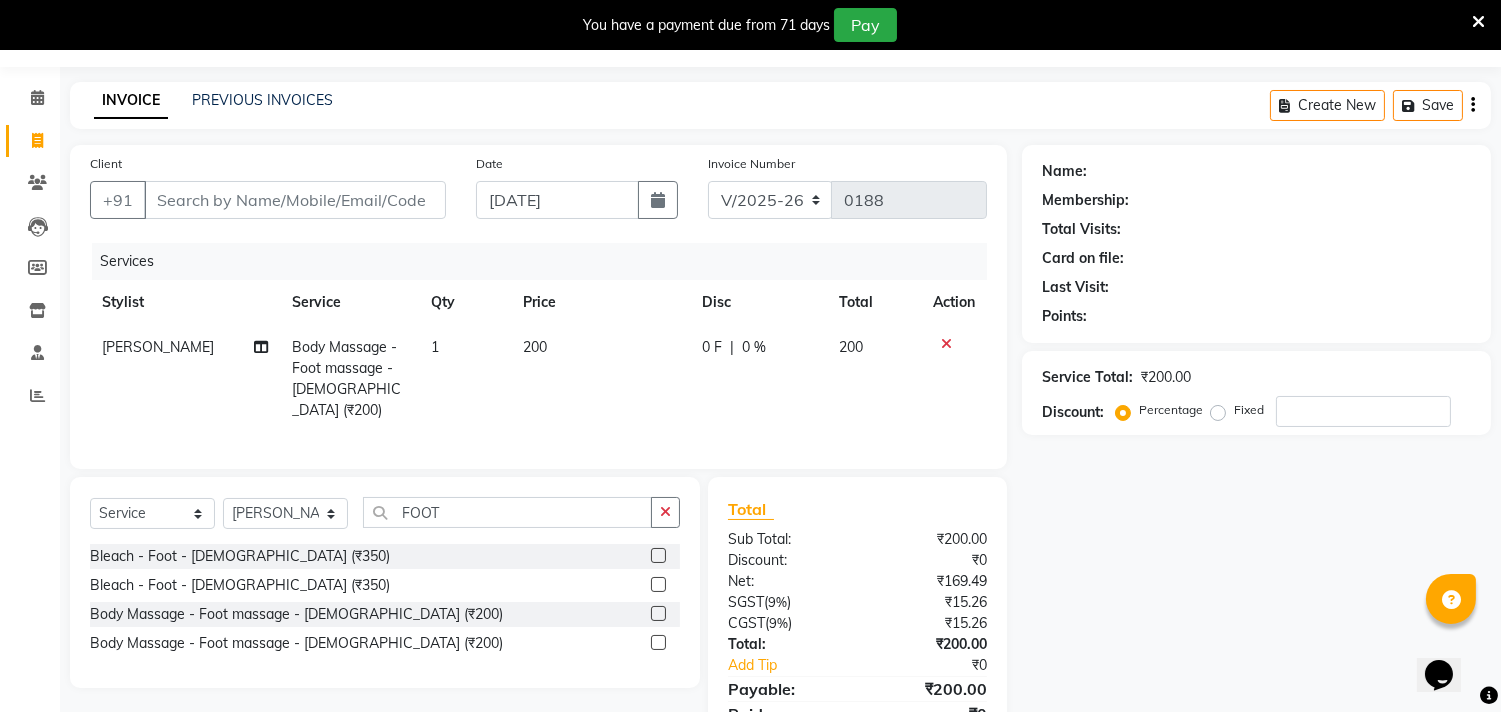click on "Select  Service  Product  Membership  Package Voucher Prepaid Gift Card  Select Stylist Gufran shaikh Manager radha madhusudan panchal  Sadhana Thorat swati lakshman shinde Varsha Shivanand Aangule FOOT Bleach - Foot - Female (₹350)  Bleach - Foot - Male (₹350)  Body Massage - Foot massage - Female (₹200)  Body Massage - Foot massage - Male (₹200)" 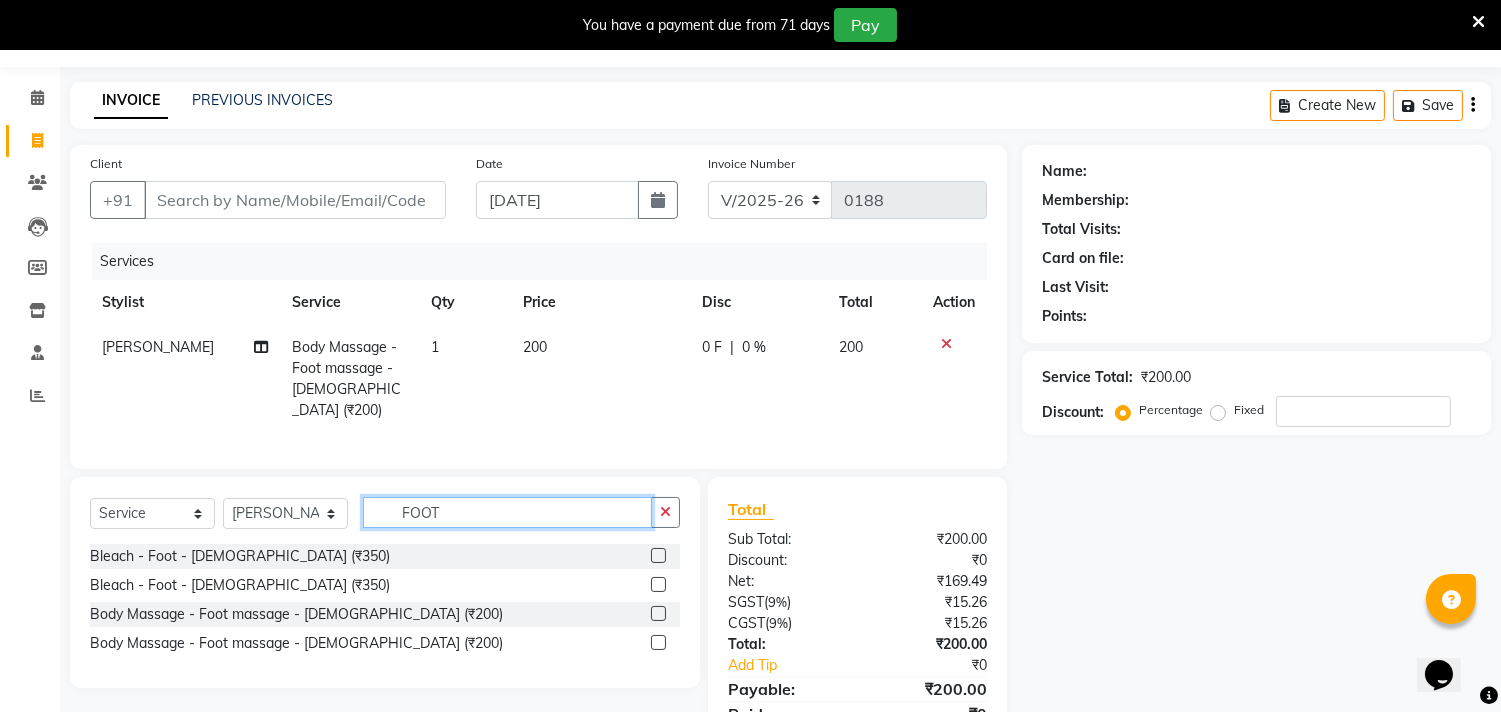 click on "FOOT" 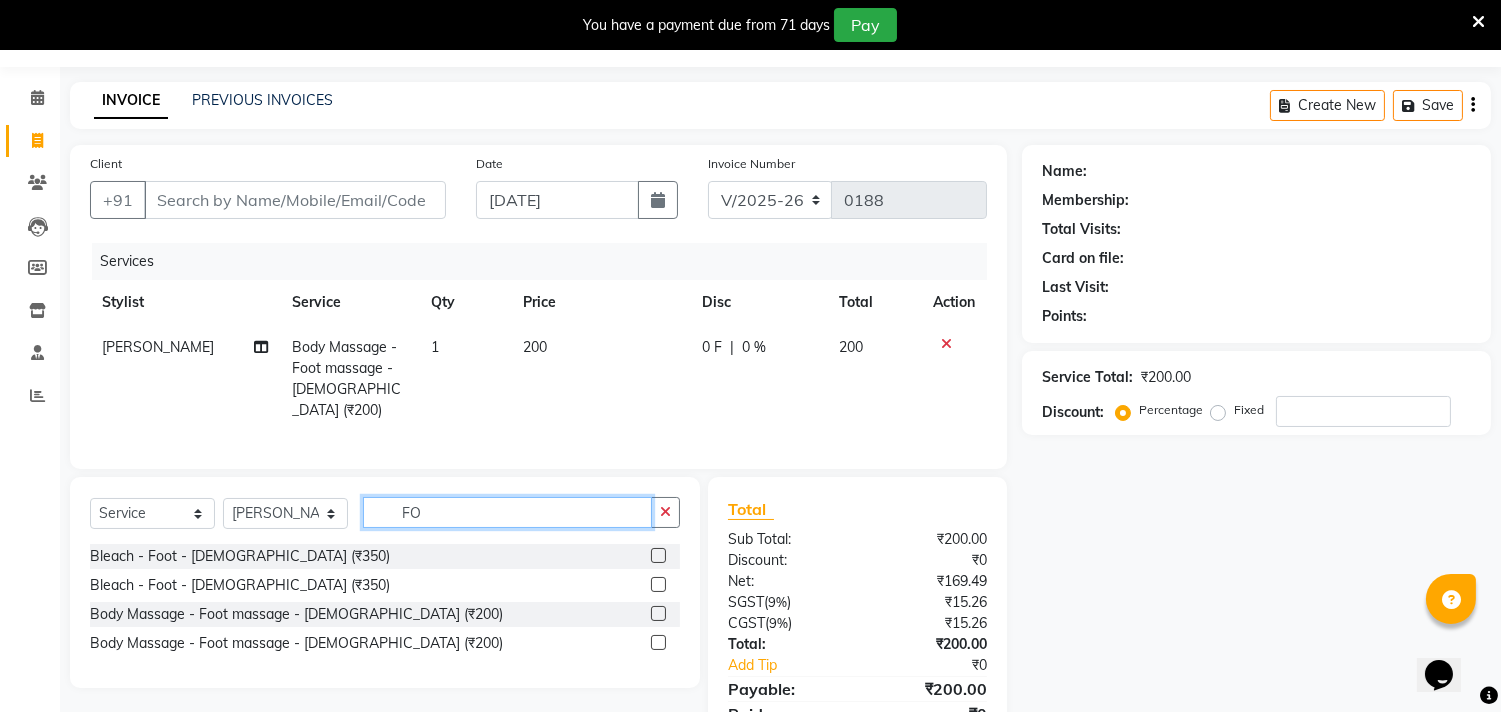 type on "F" 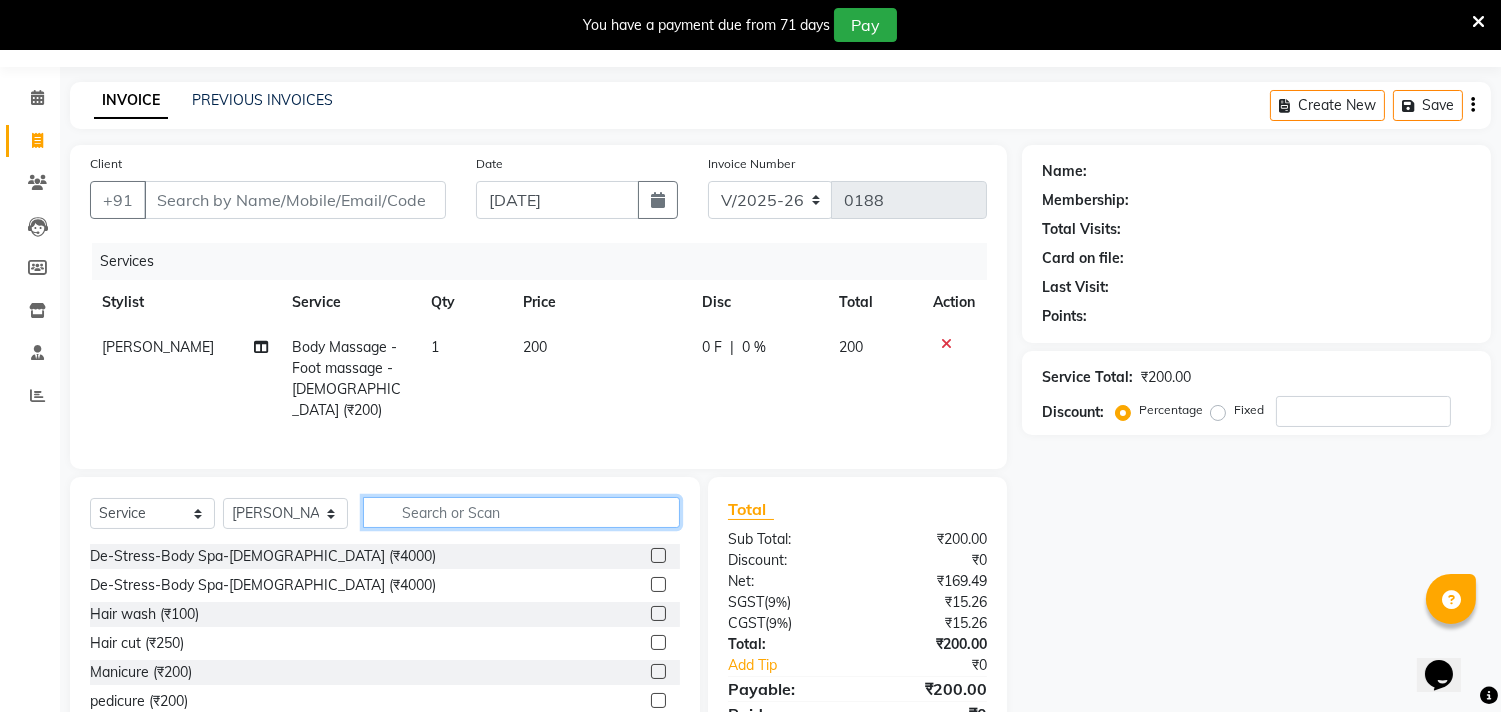 click 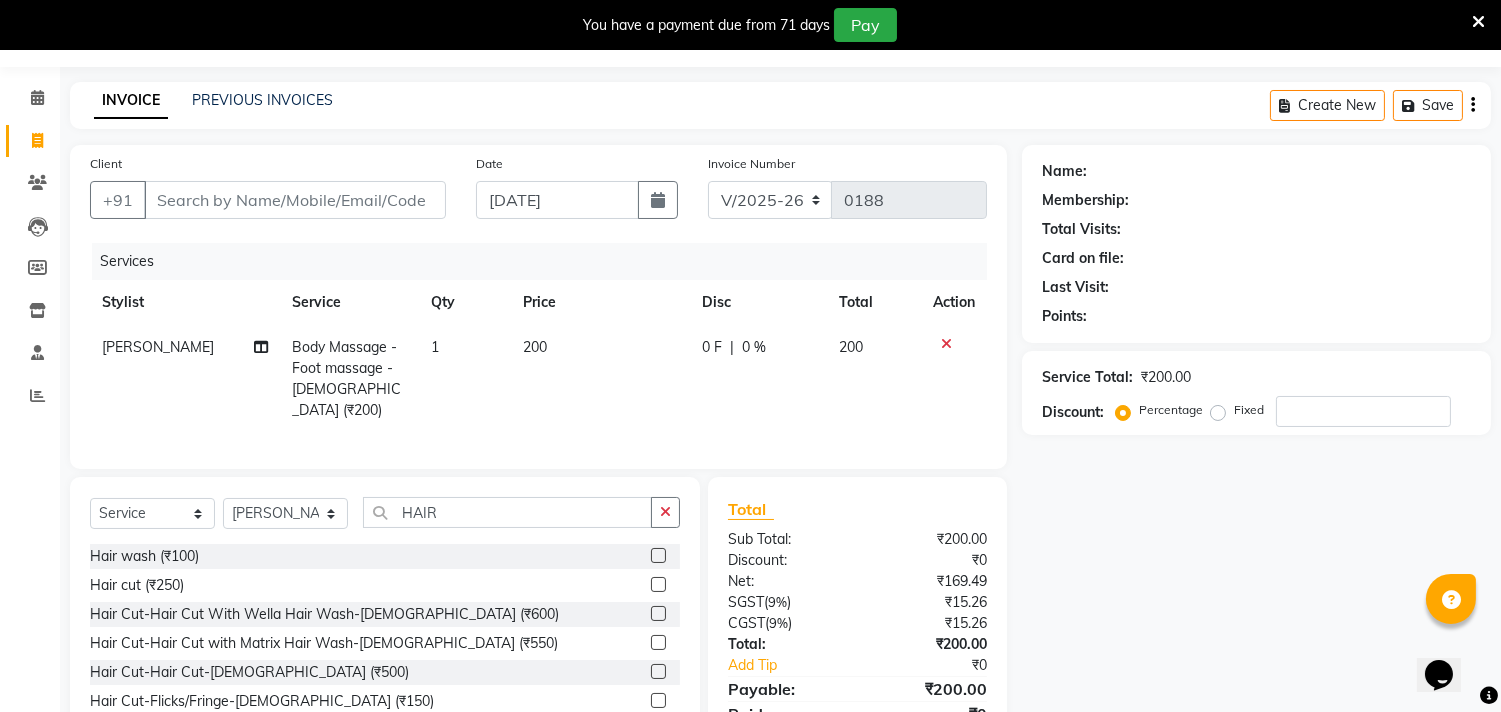 click 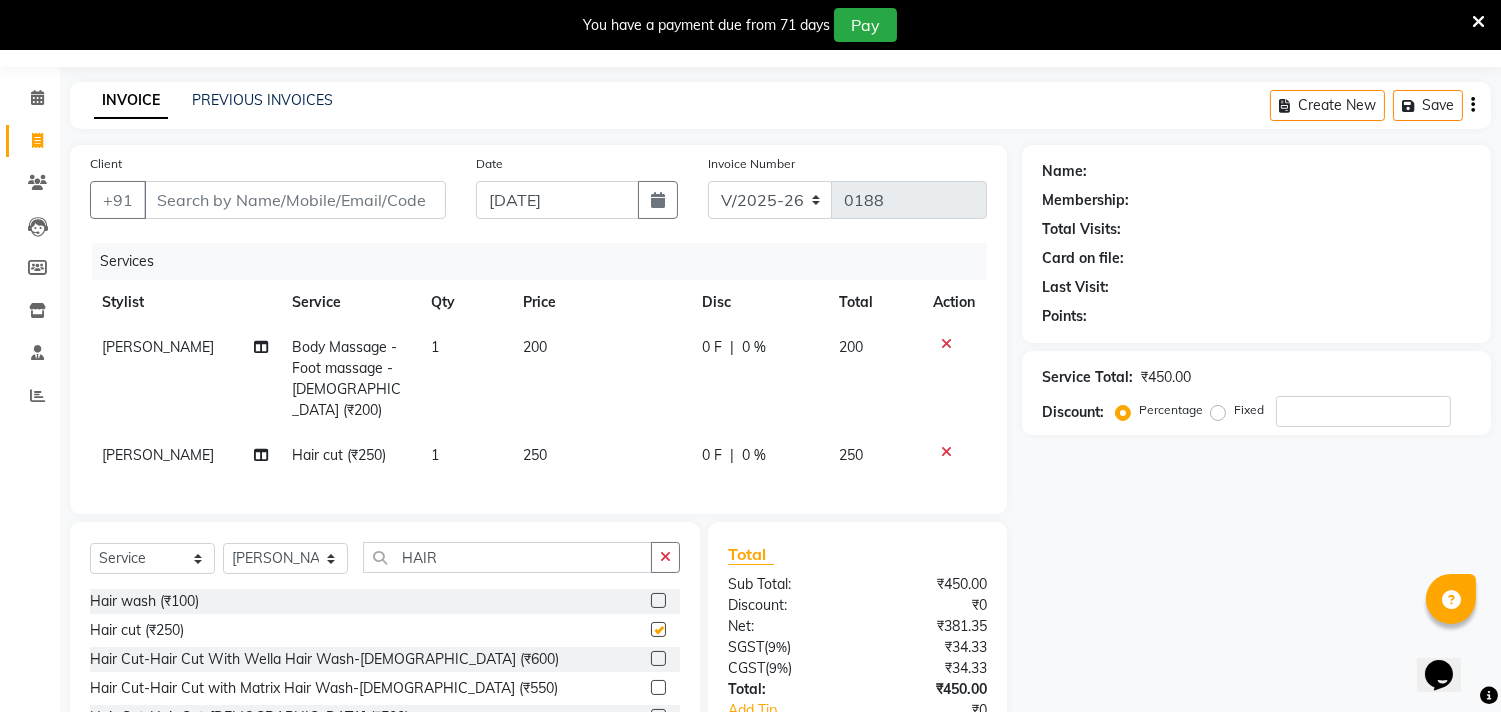 checkbox on "false" 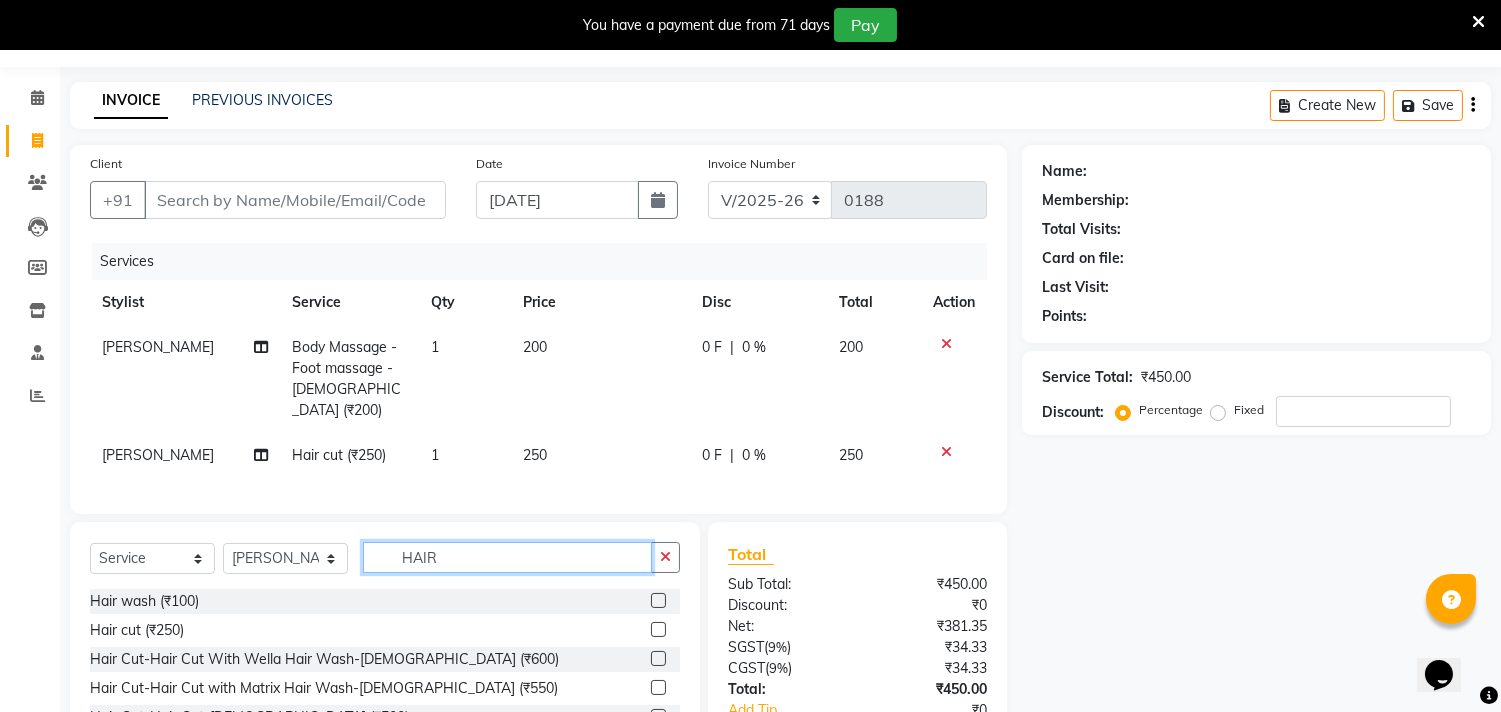 click on "HAIR" 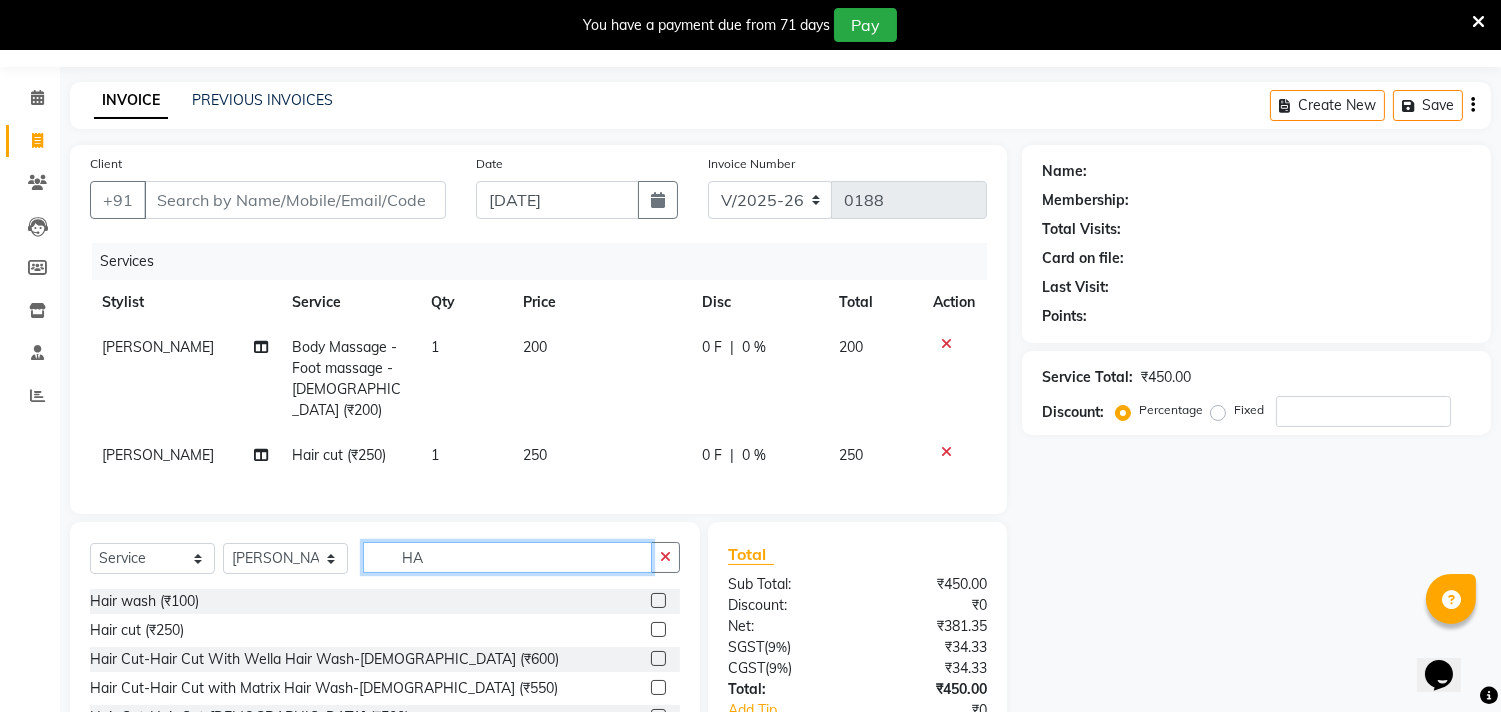 type on "H" 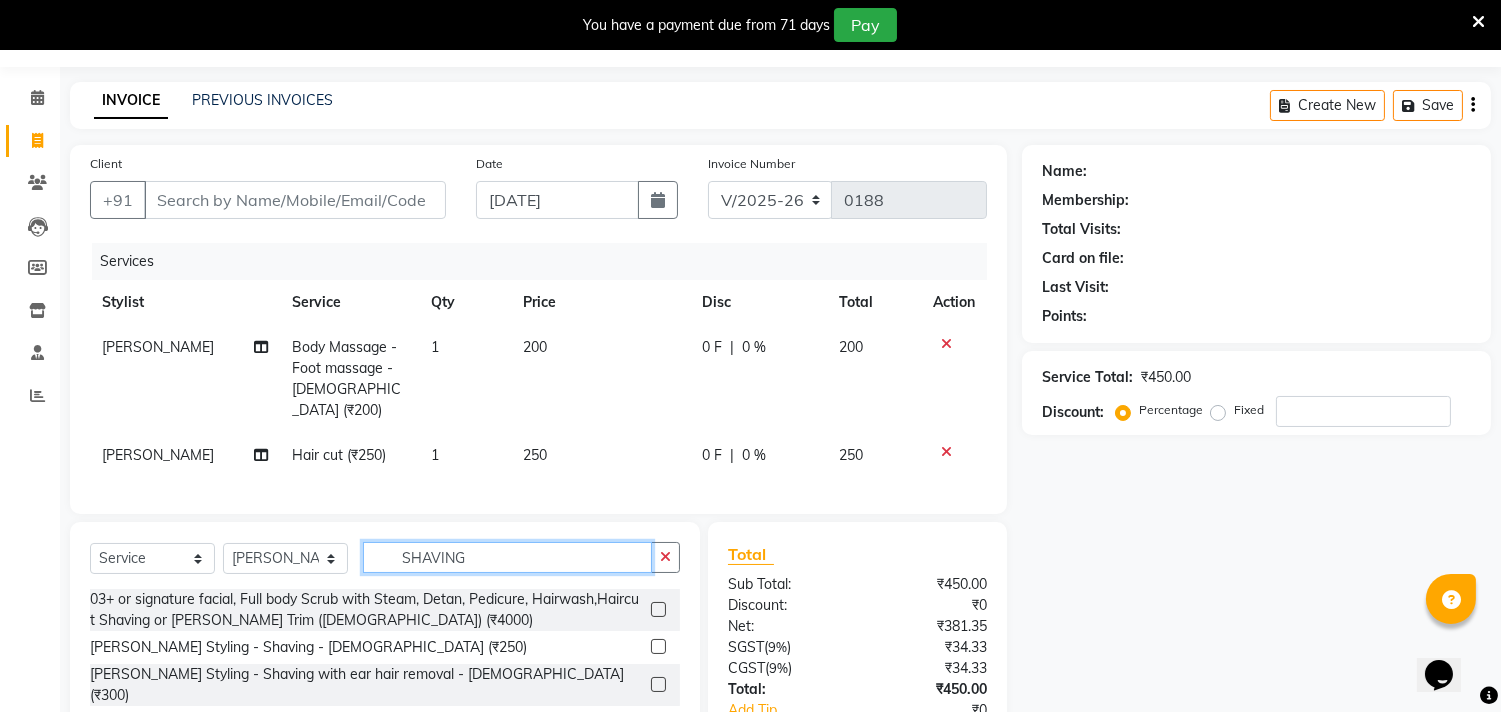 type on "SHAVING" 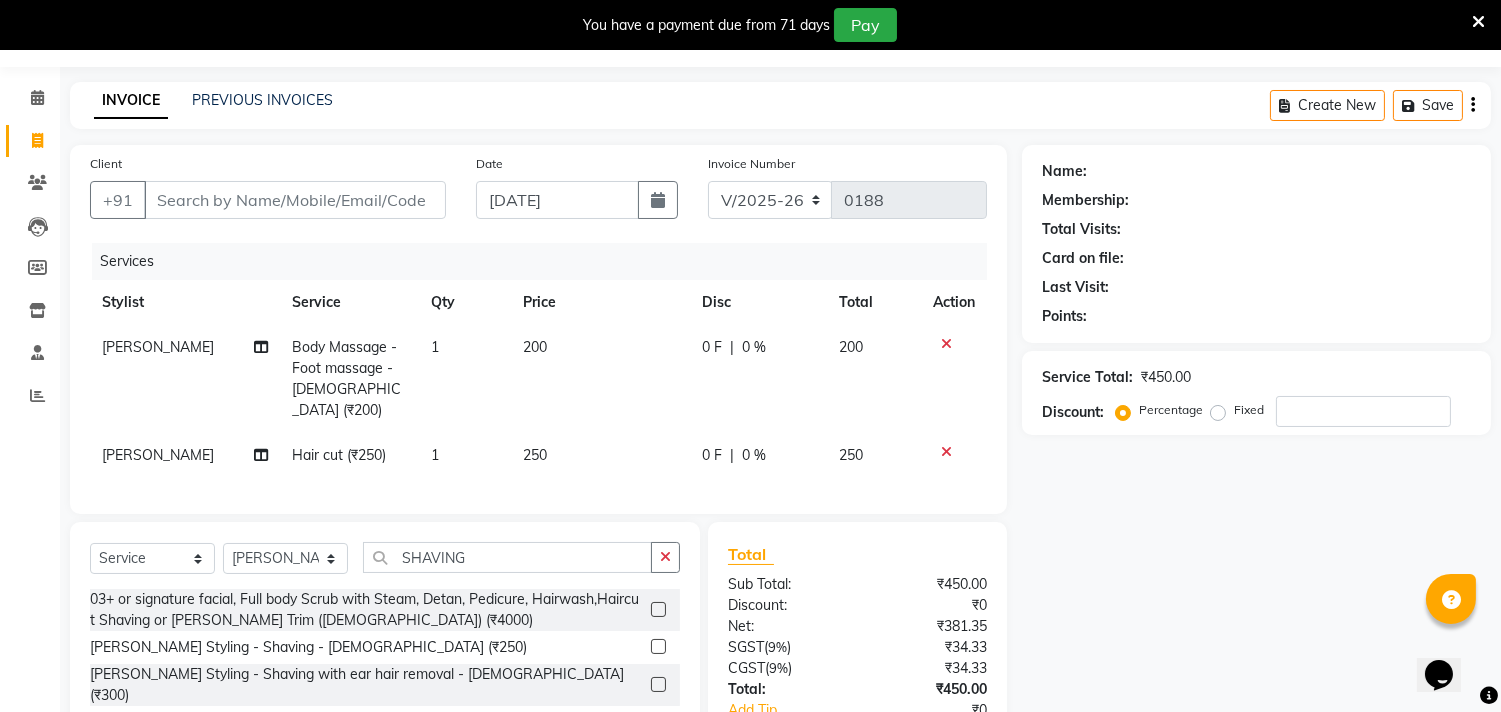click 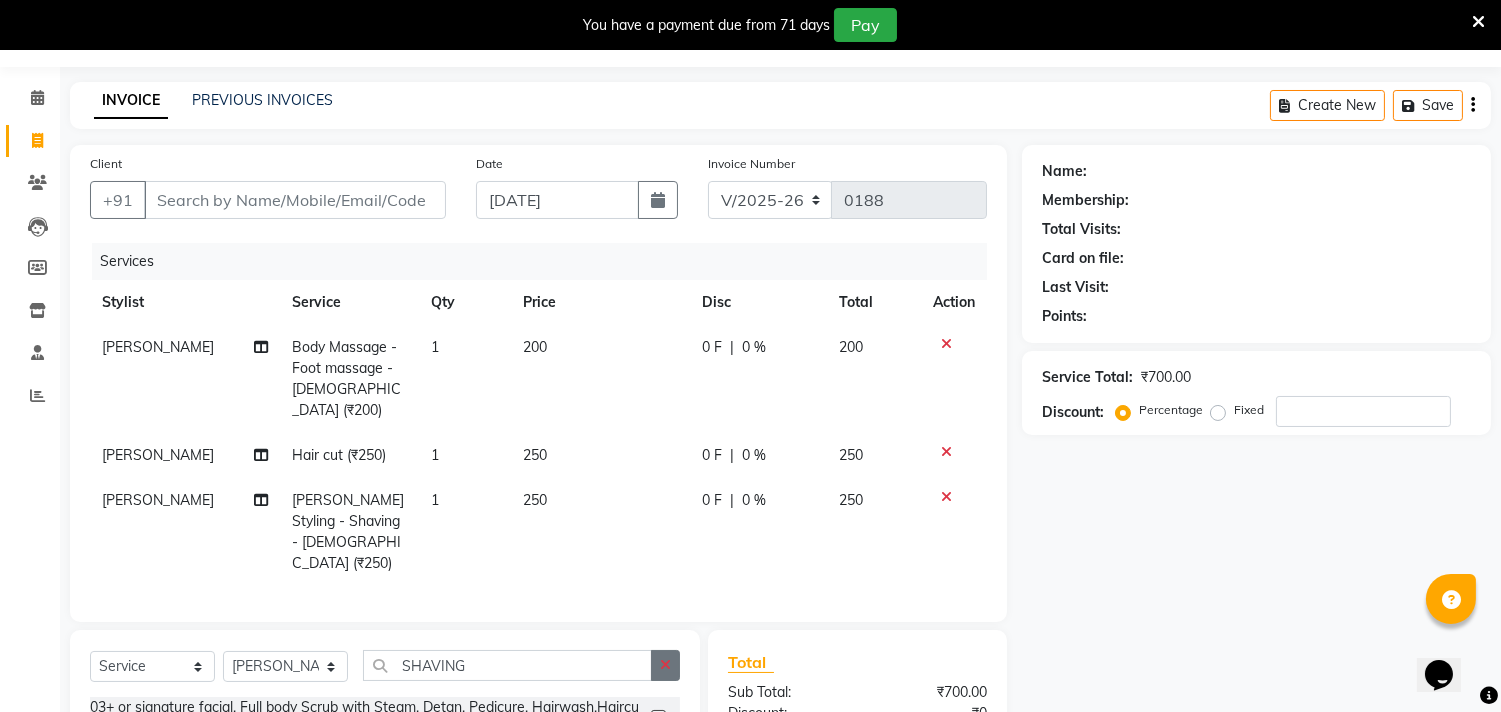 checkbox on "false" 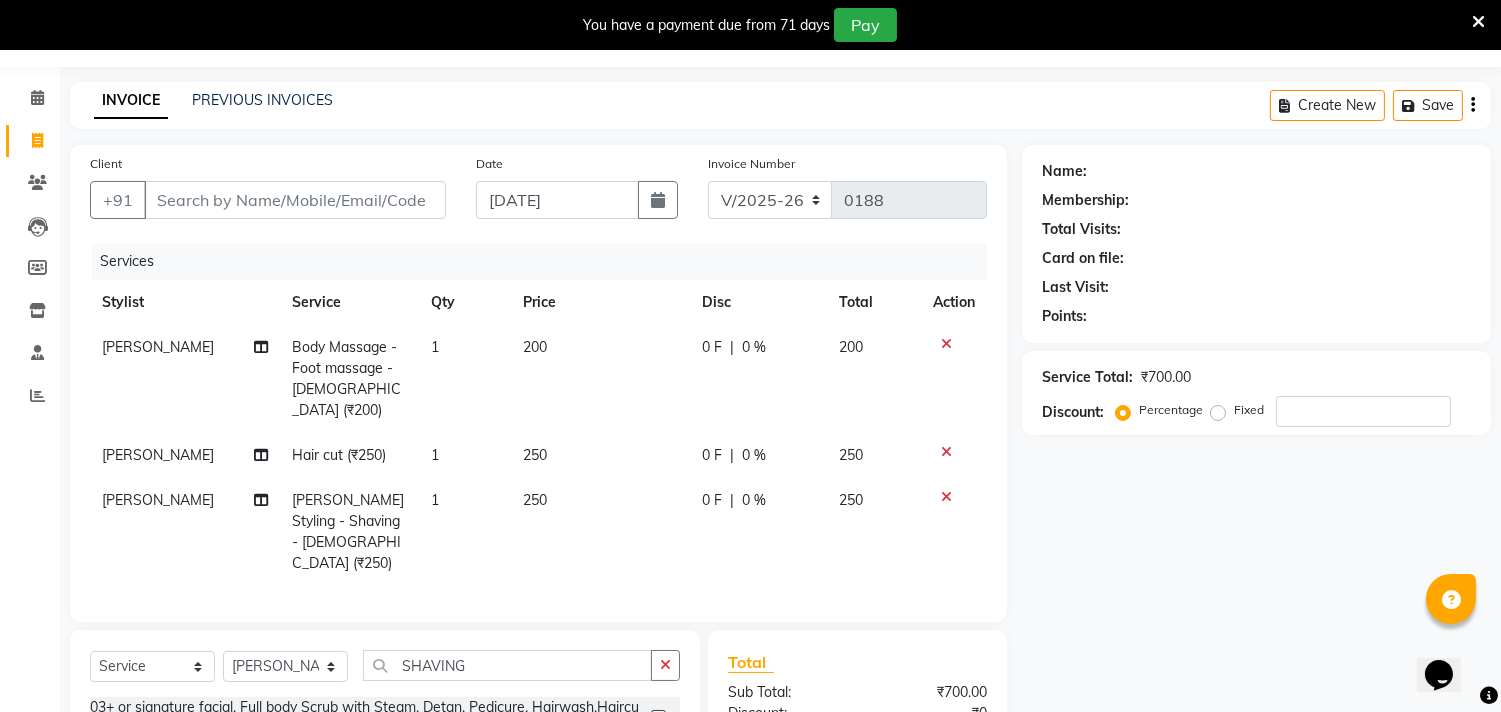 scroll, scrollTop: 272, scrollLeft: 0, axis: vertical 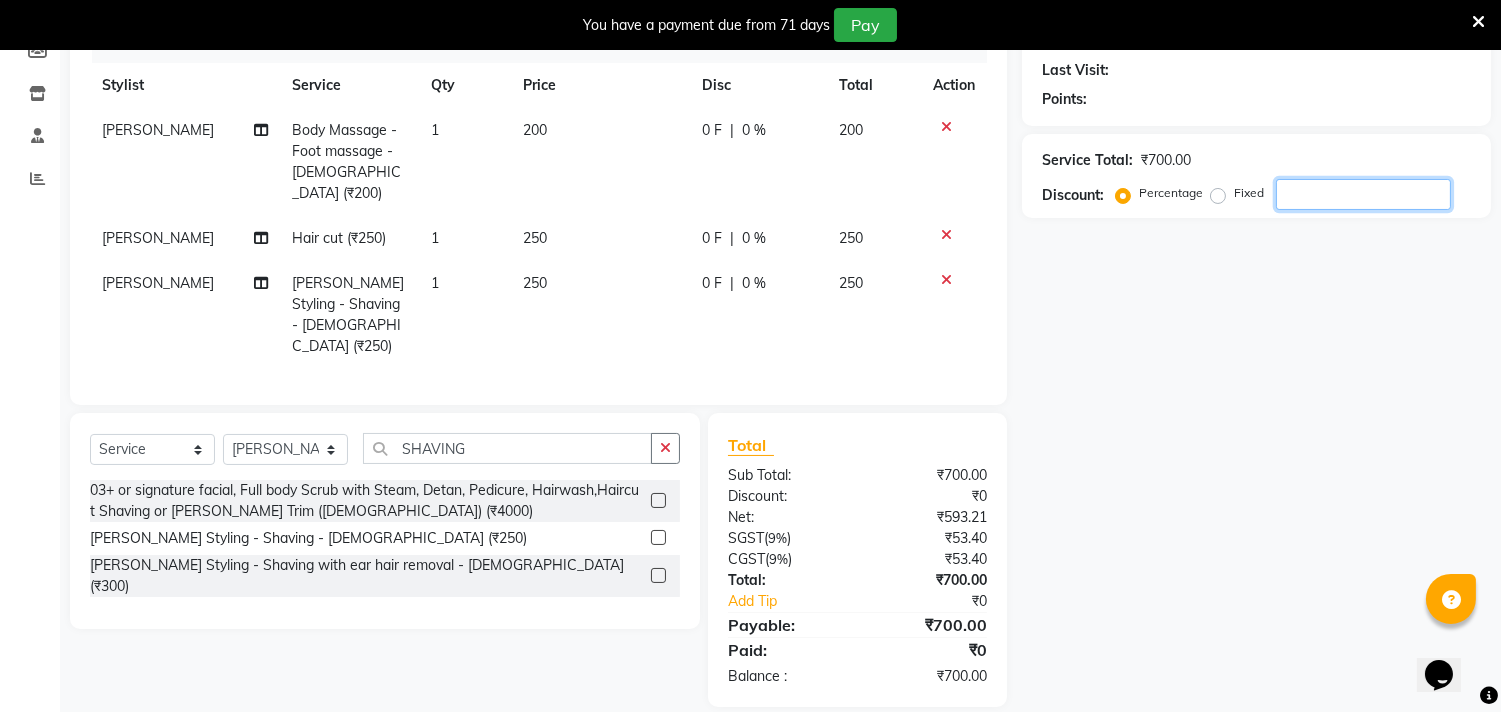 click 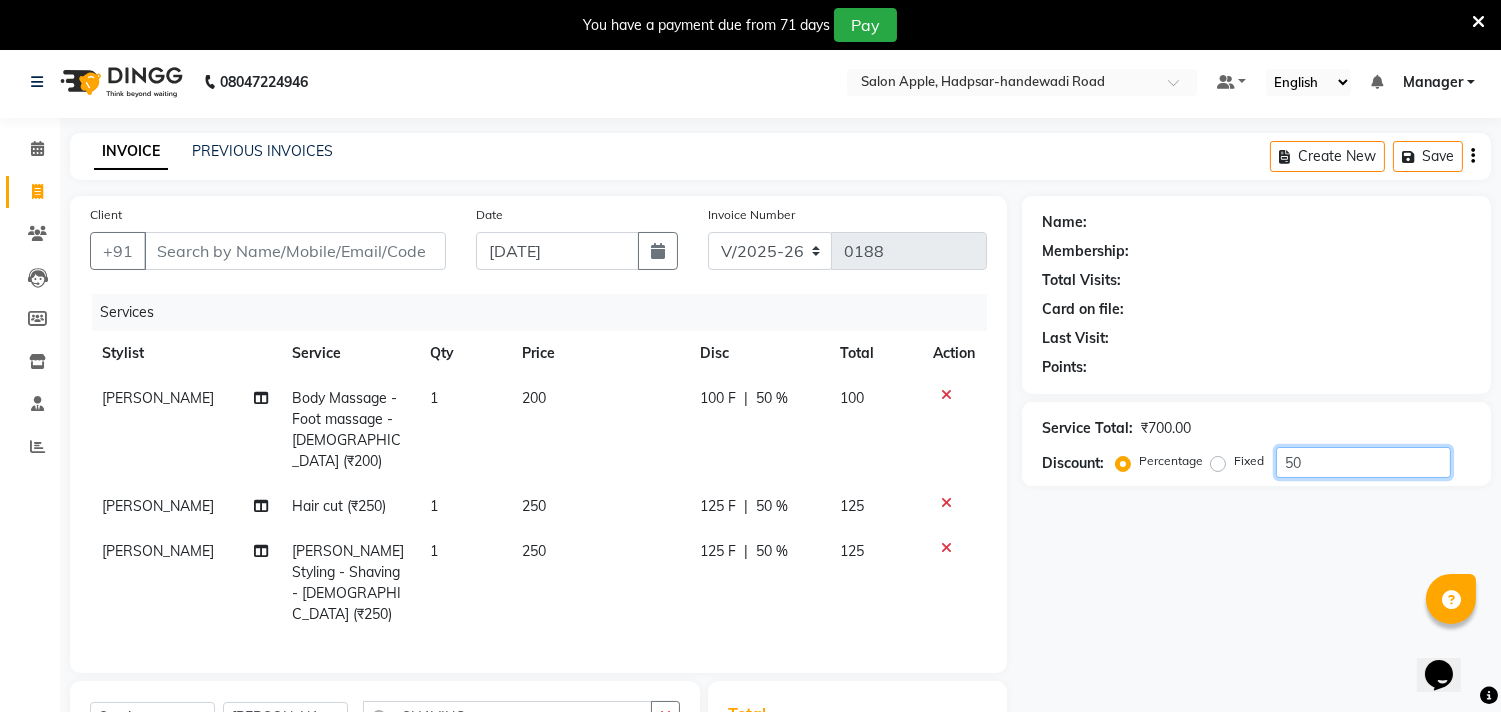 scroll, scrollTop: 0, scrollLeft: 0, axis: both 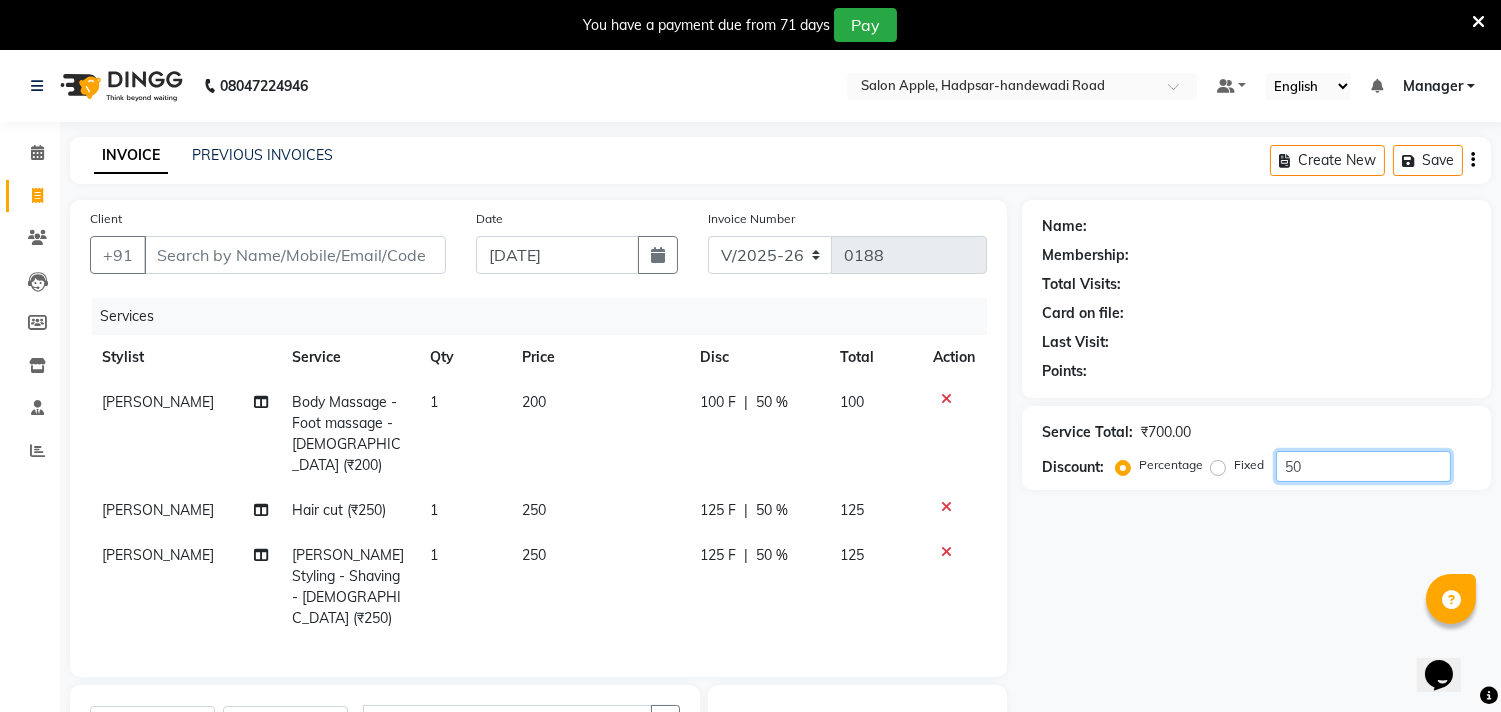 type on "50" 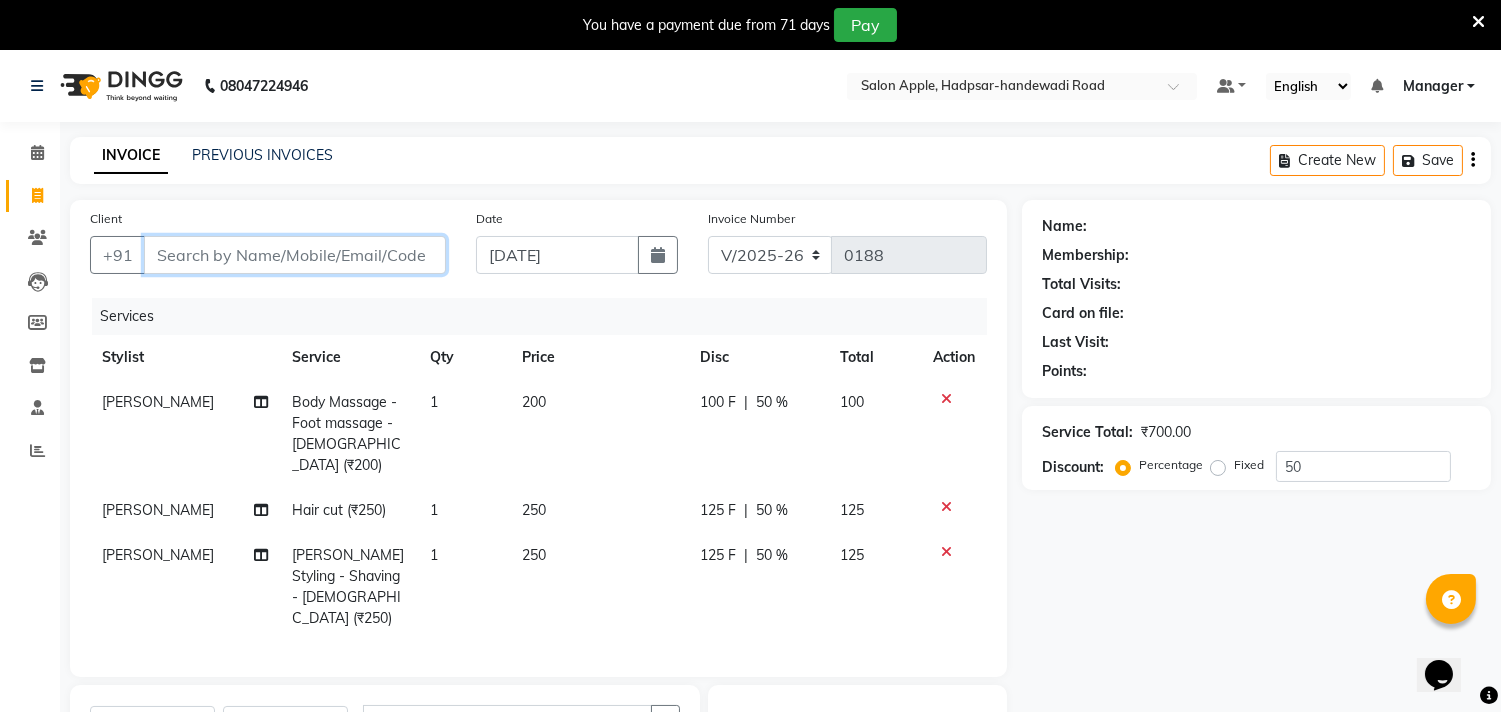 click on "Client" at bounding box center (295, 255) 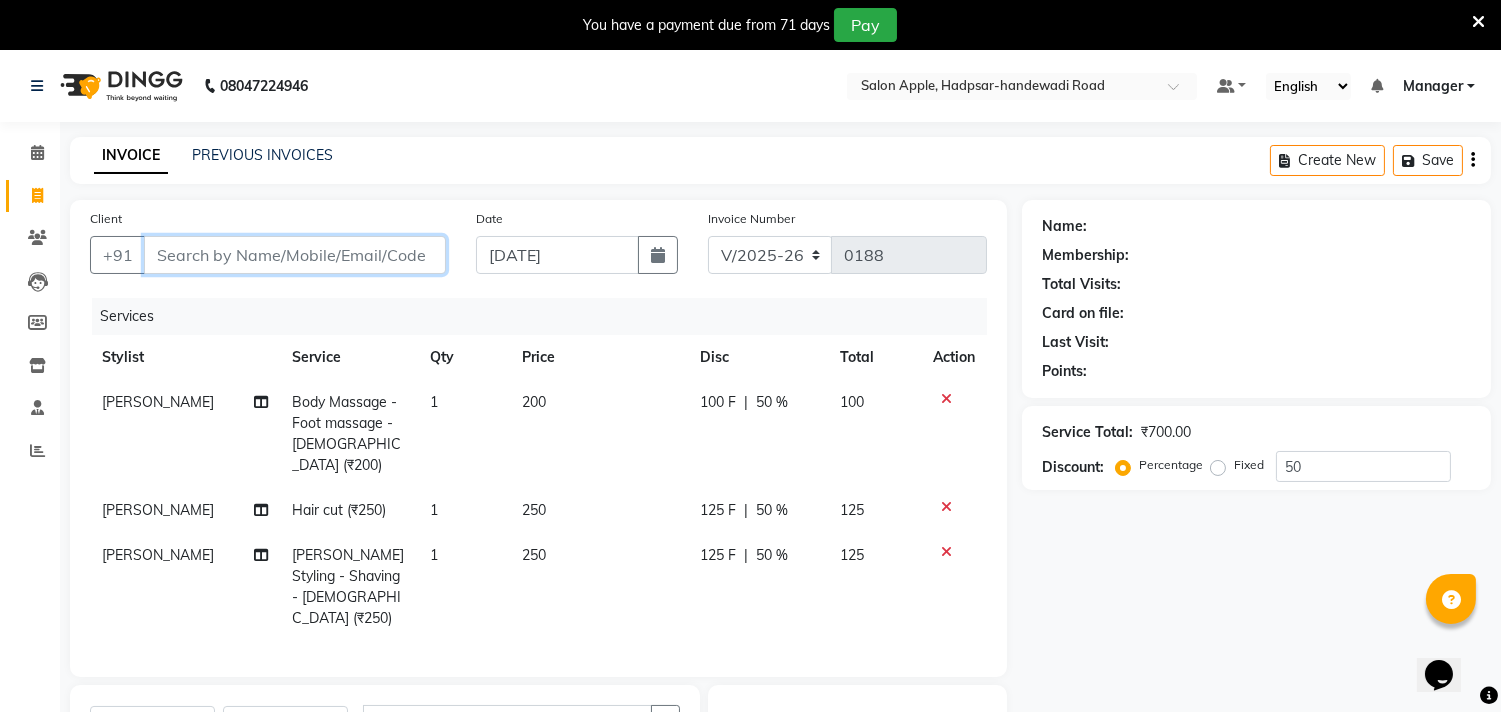 click on "Client" at bounding box center (295, 255) 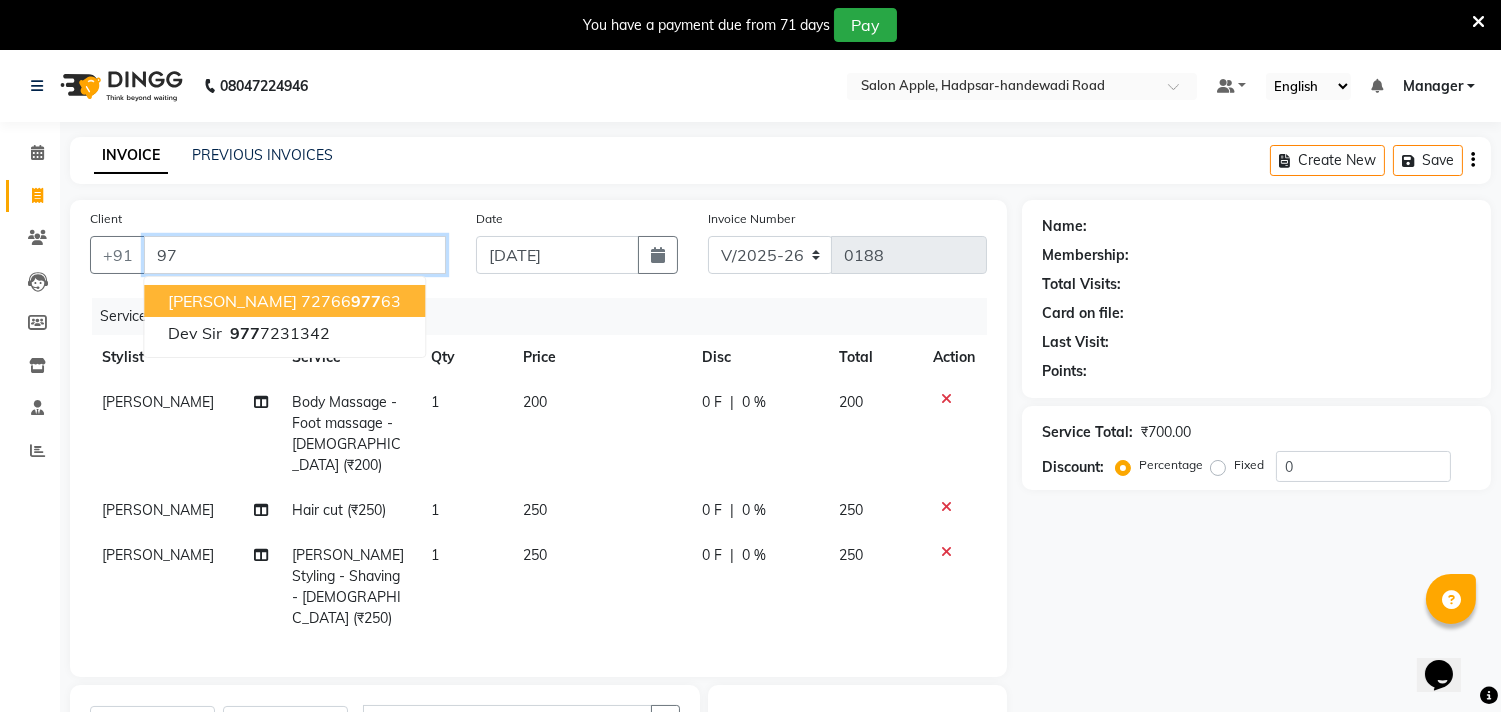 type on "9" 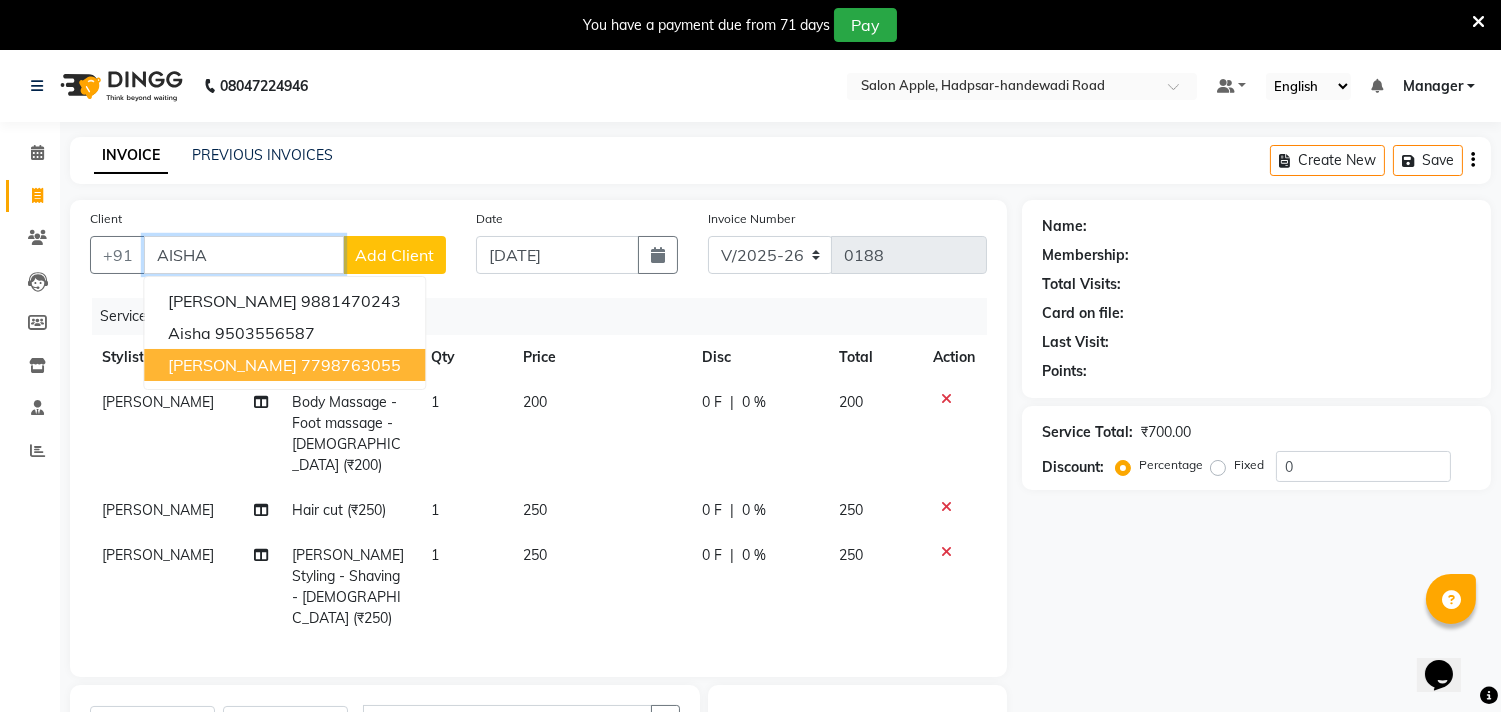 click on "7798763055" at bounding box center [351, 365] 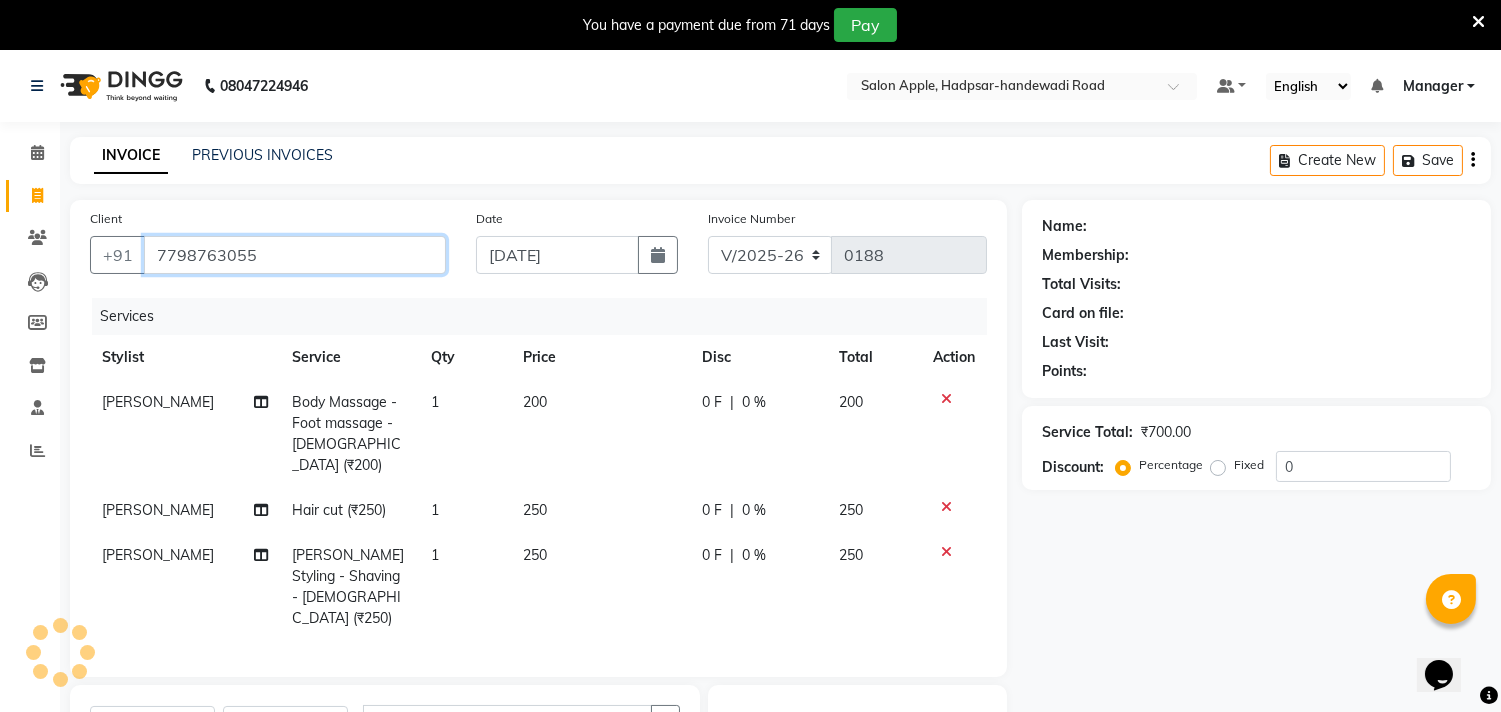 type on "7798763055" 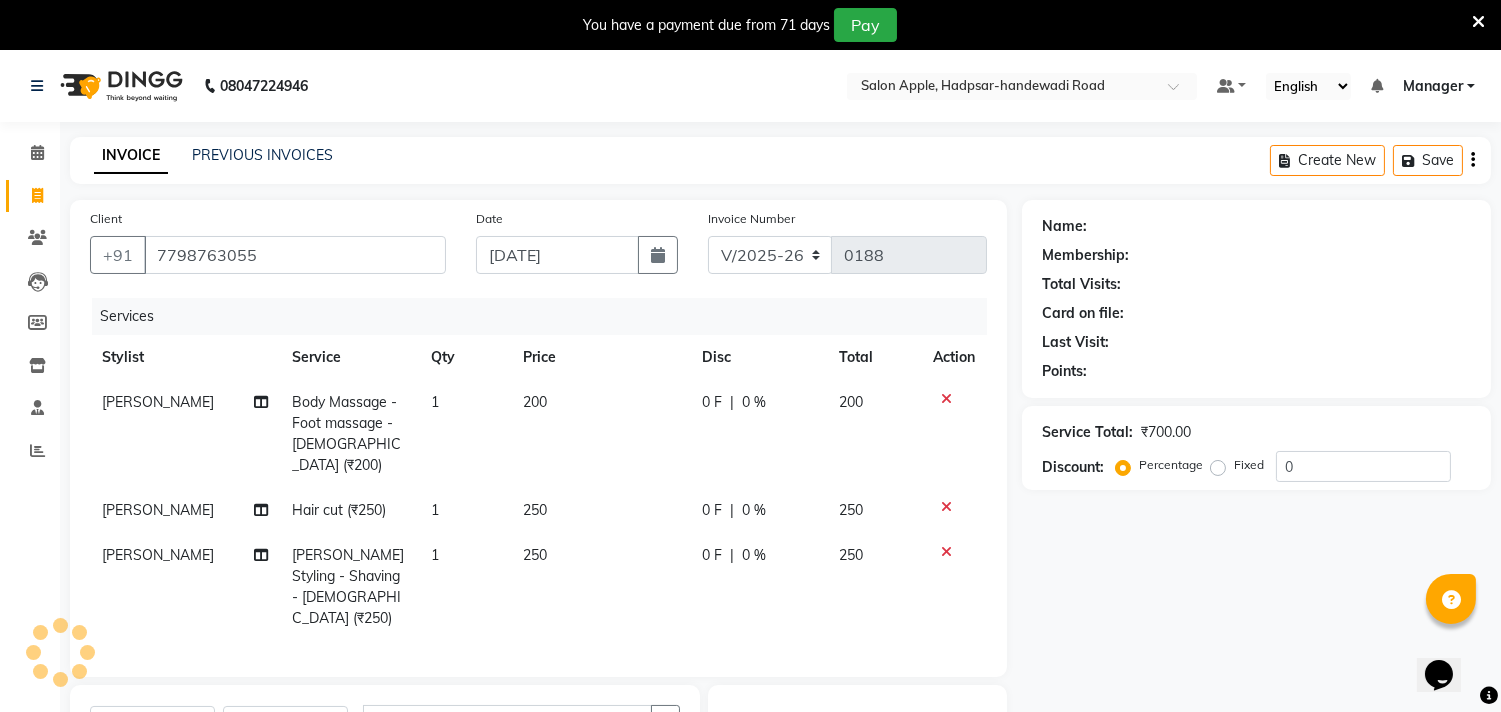 type on "10" 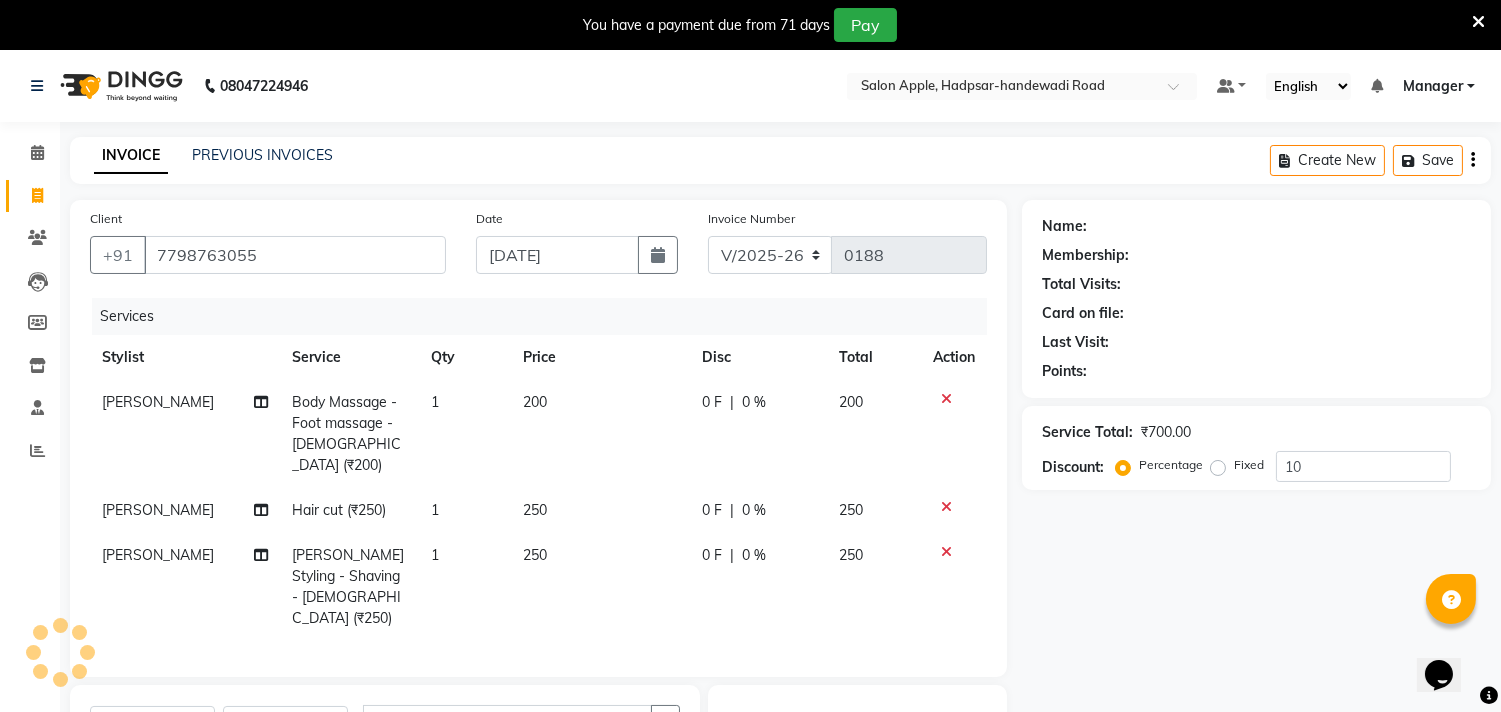 select on "1: Object" 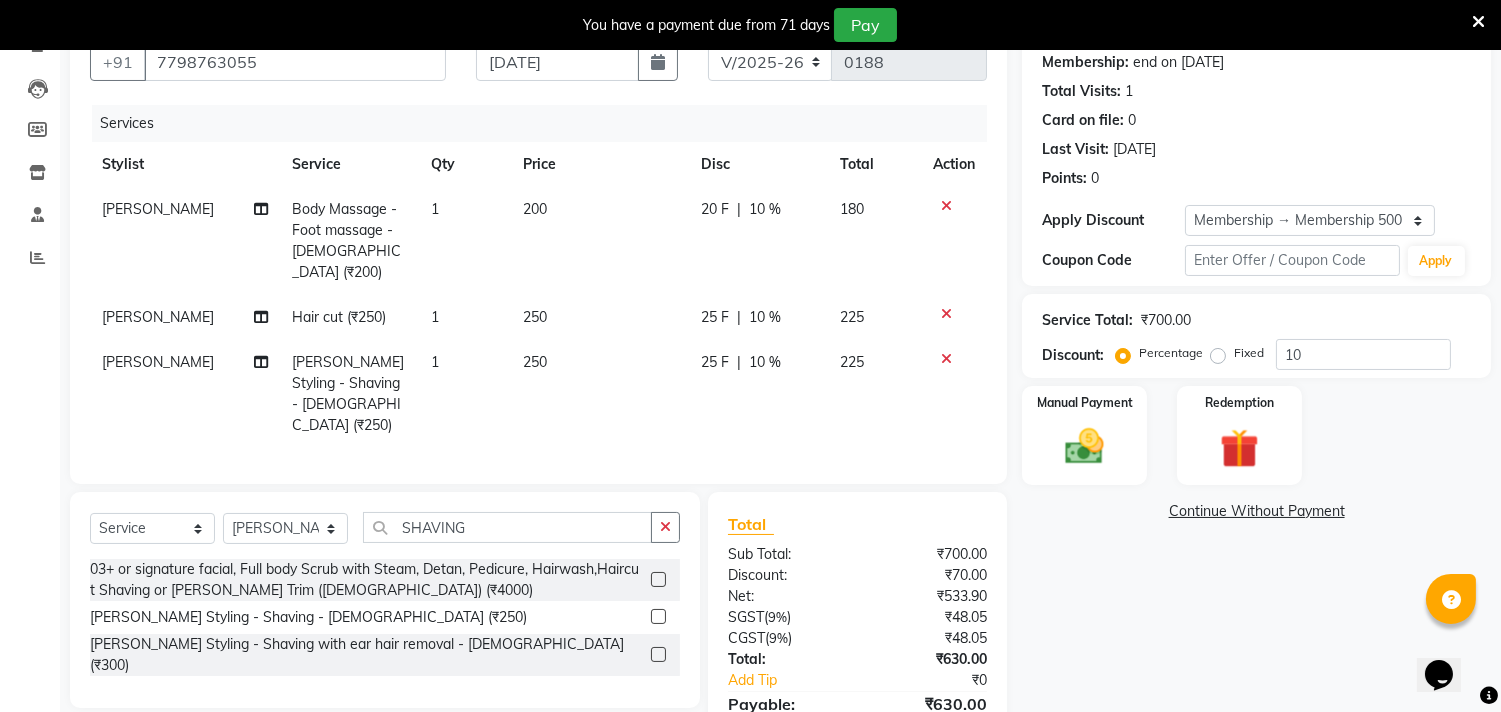 scroll, scrollTop: 272, scrollLeft: 0, axis: vertical 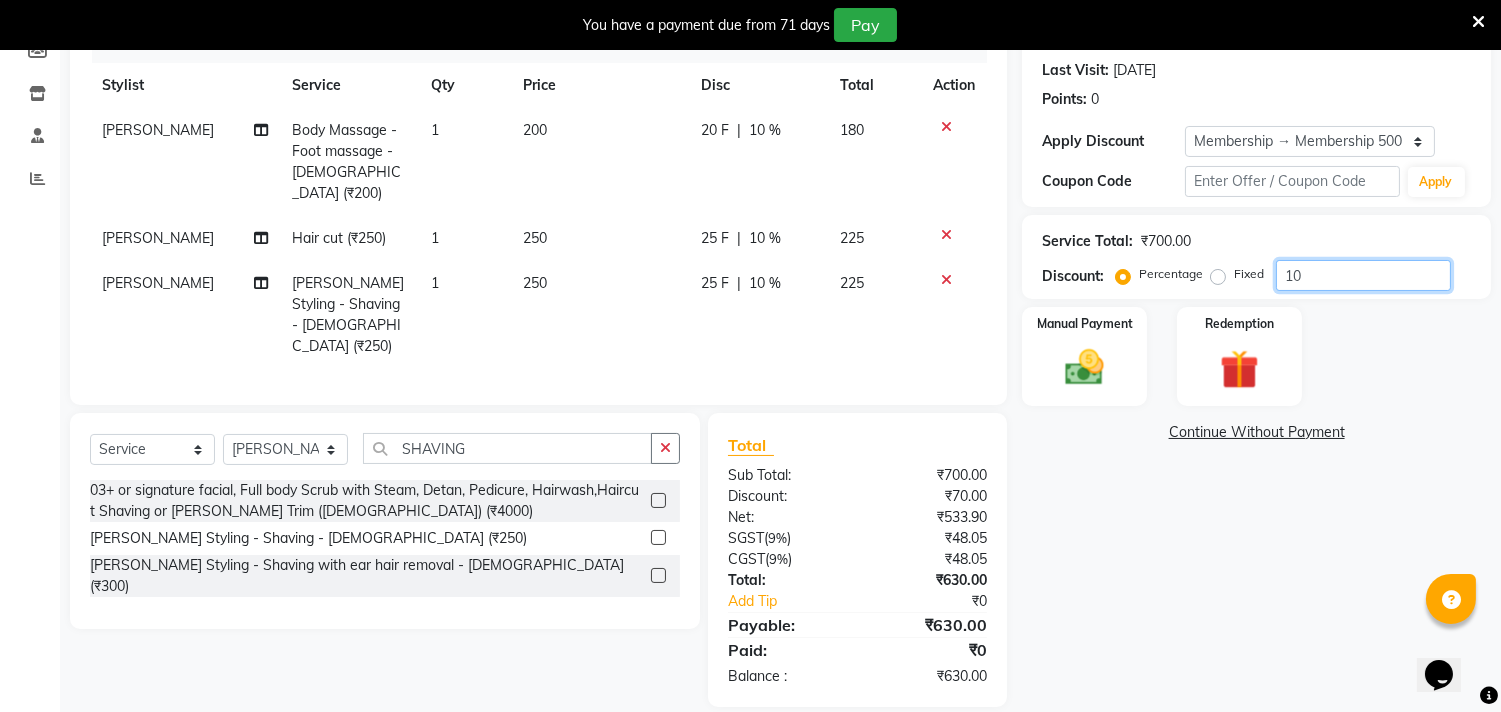 click on "10" 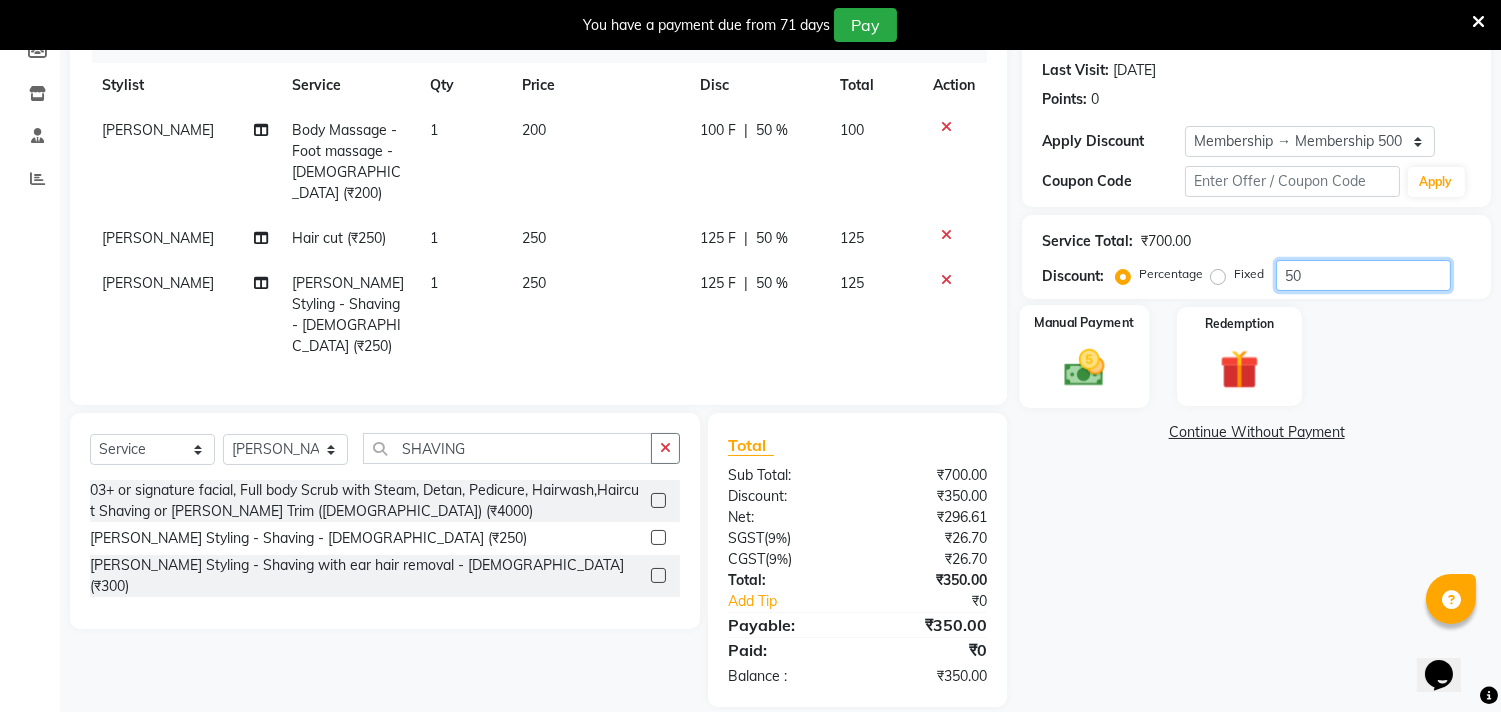 type on "50" 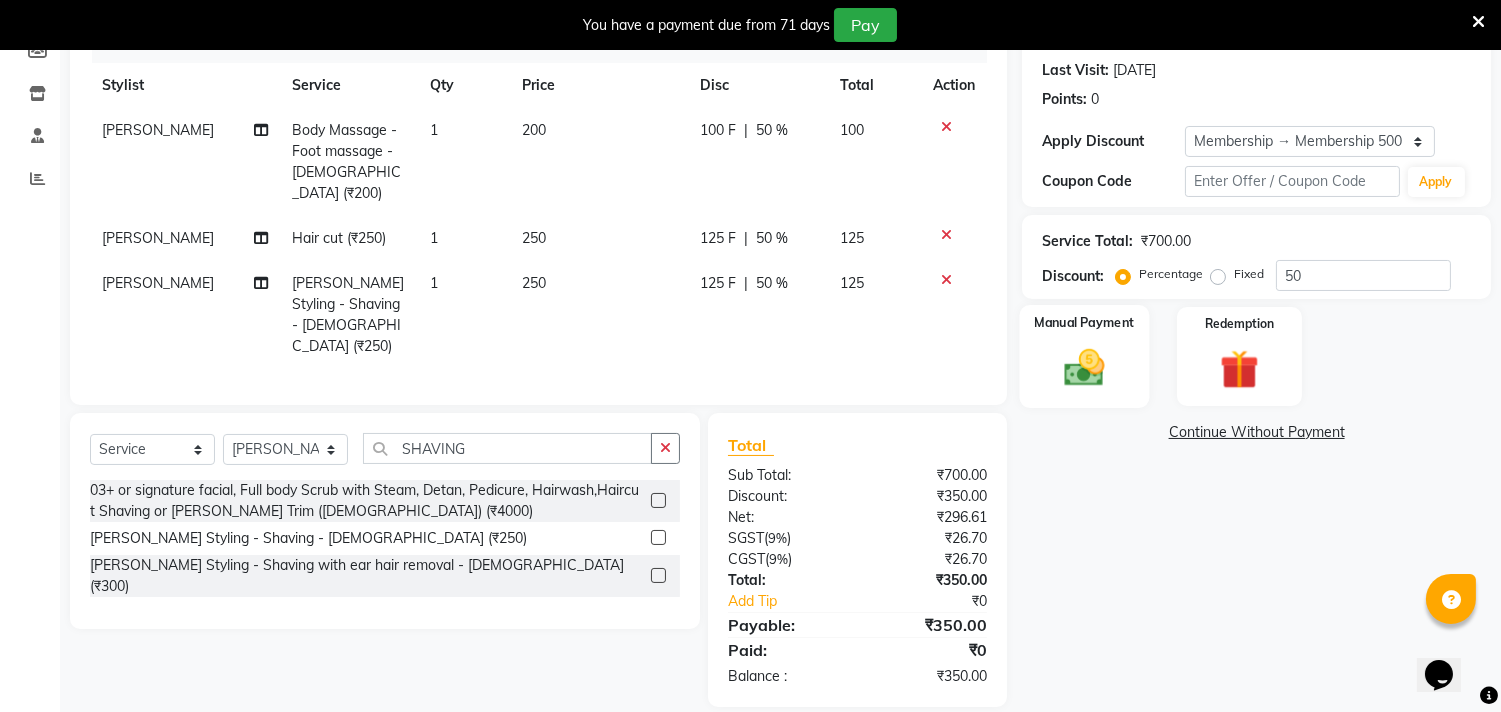 click 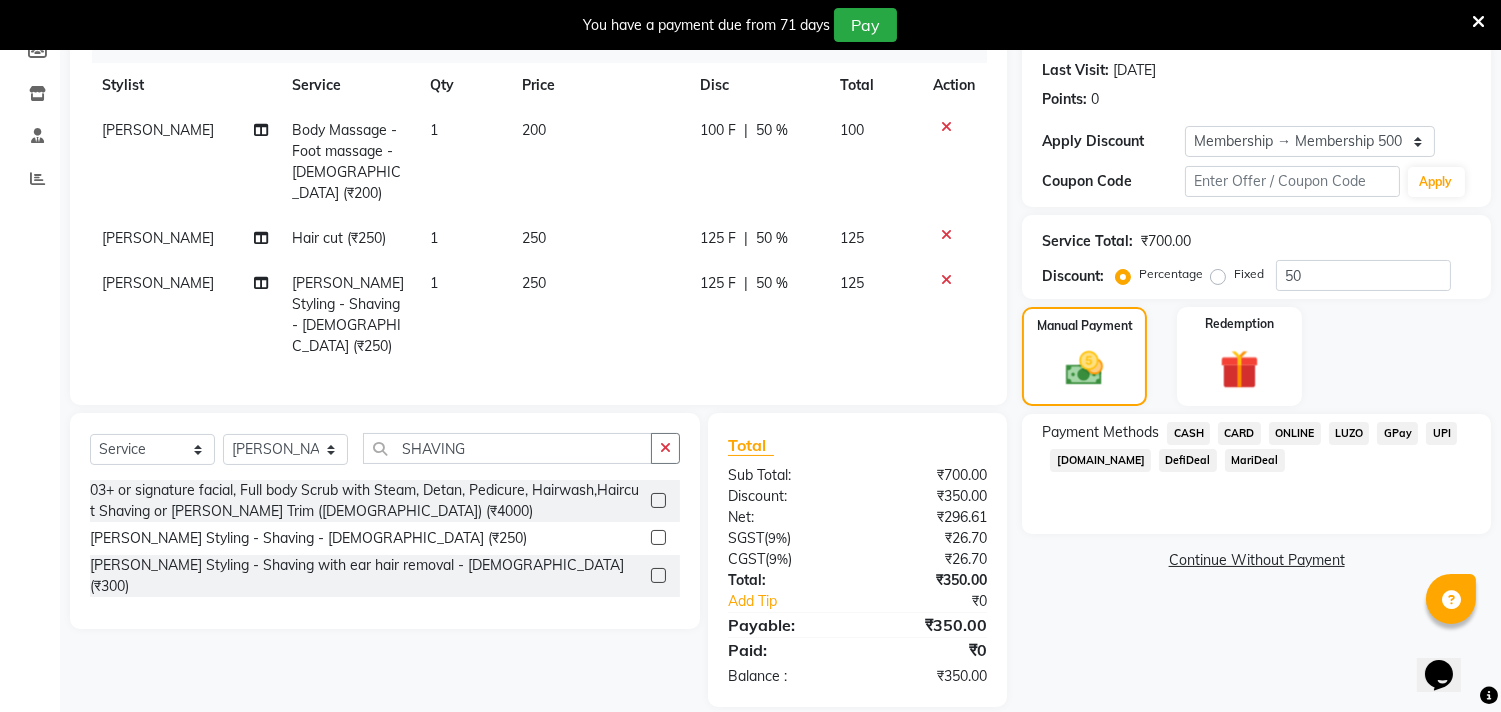 click on "ONLINE" 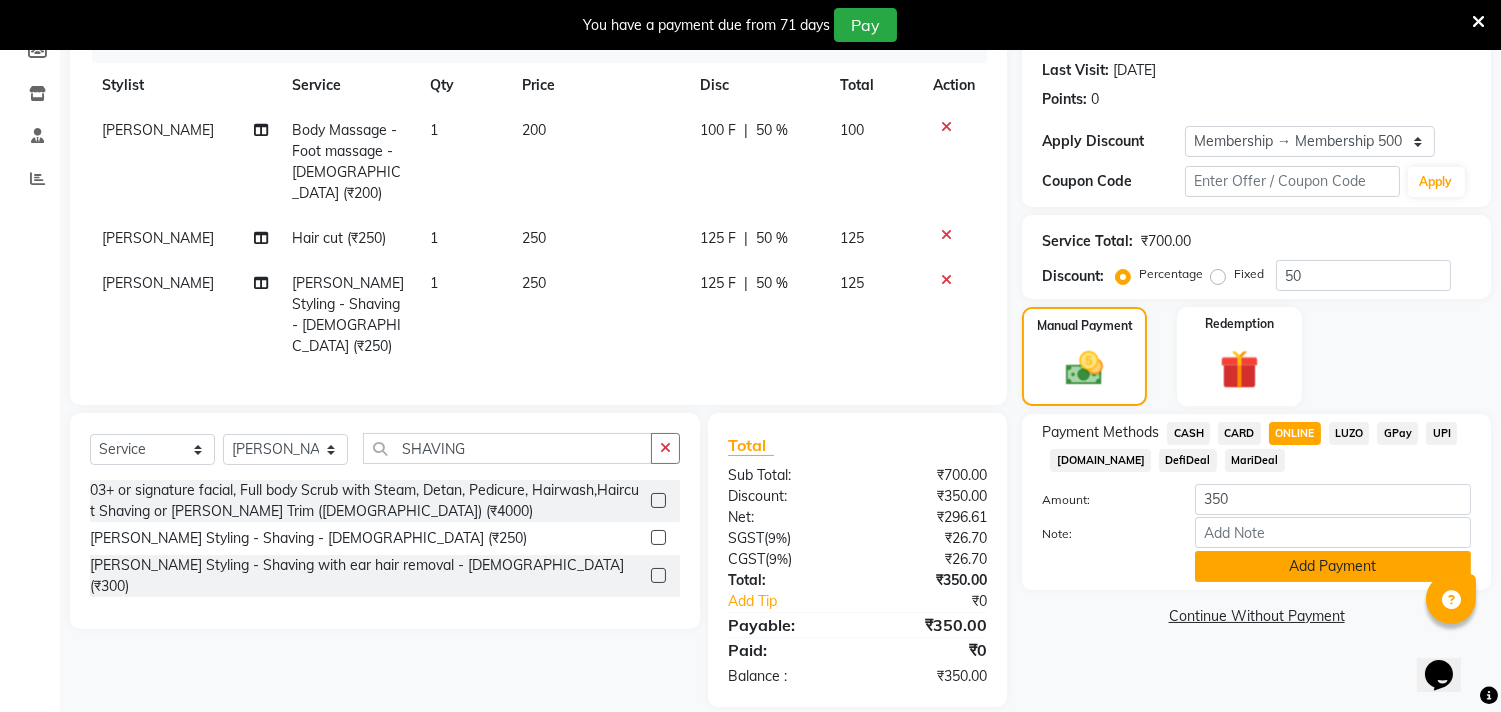 click on "Add Payment" 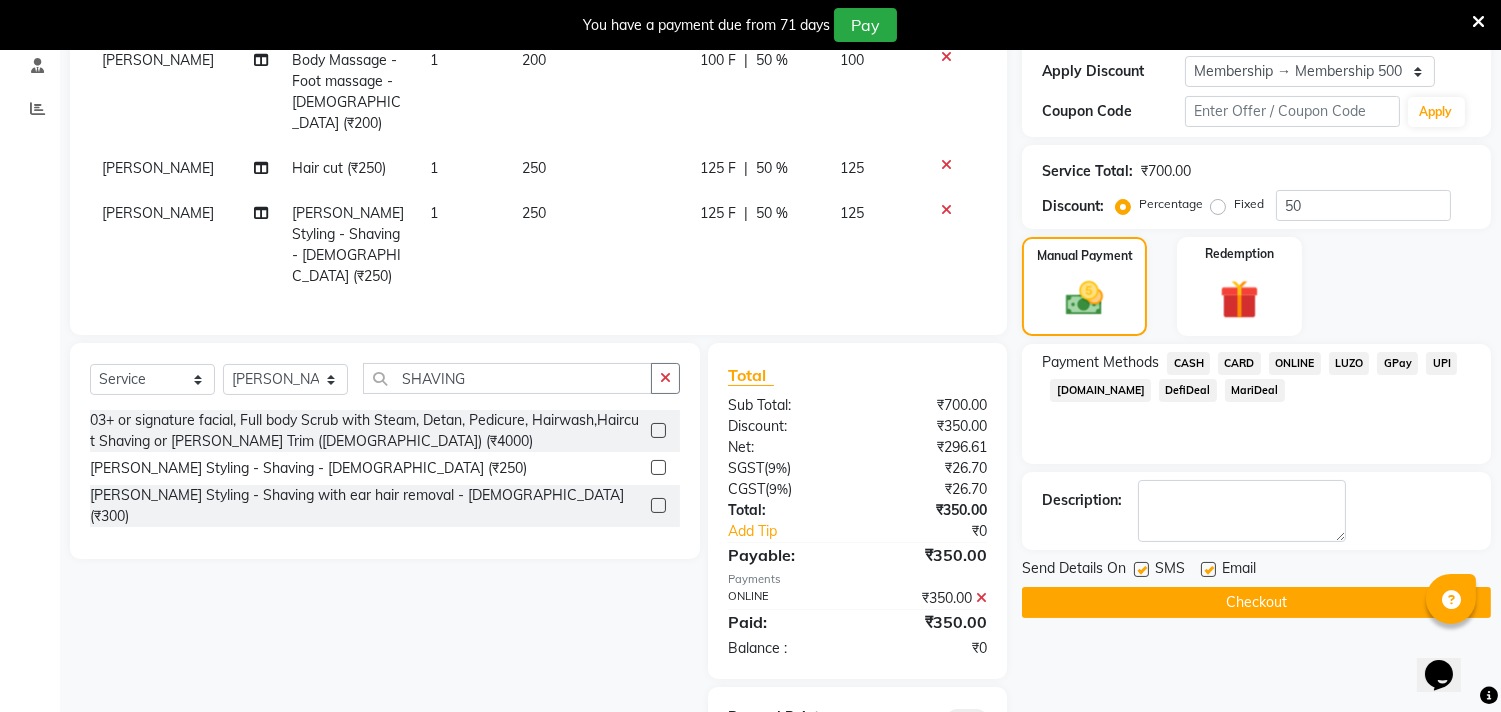 scroll, scrollTop: 412, scrollLeft: 0, axis: vertical 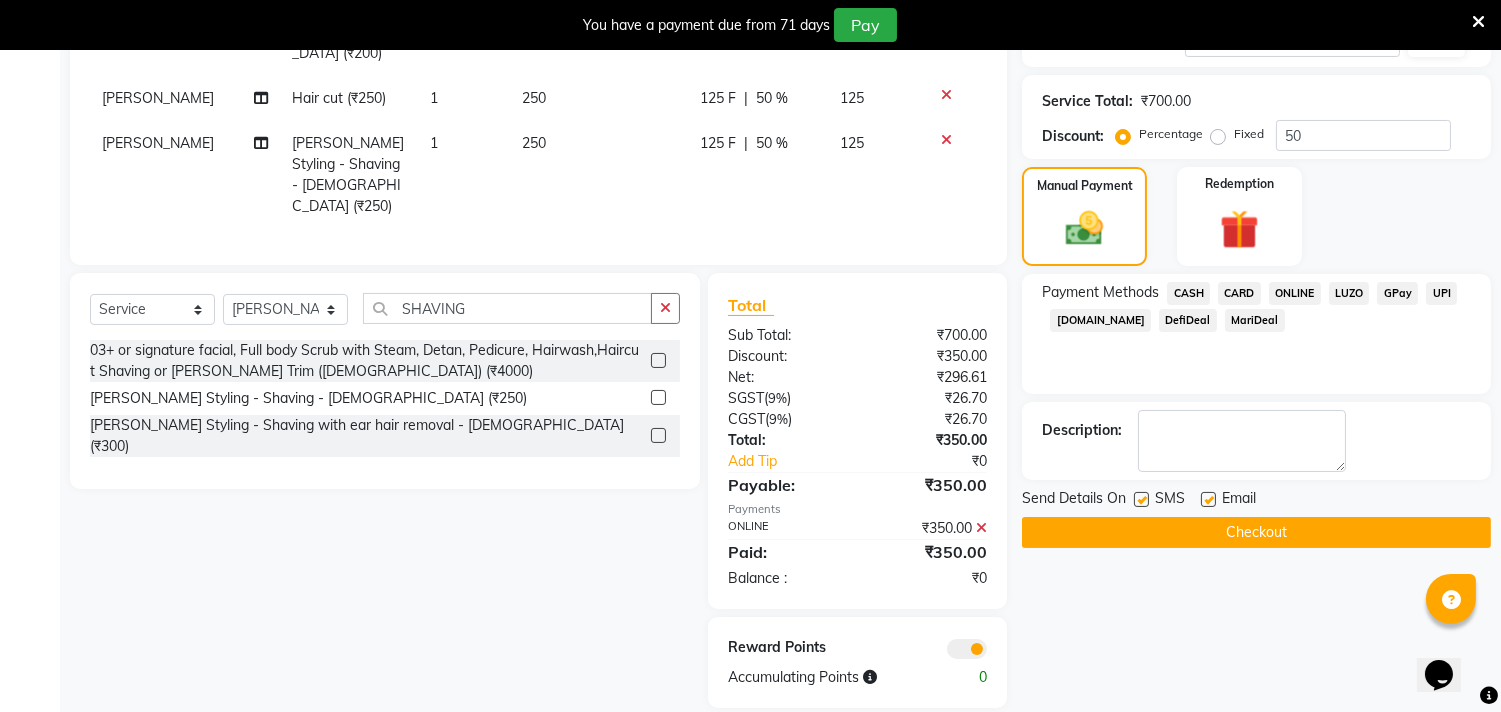click on "Checkout" 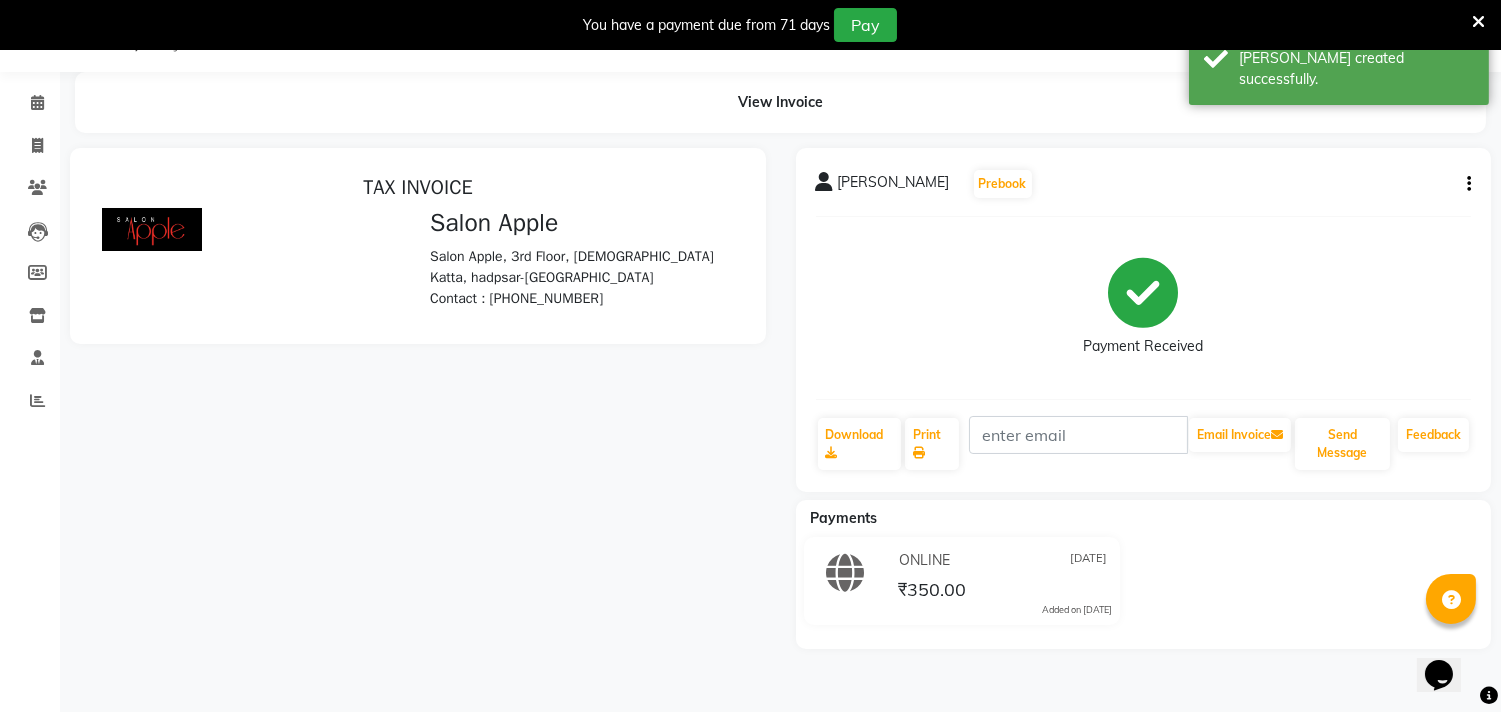 scroll, scrollTop: 0, scrollLeft: 0, axis: both 